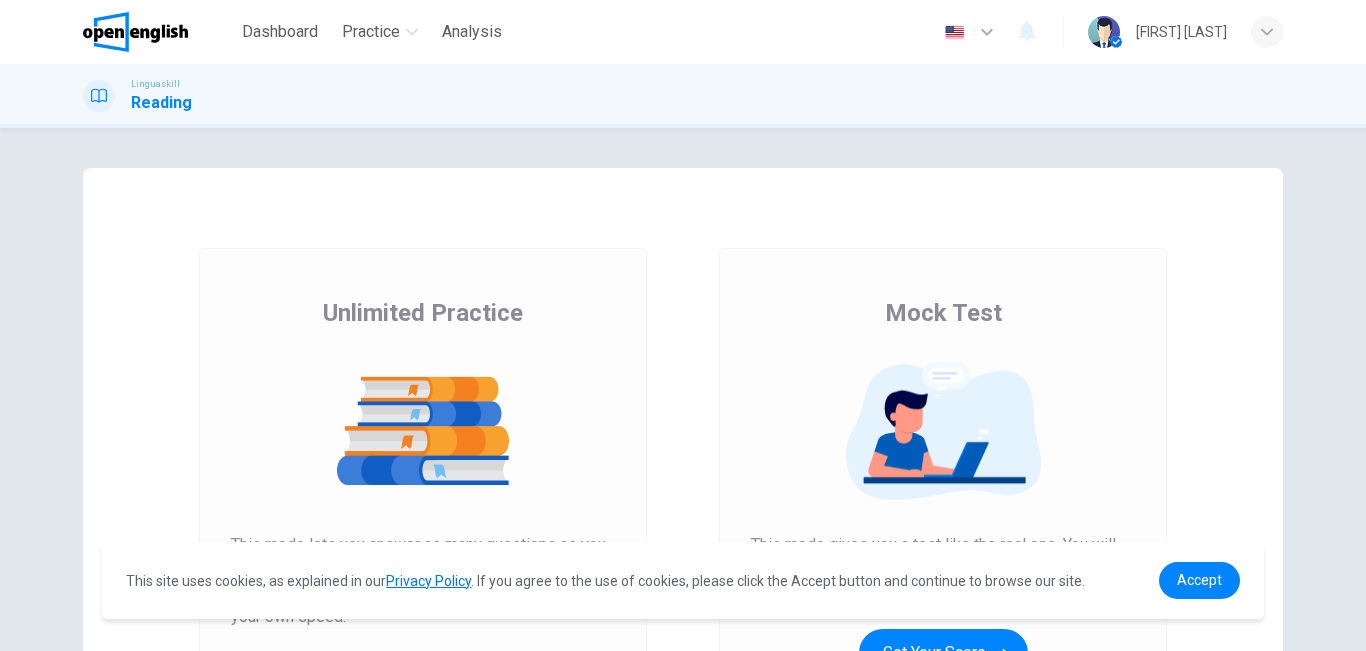 scroll, scrollTop: 0, scrollLeft: 0, axis: both 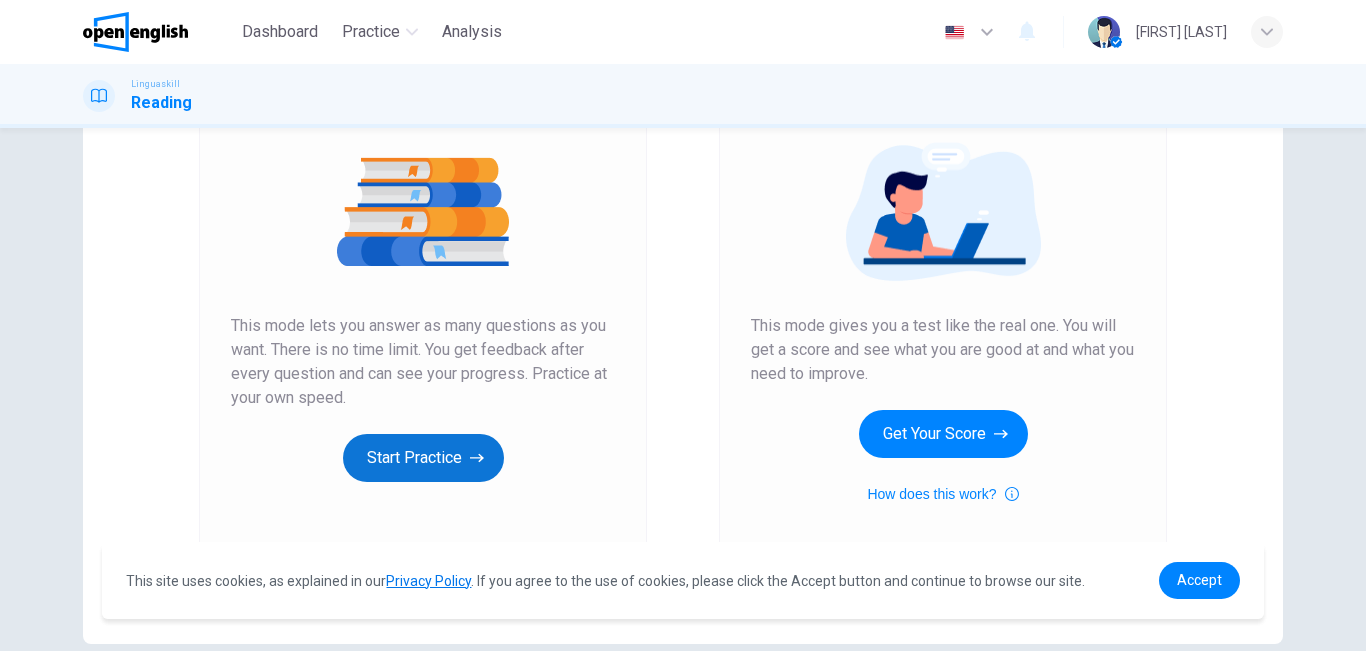 click on "Start Practice" at bounding box center (423, 458) 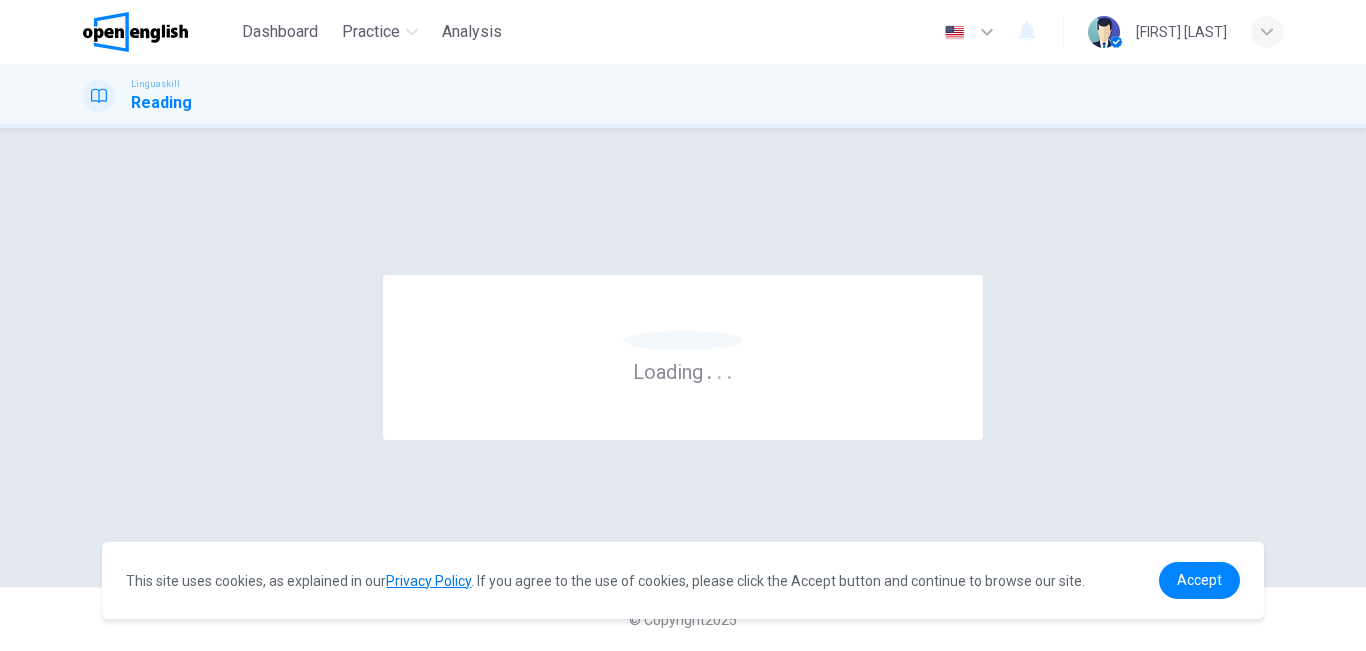 scroll, scrollTop: 0, scrollLeft: 0, axis: both 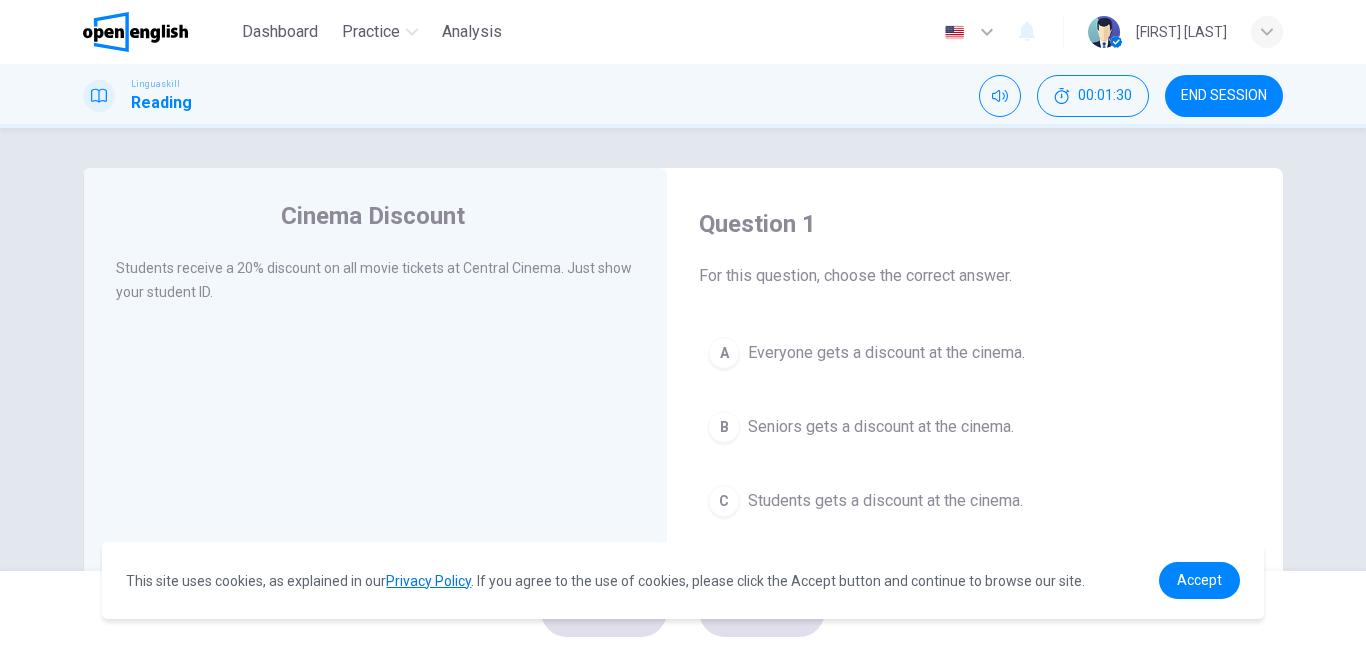 click on "C Students gets a discount at the cinema." at bounding box center (975, 501) 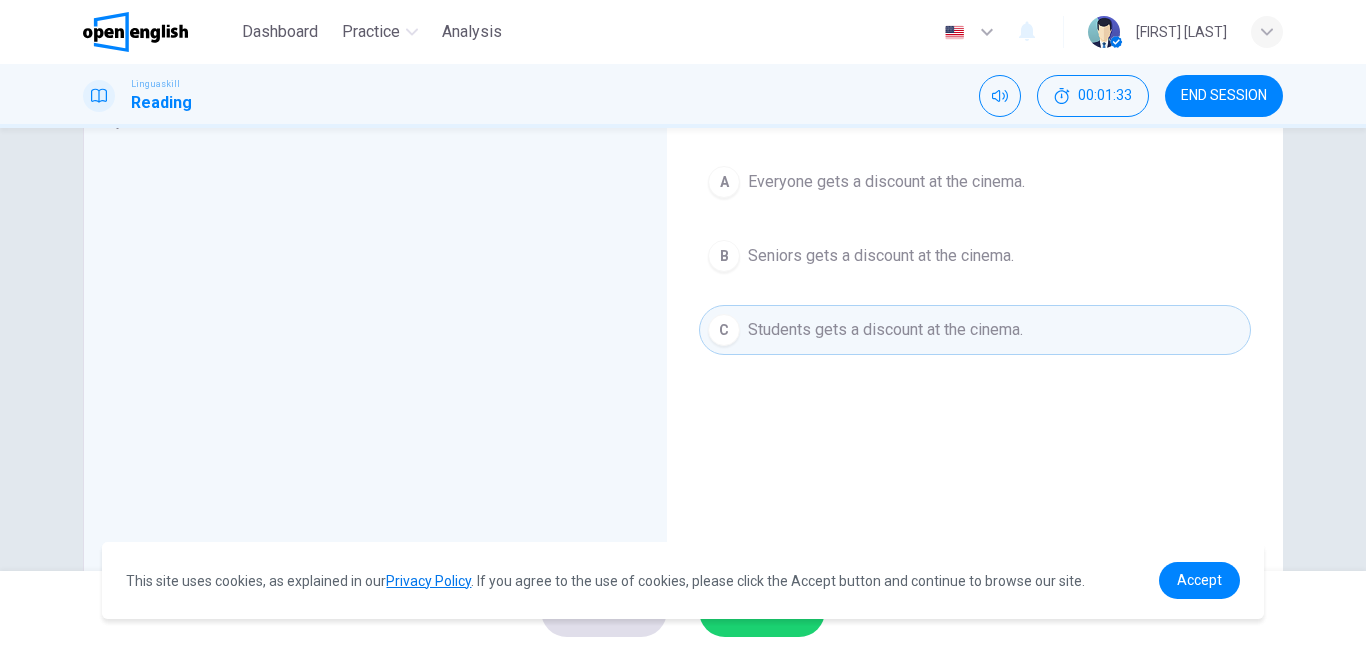 scroll, scrollTop: 167, scrollLeft: 0, axis: vertical 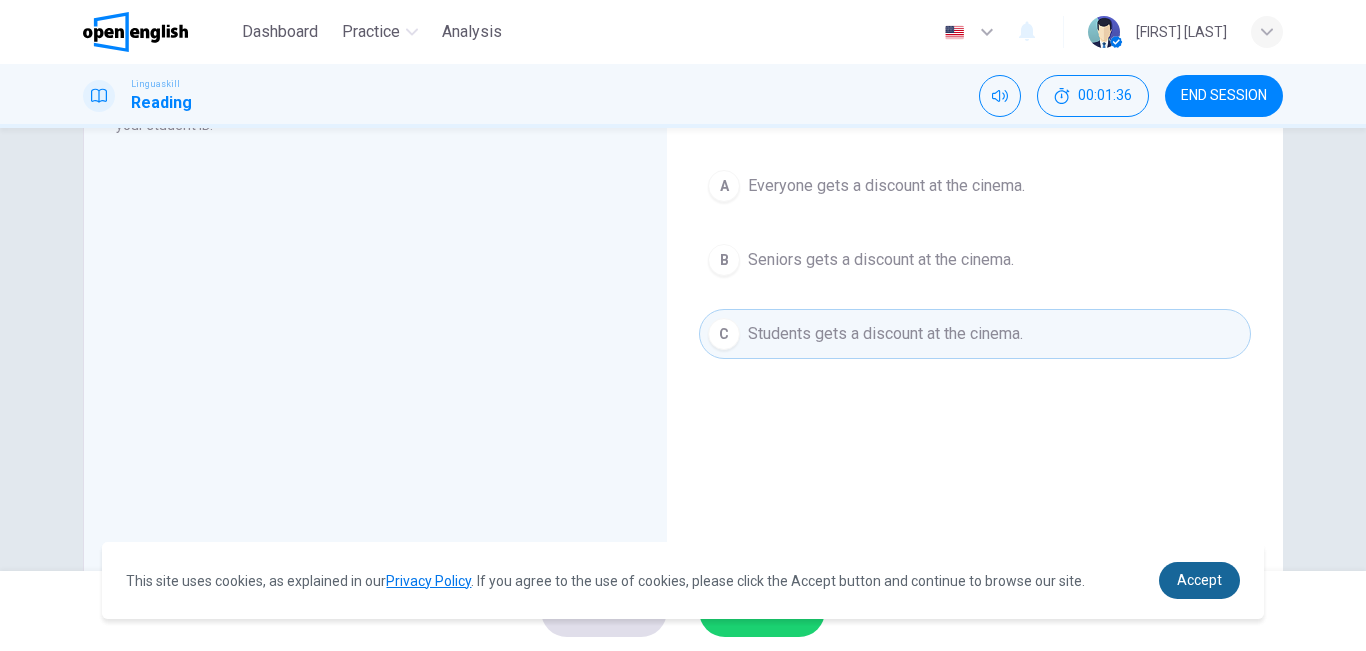 click on "Accept" at bounding box center (1199, 580) 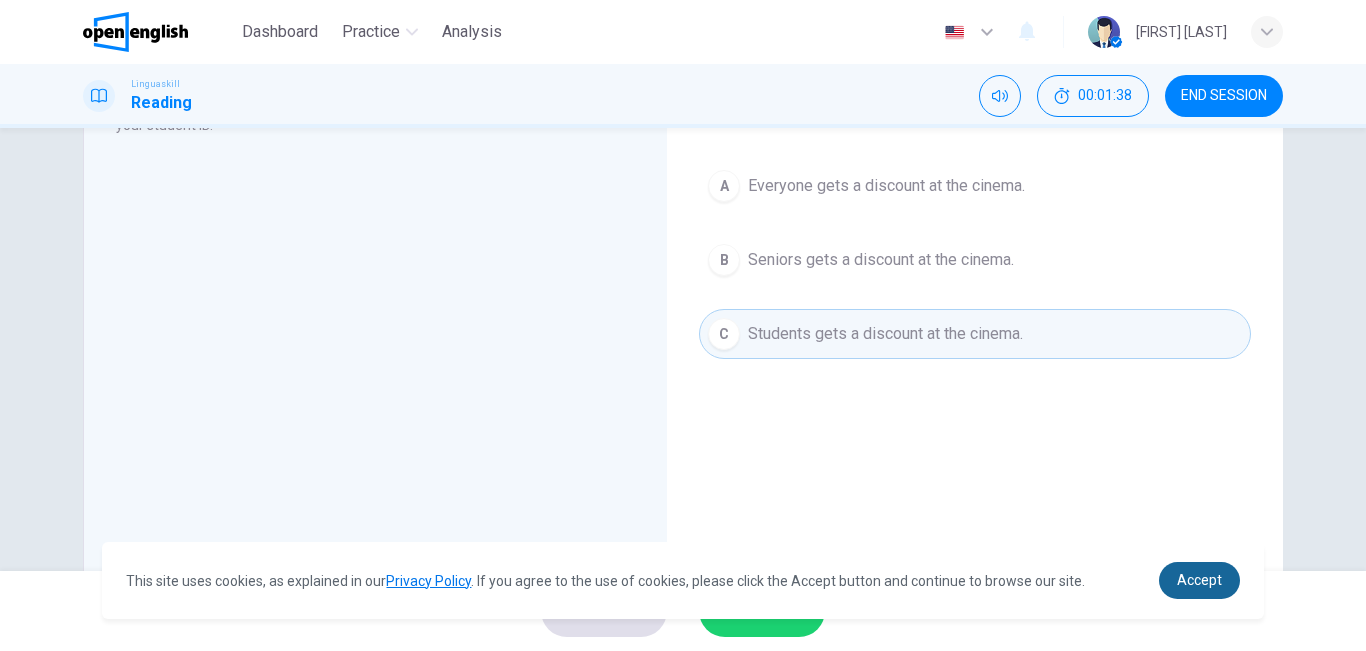 click on "Accept" at bounding box center [1199, 580] 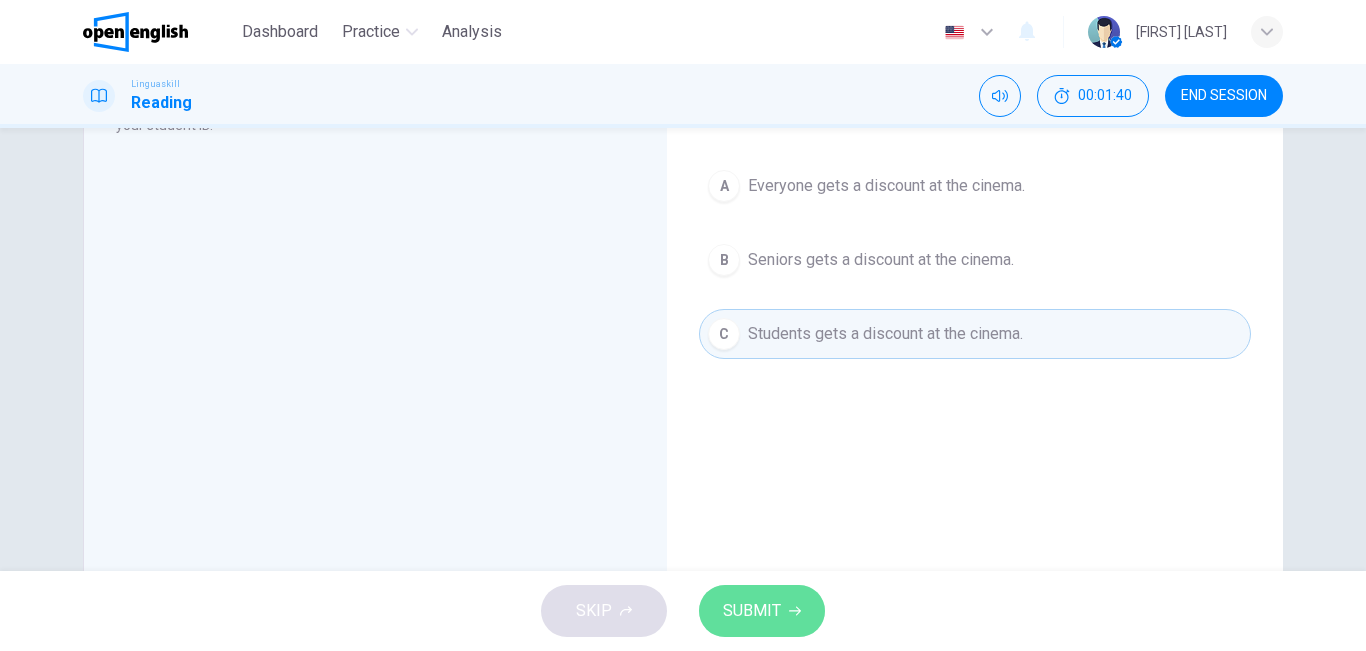 click on "SUBMIT" at bounding box center [752, 611] 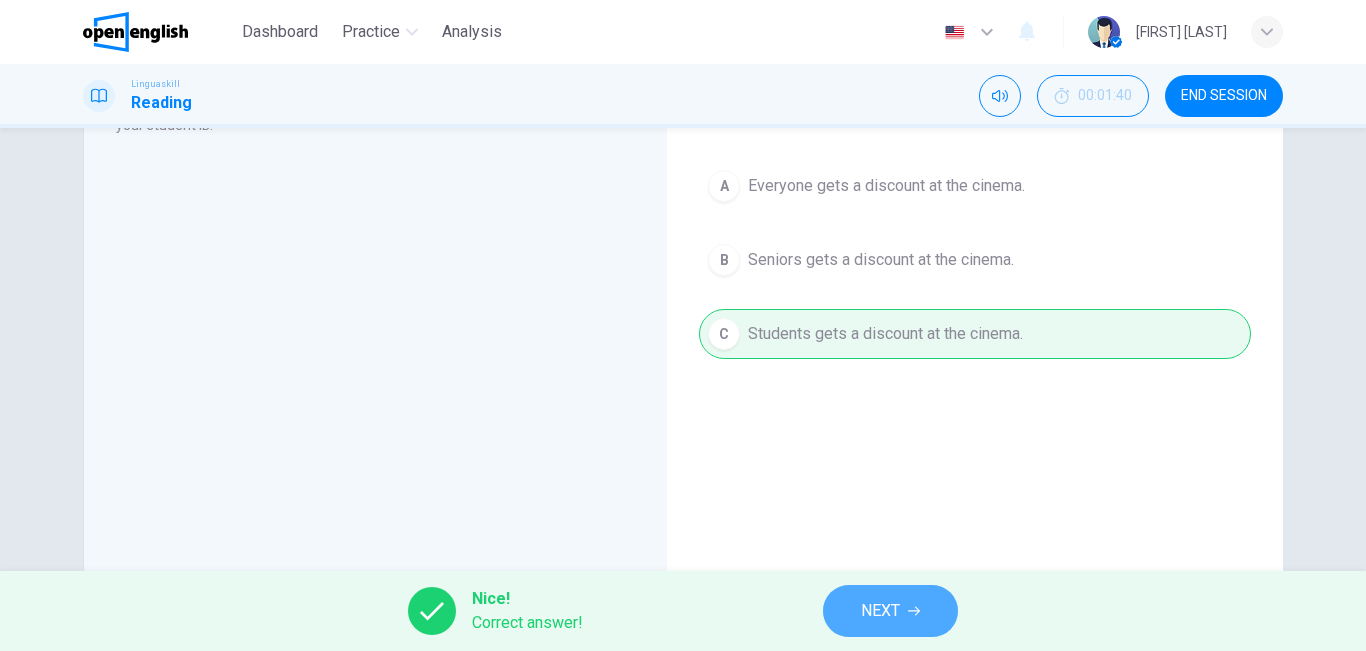click on "NEXT" at bounding box center (890, 611) 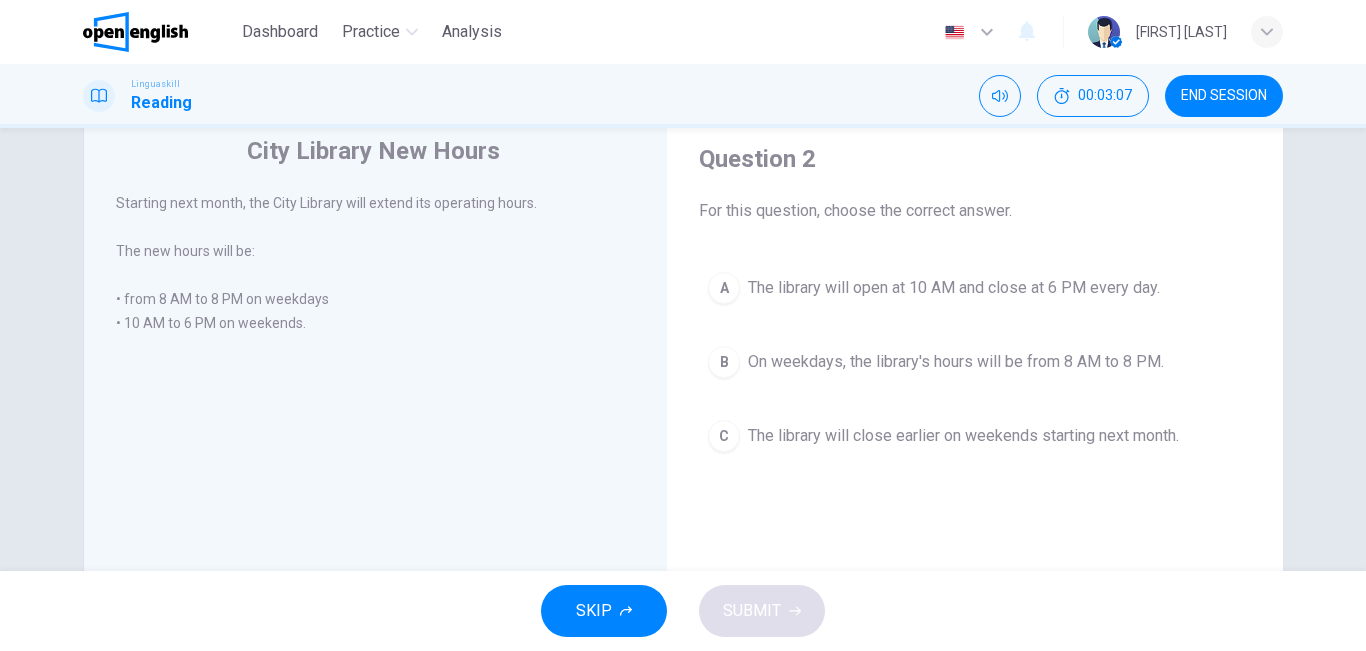 scroll, scrollTop: 57, scrollLeft: 0, axis: vertical 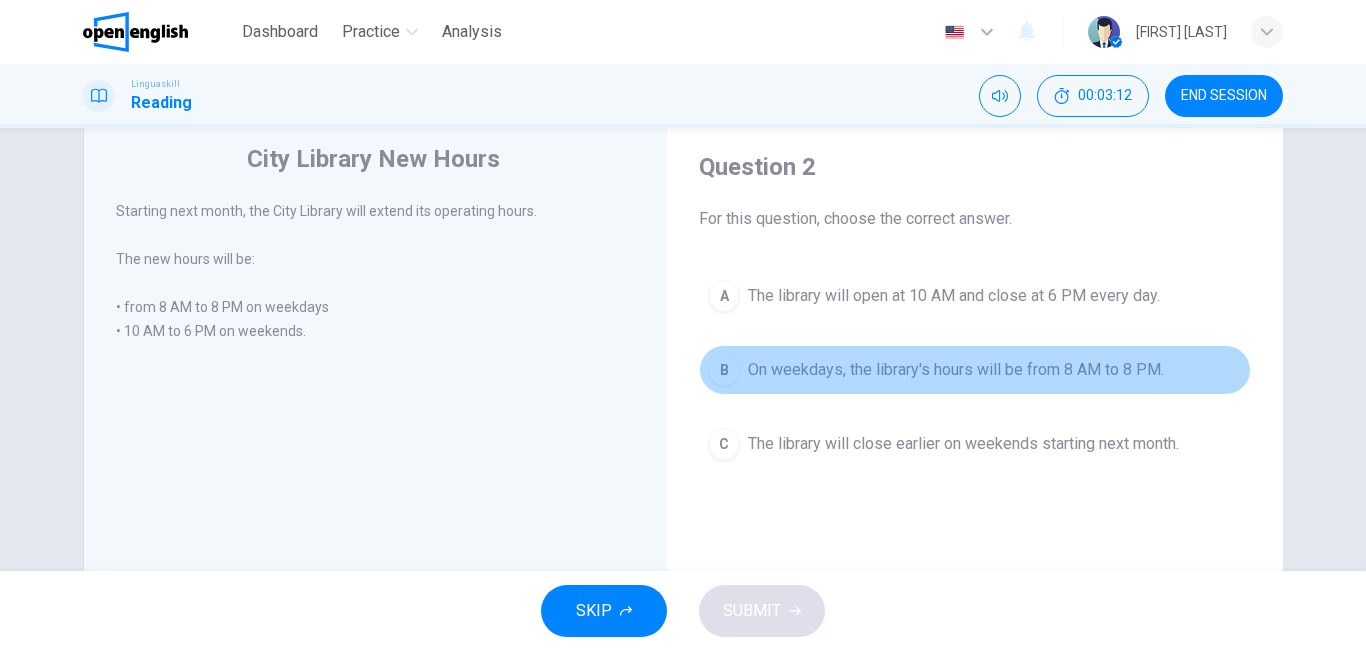 click on "On weekdays, the library's hours will be from 8 AM to 8 PM." at bounding box center [956, 370] 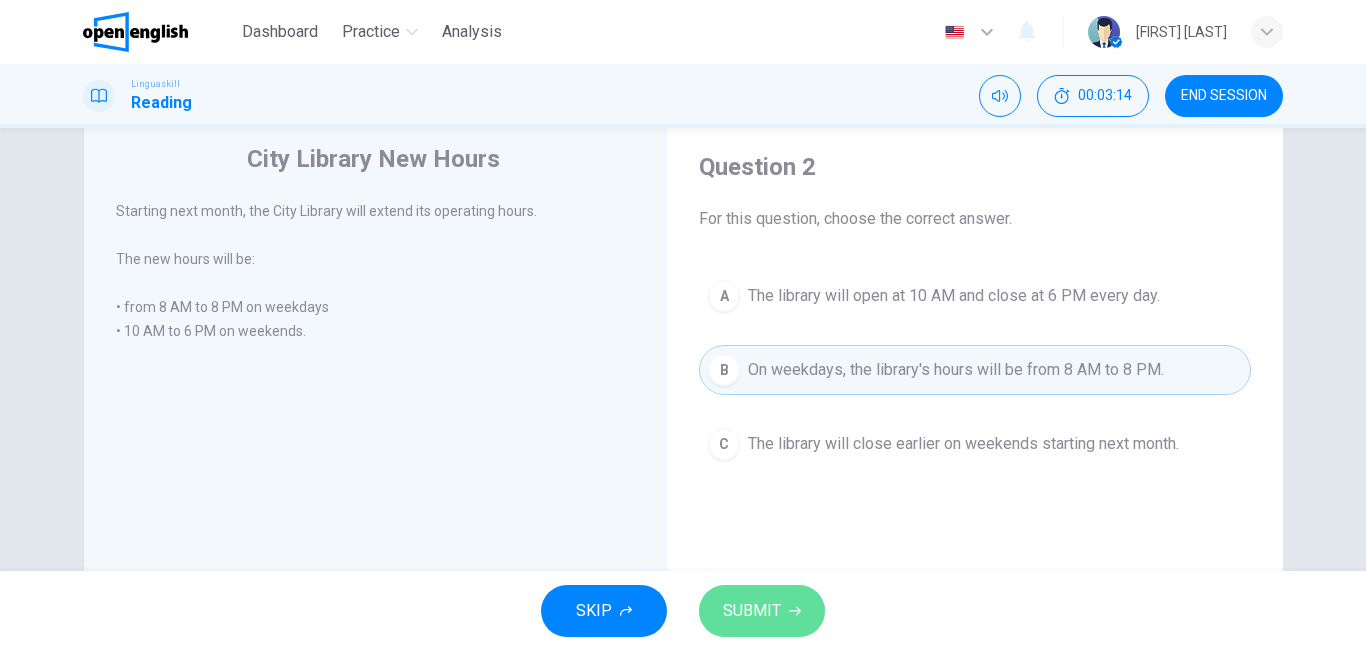 click on "SUBMIT" at bounding box center (752, 611) 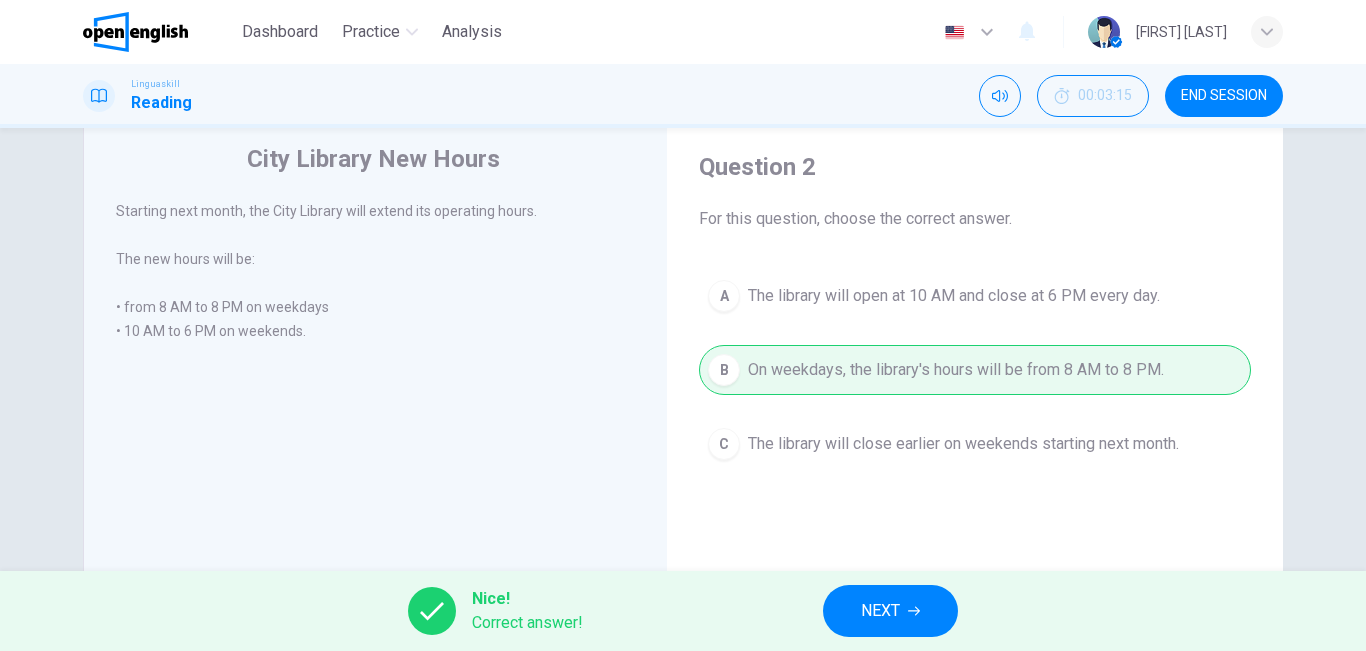 click on "NEXT" at bounding box center (880, 611) 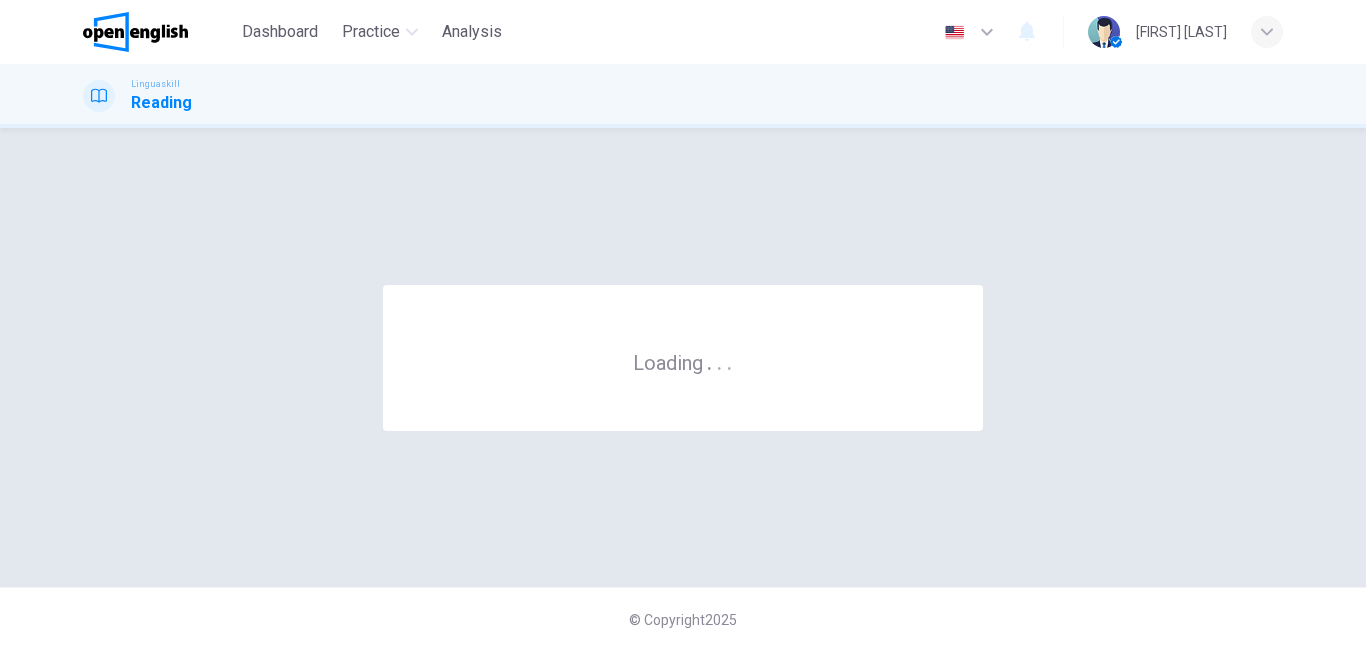 scroll, scrollTop: 0, scrollLeft: 0, axis: both 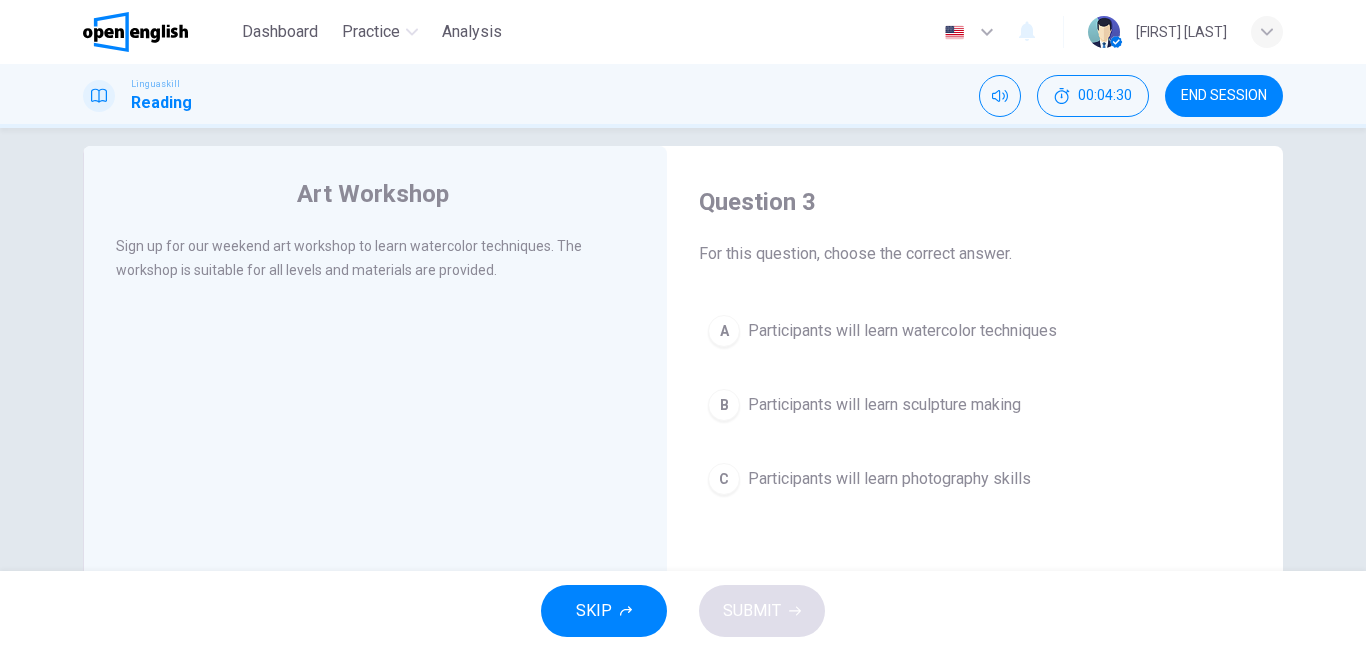 click on "A" at bounding box center (724, 331) 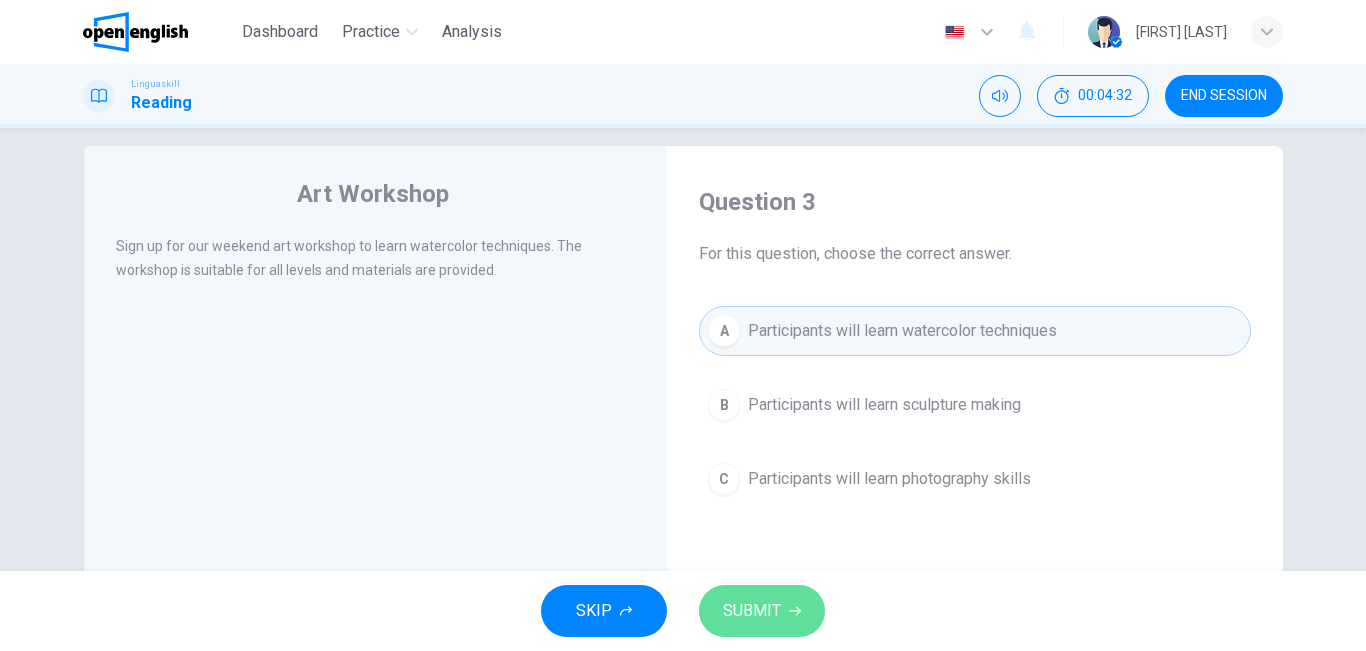 click on "SUBMIT" at bounding box center [762, 611] 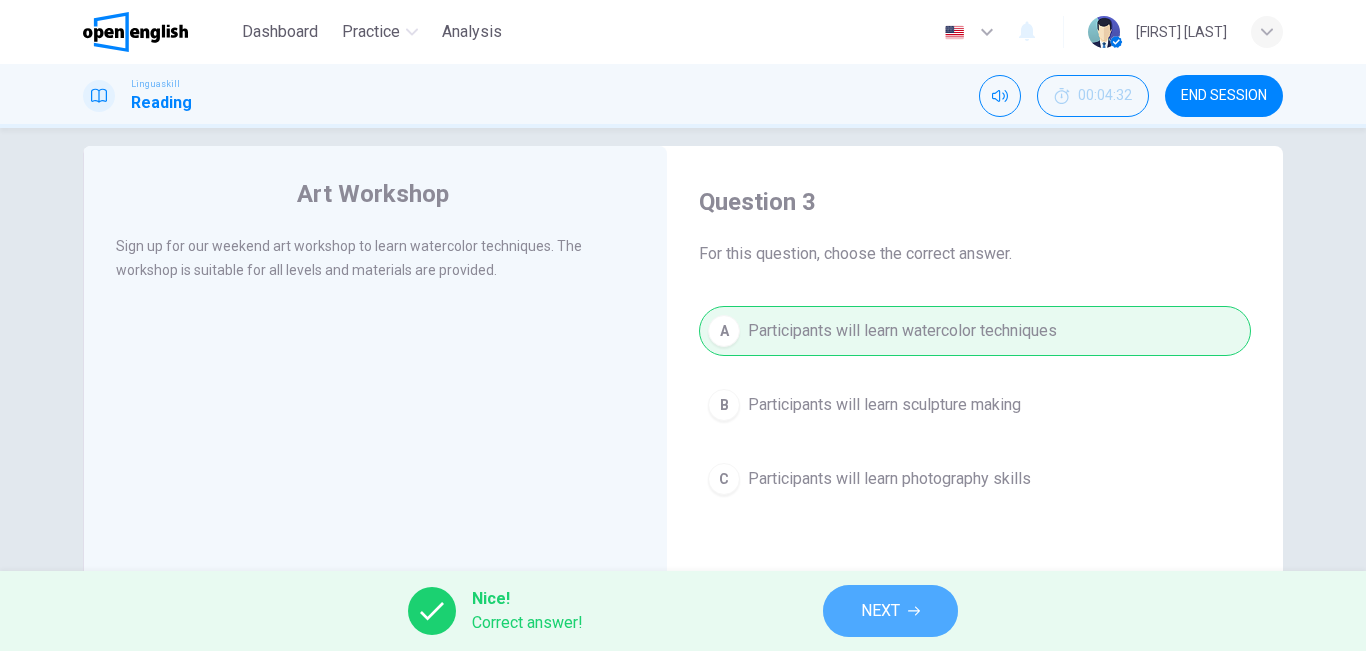 click on "NEXT" at bounding box center [890, 611] 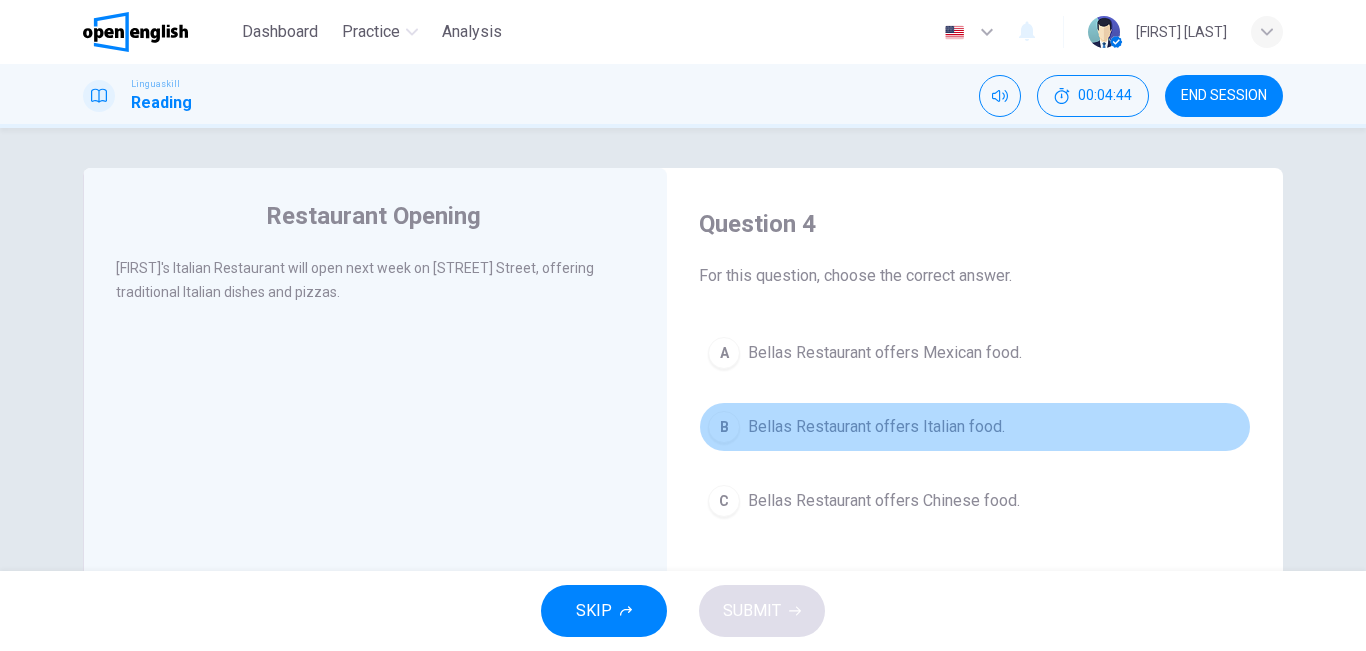 click on "B Bellas Restaurant offers Italian food." at bounding box center (975, 427) 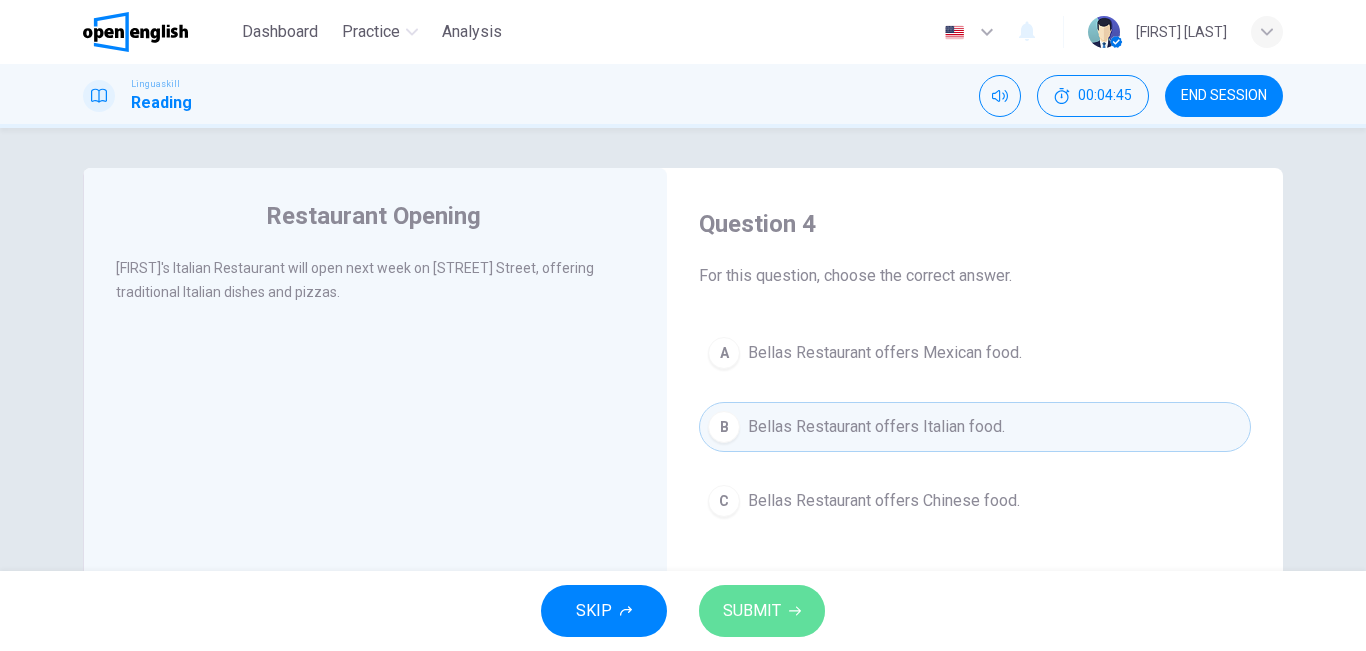 click on "SUBMIT" at bounding box center (762, 611) 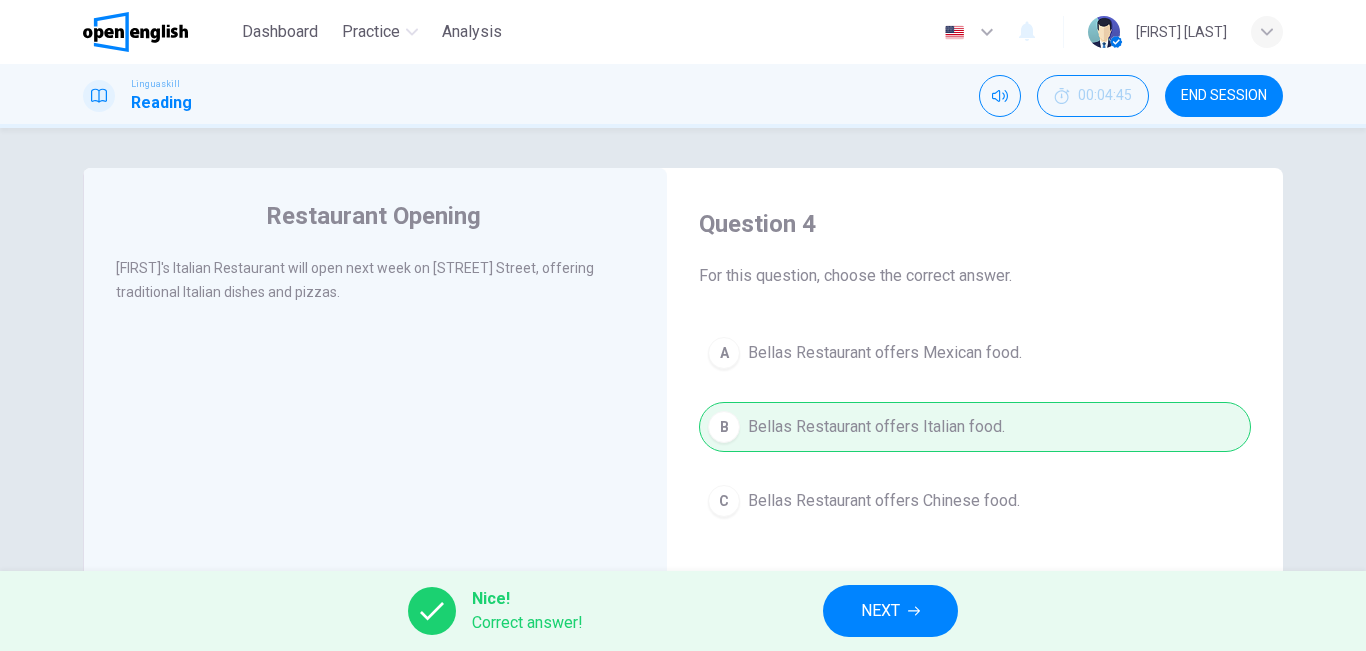 click on "NEXT" at bounding box center [890, 611] 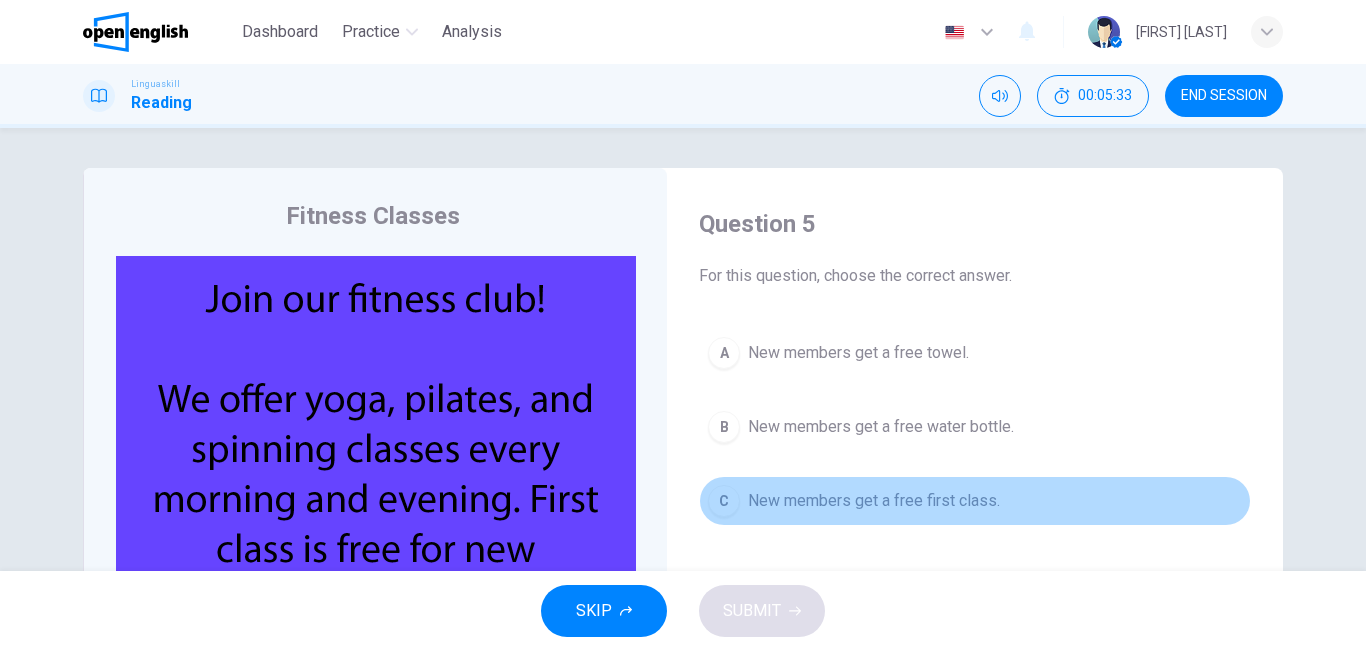 click on "C" at bounding box center (724, 501) 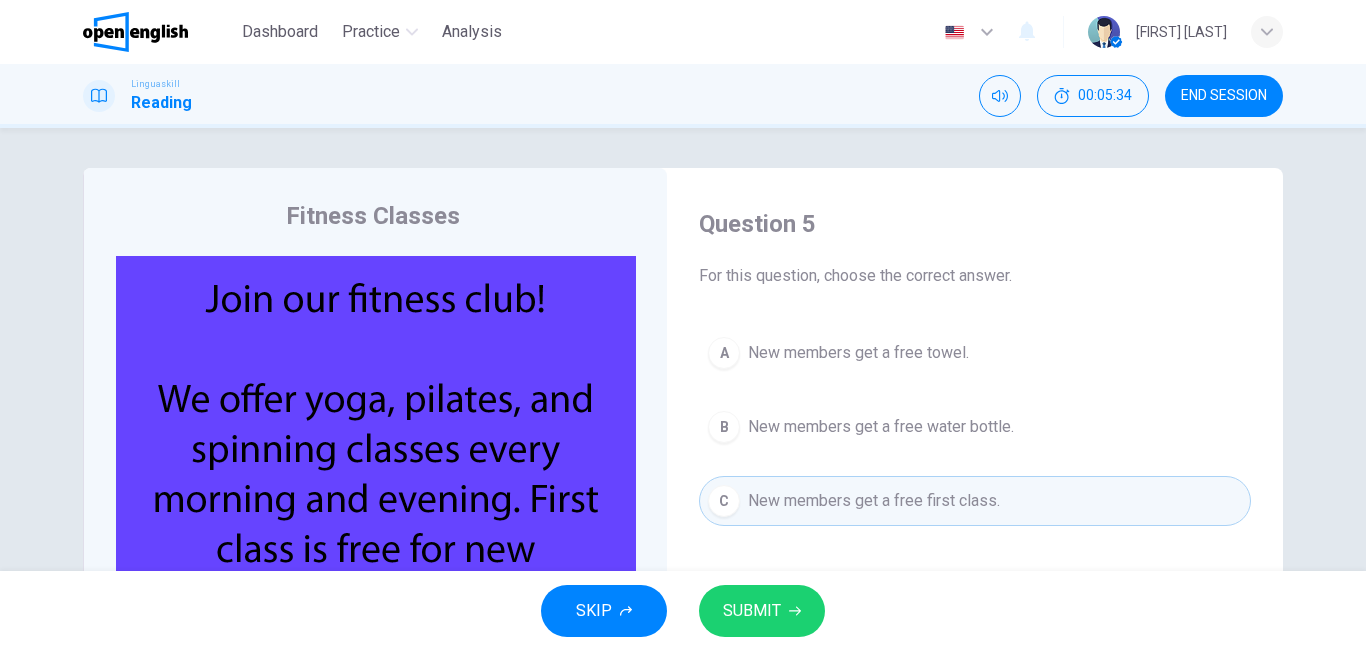 click on "SUBMIT" at bounding box center (752, 611) 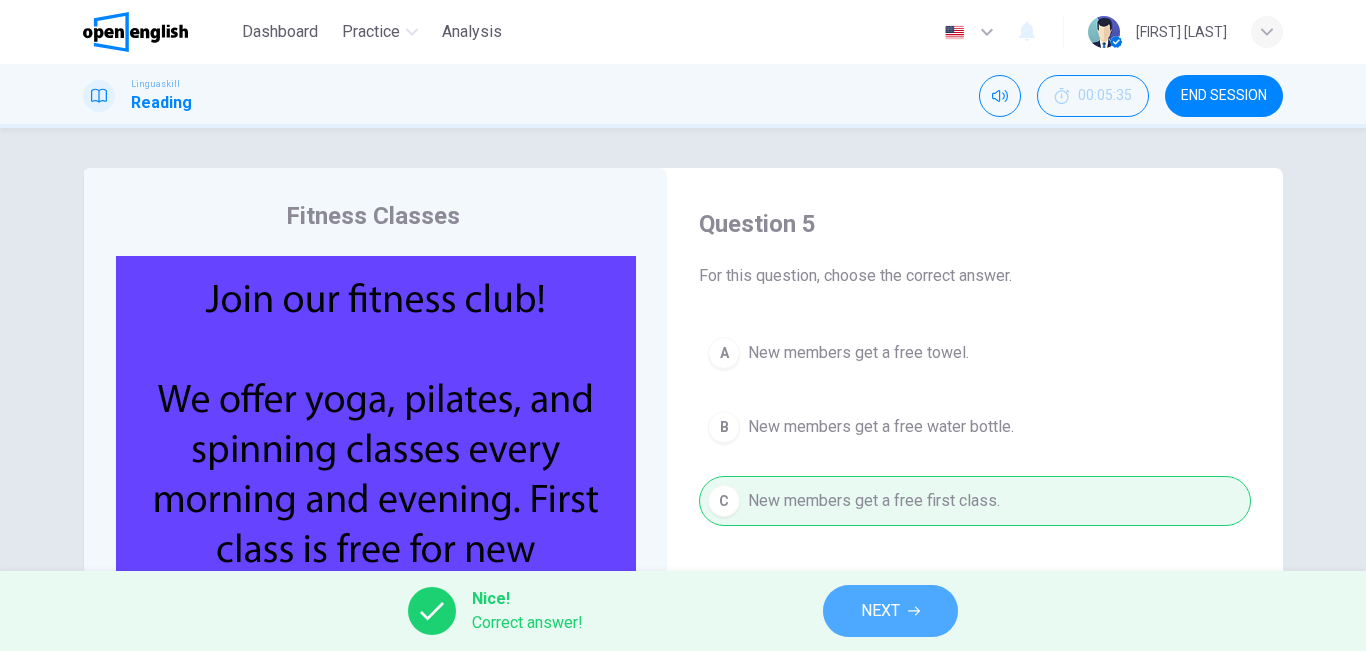 click on "NEXT" at bounding box center [880, 611] 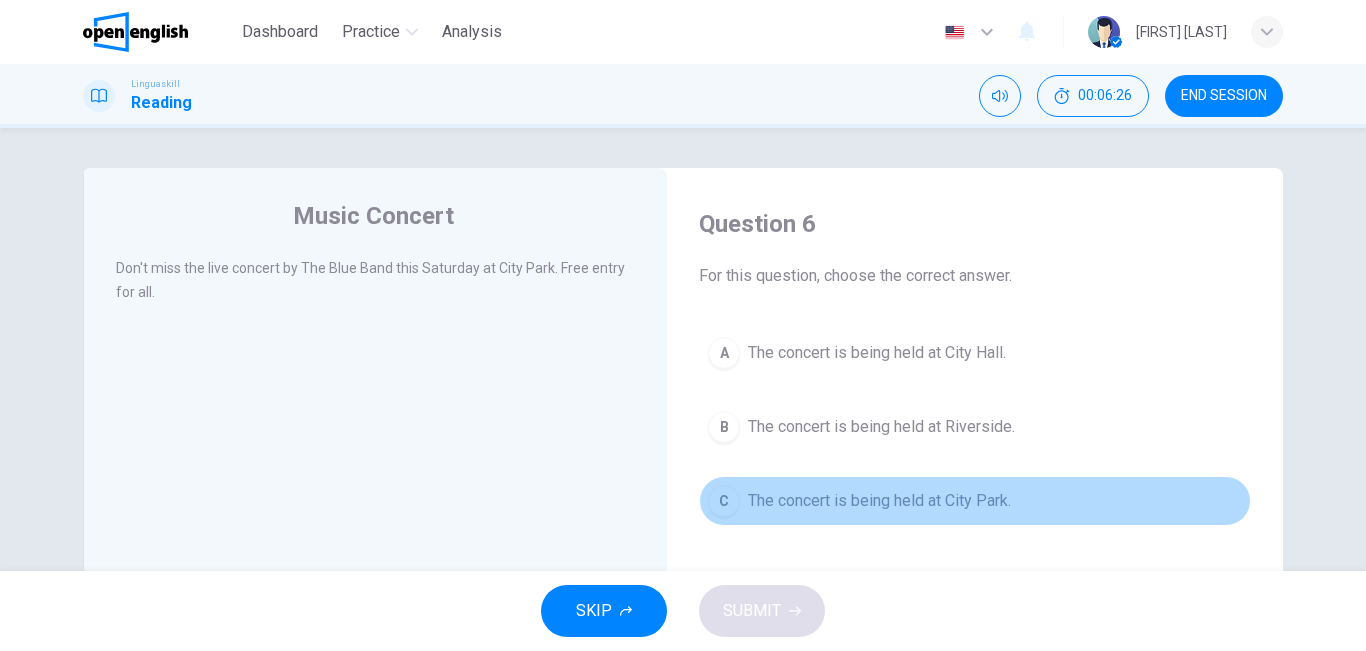 click on "The concert is being held at City Park." at bounding box center (879, 501) 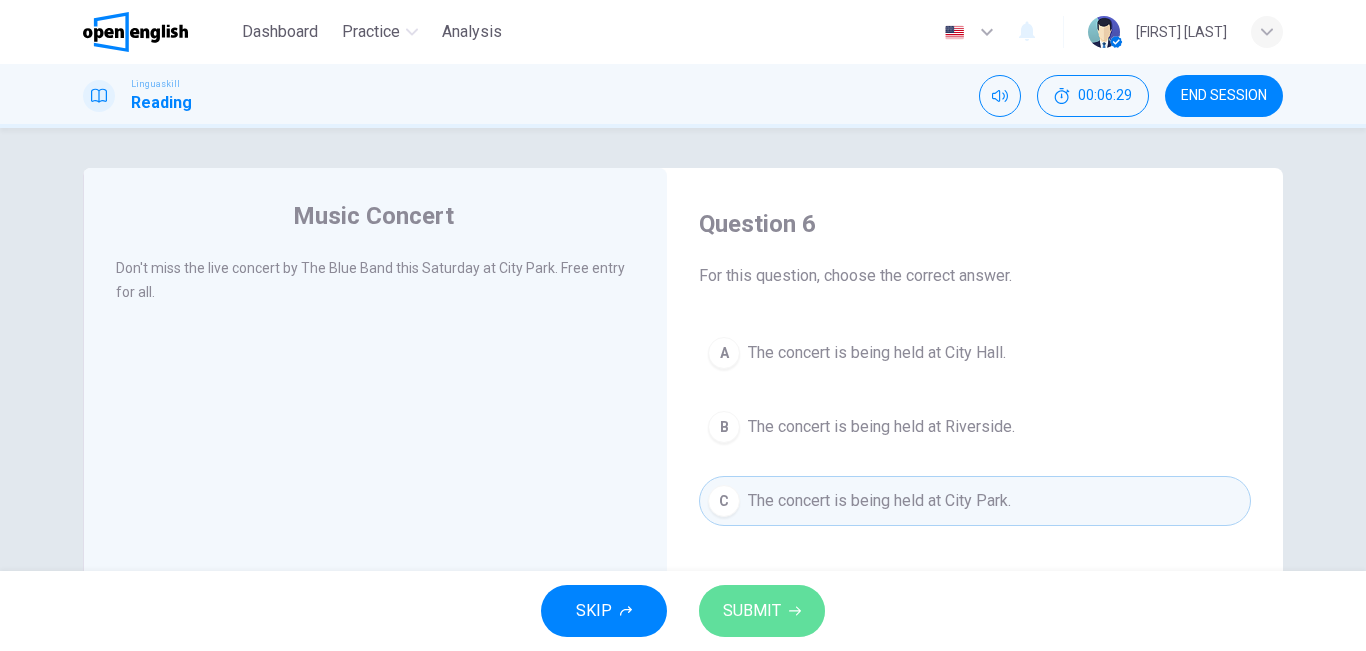 click on "SUBMIT" at bounding box center (762, 611) 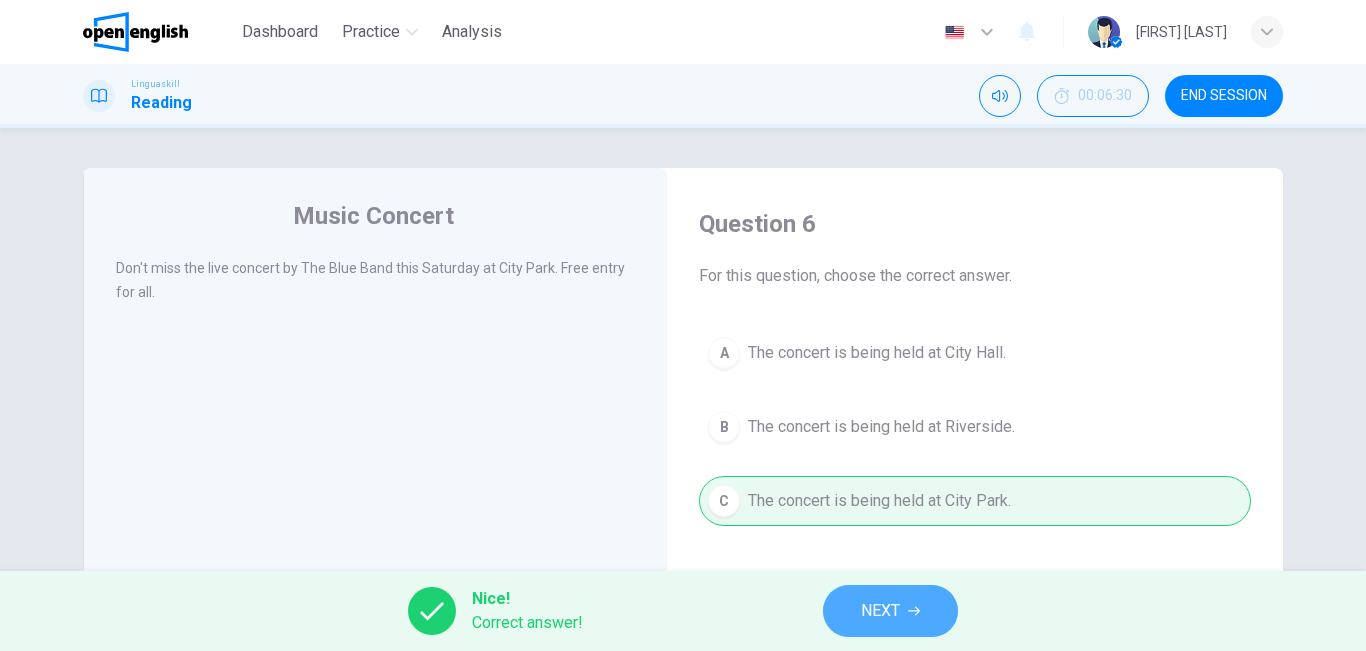 click on "NEXT" at bounding box center (880, 611) 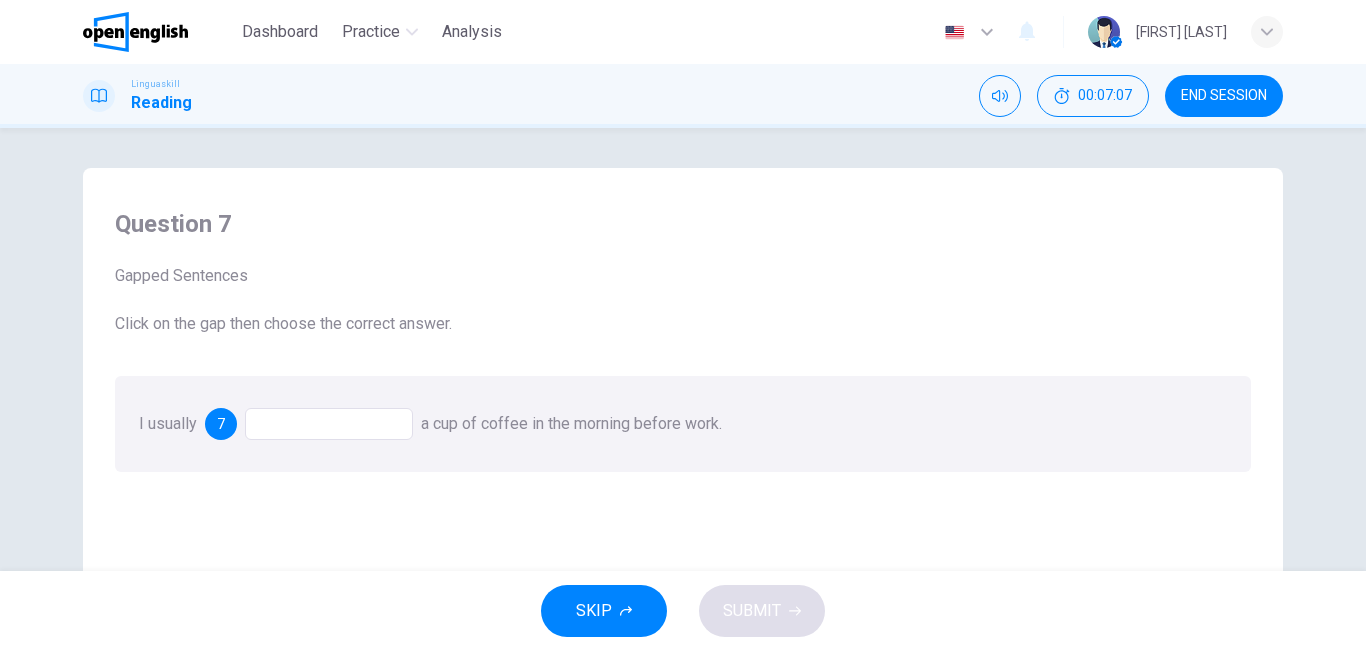 click at bounding box center (329, 424) 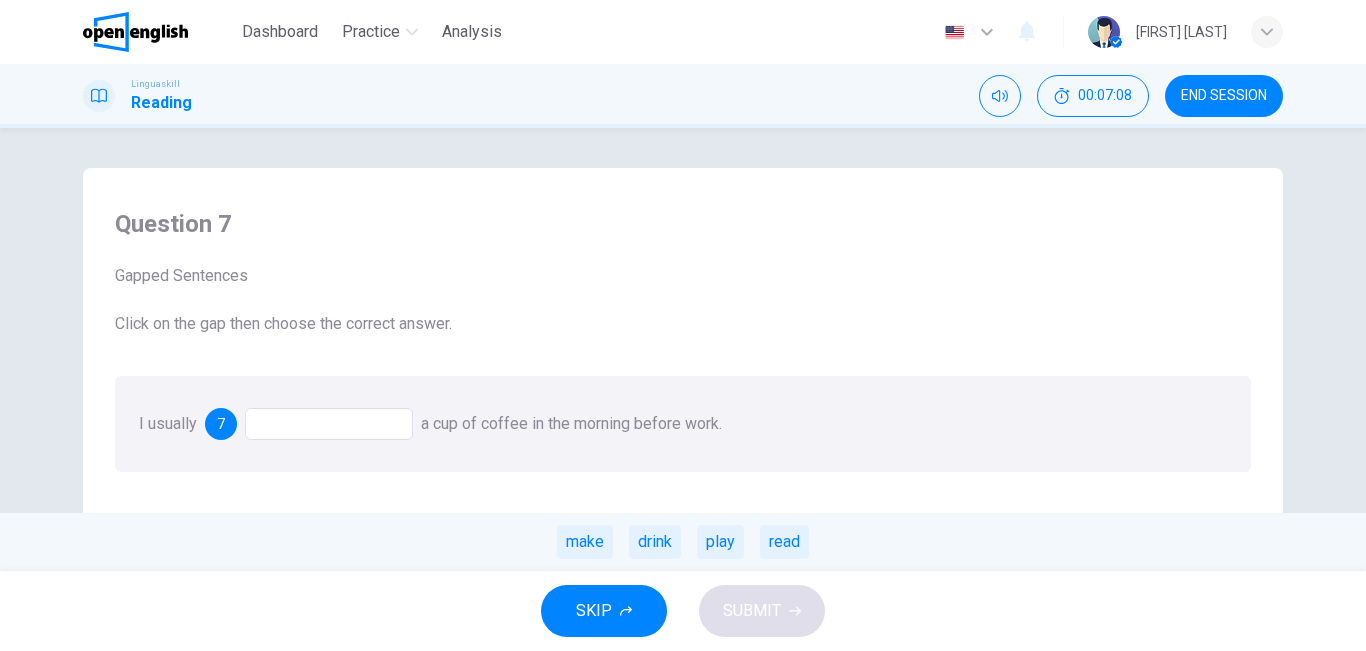 click at bounding box center (329, 424) 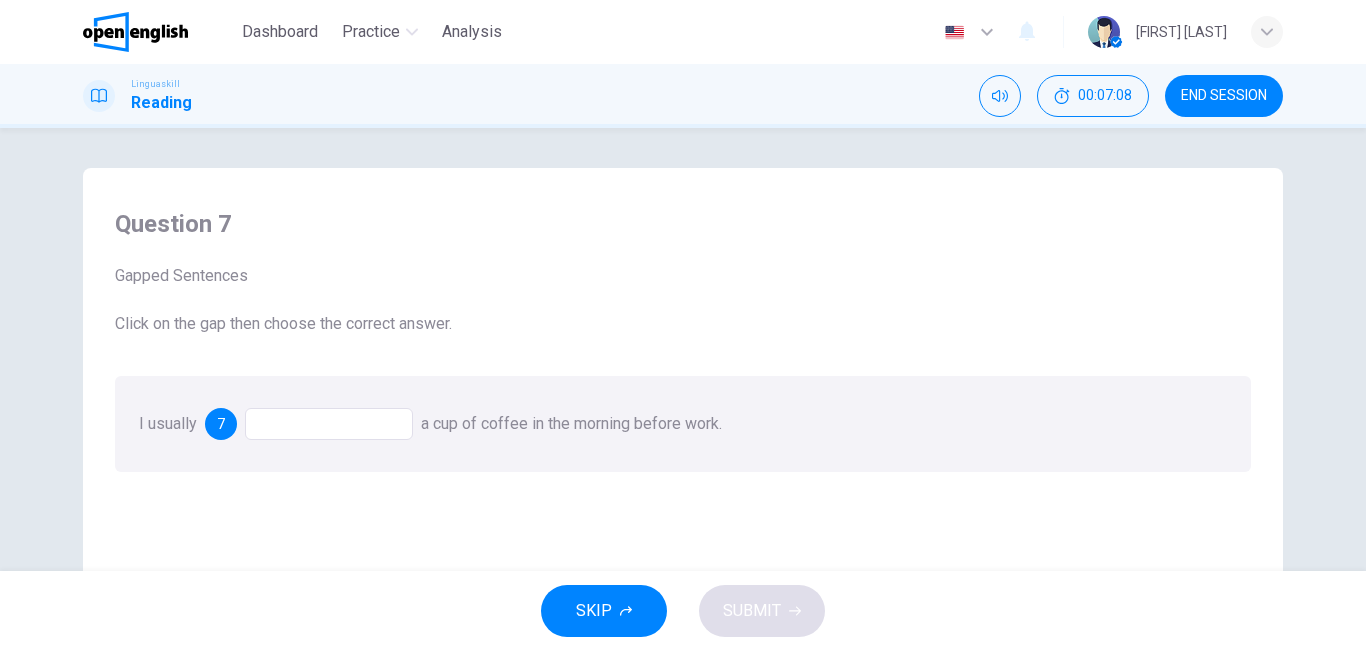 click at bounding box center (329, 424) 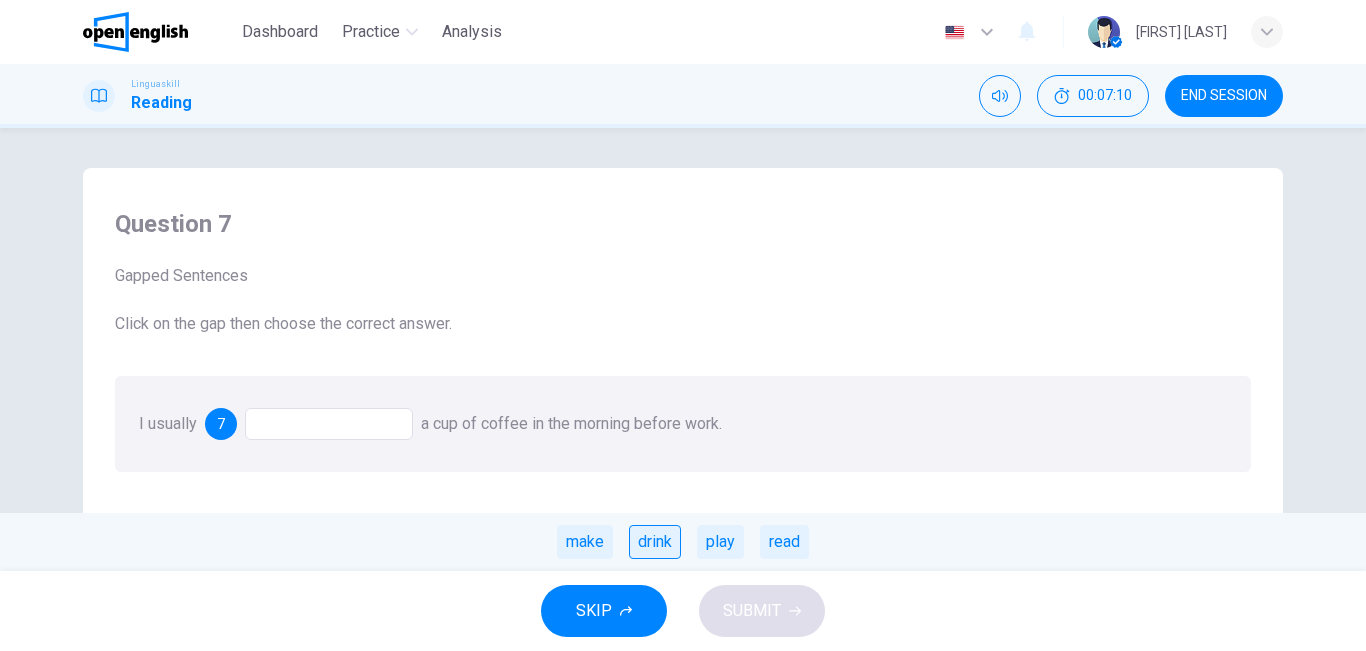 click on "drink" at bounding box center (655, 542) 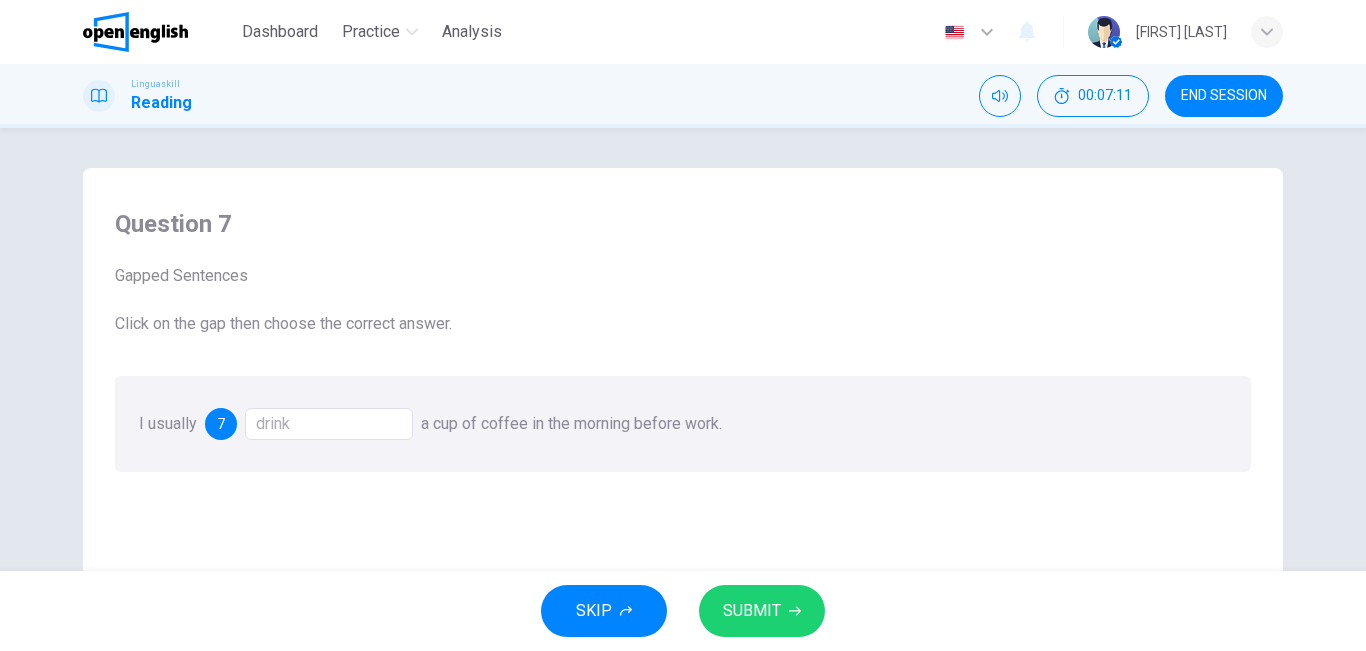 click on "SUBMIT" at bounding box center (752, 611) 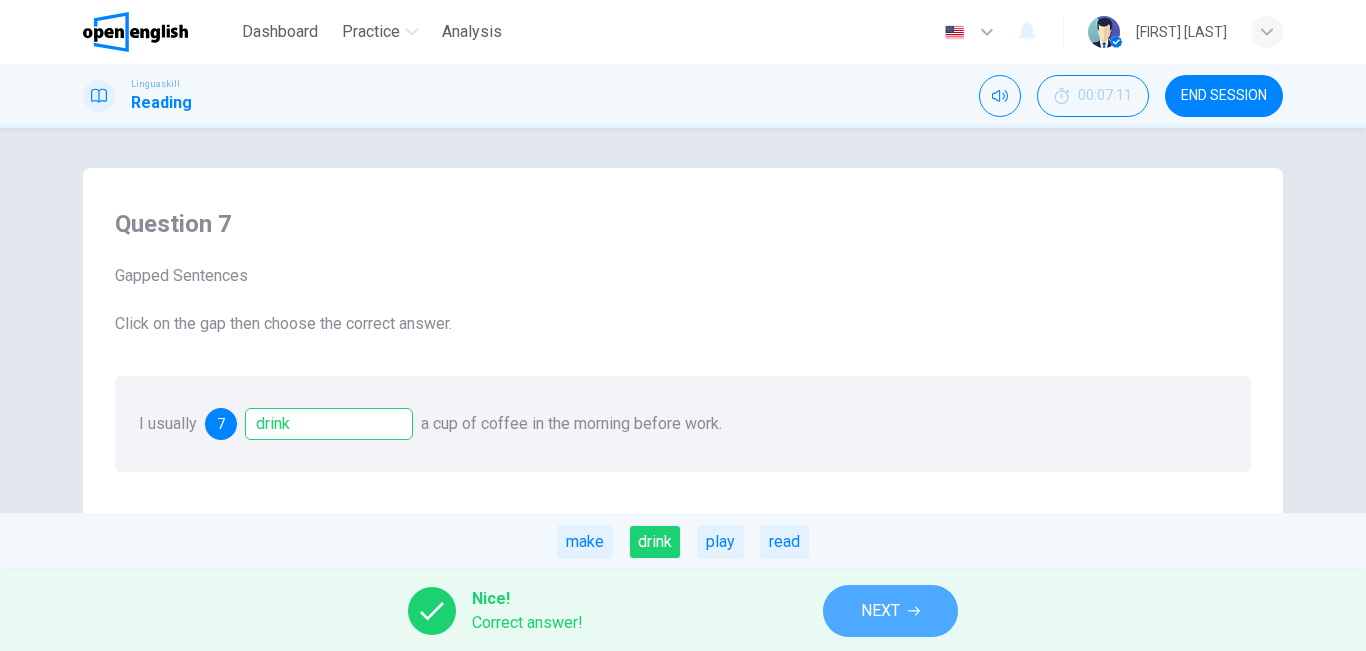 click on "NEXT" at bounding box center [890, 611] 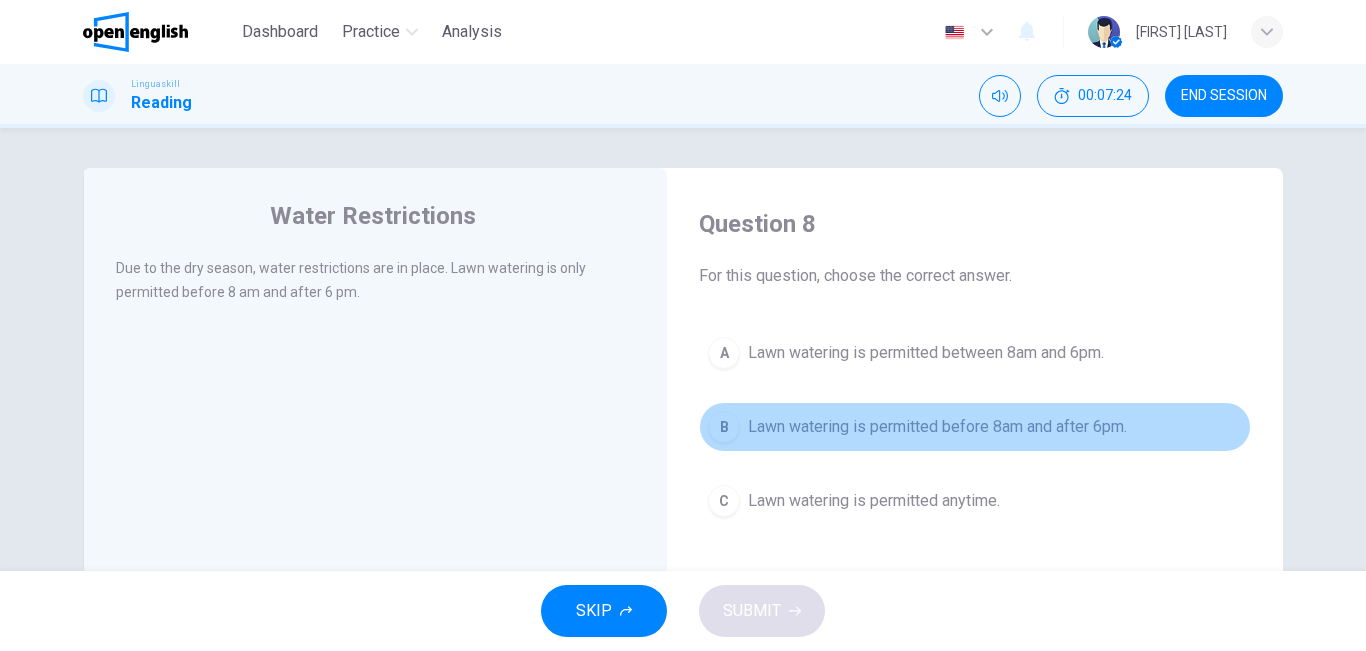 click on "Lawn watering is permitted before 8am and after 6pm." at bounding box center (937, 427) 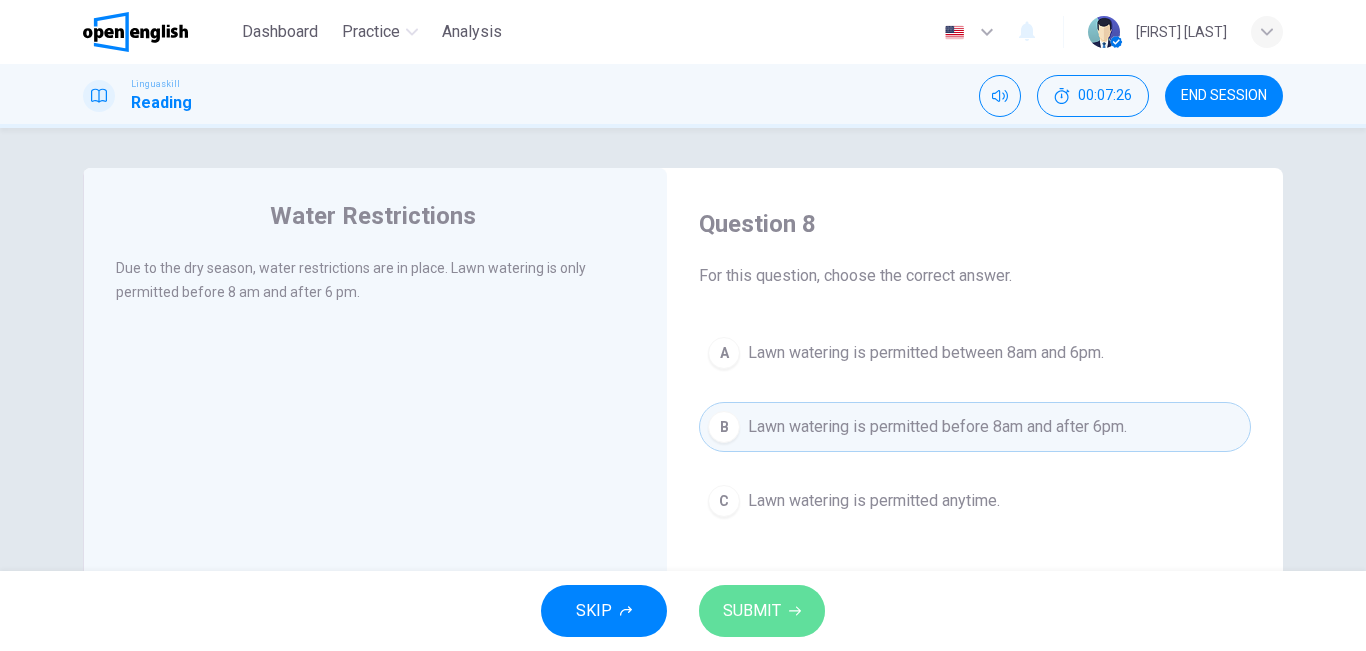 click on "SUBMIT" at bounding box center (762, 611) 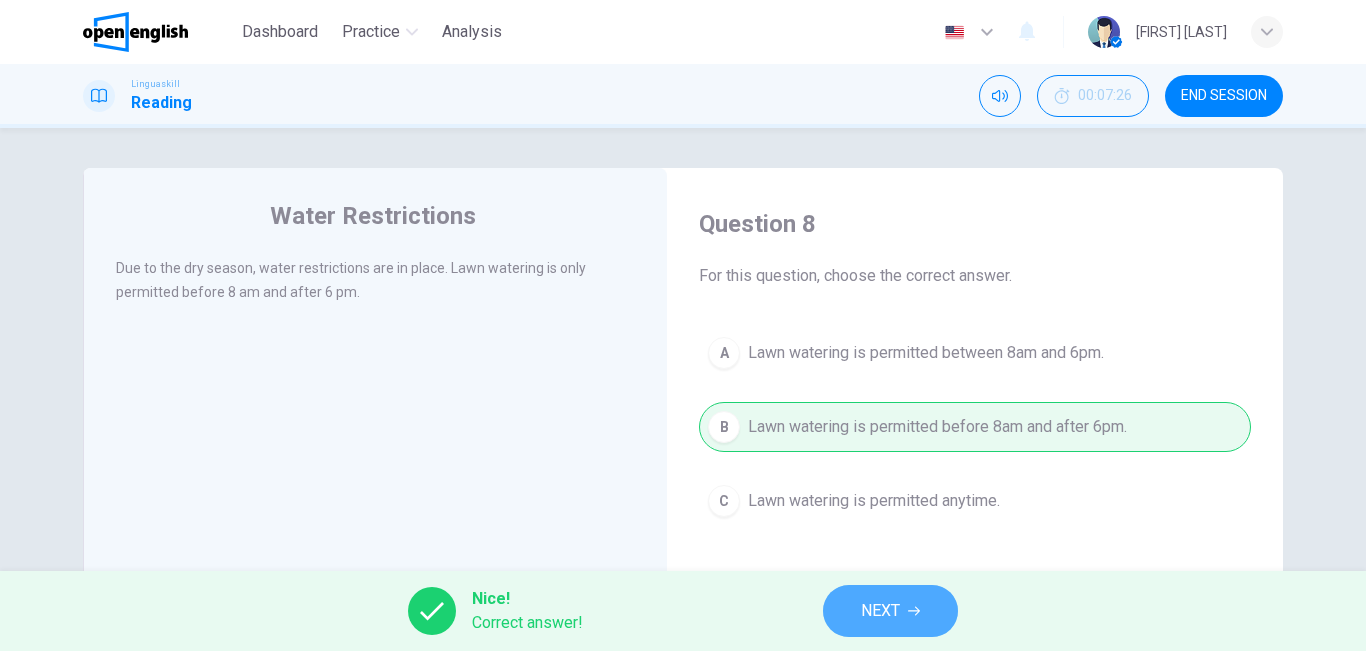 click on "NEXT" at bounding box center [890, 611] 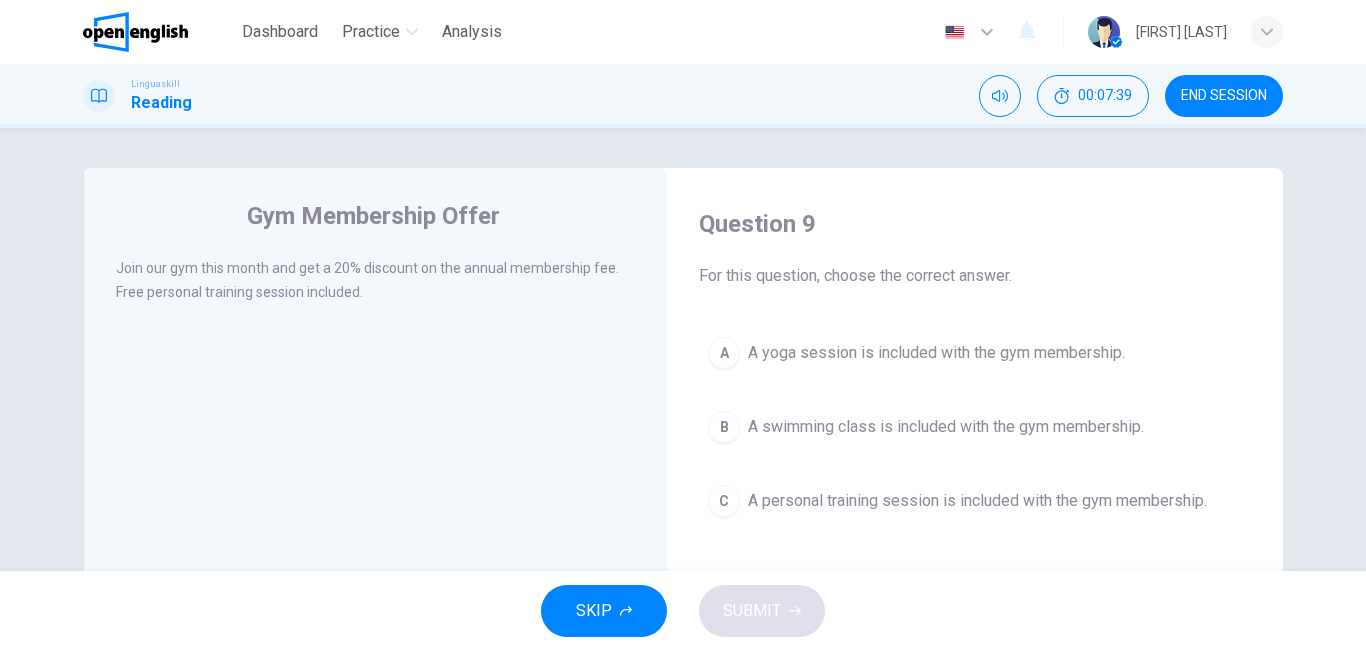 click on "C A personal training session is included with the gym membership." at bounding box center (975, 501) 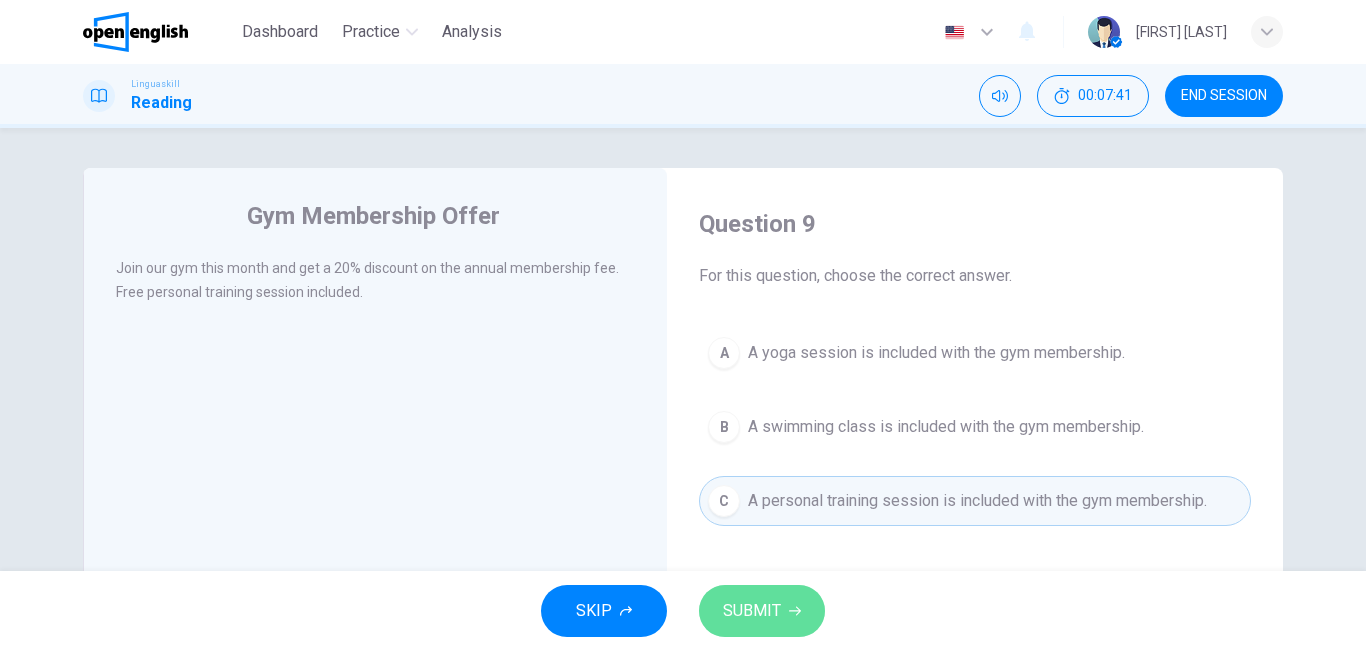 click on "SUBMIT" at bounding box center [762, 611] 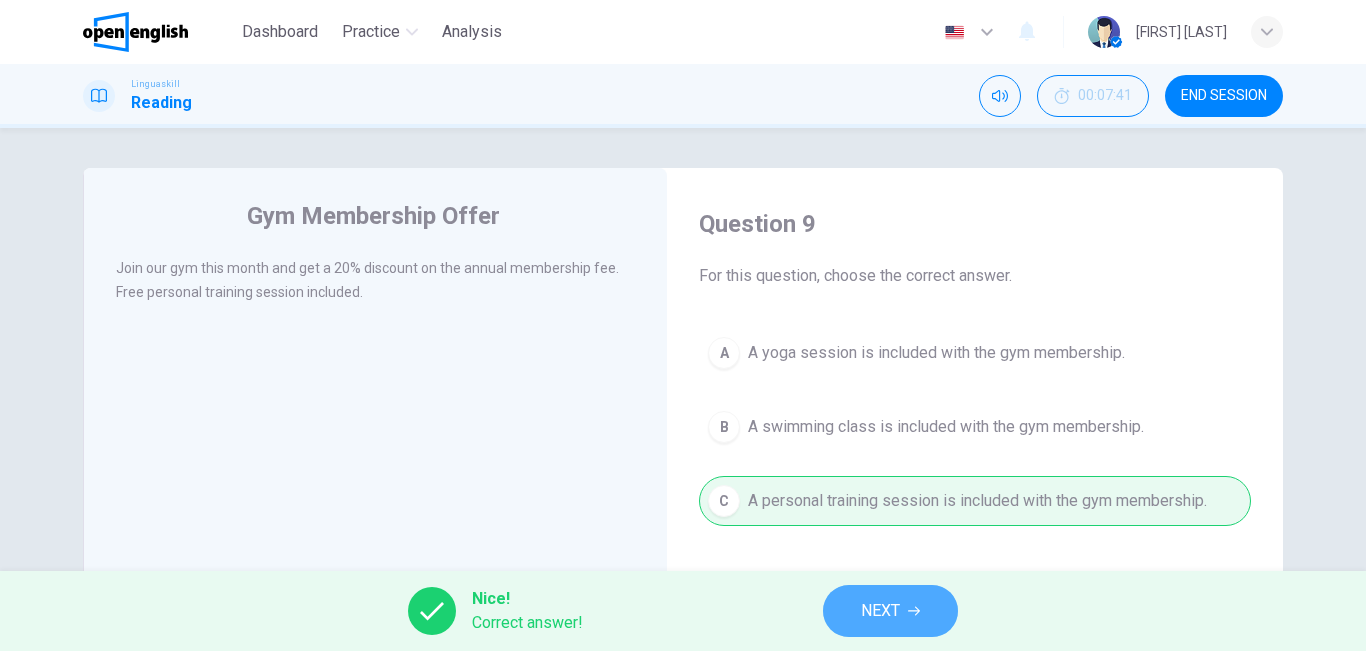 click on "NEXT" at bounding box center [890, 611] 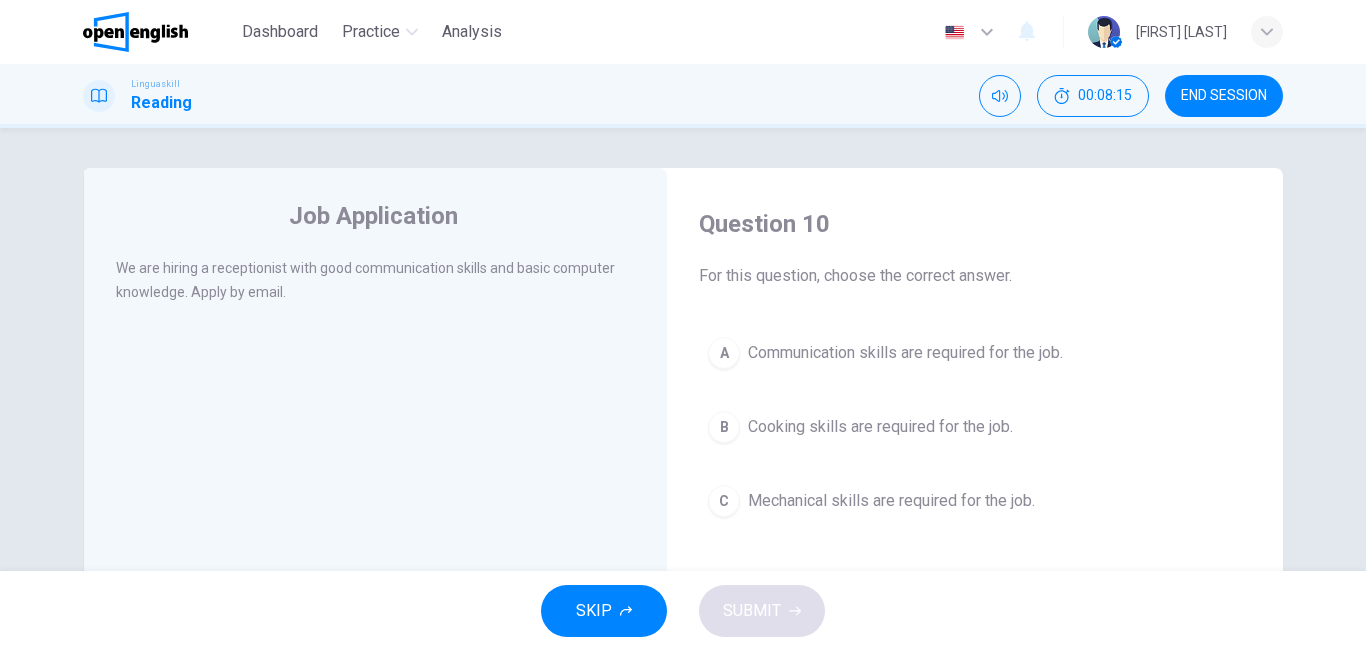 click on "Mechanical skills are required for the job." at bounding box center (891, 501) 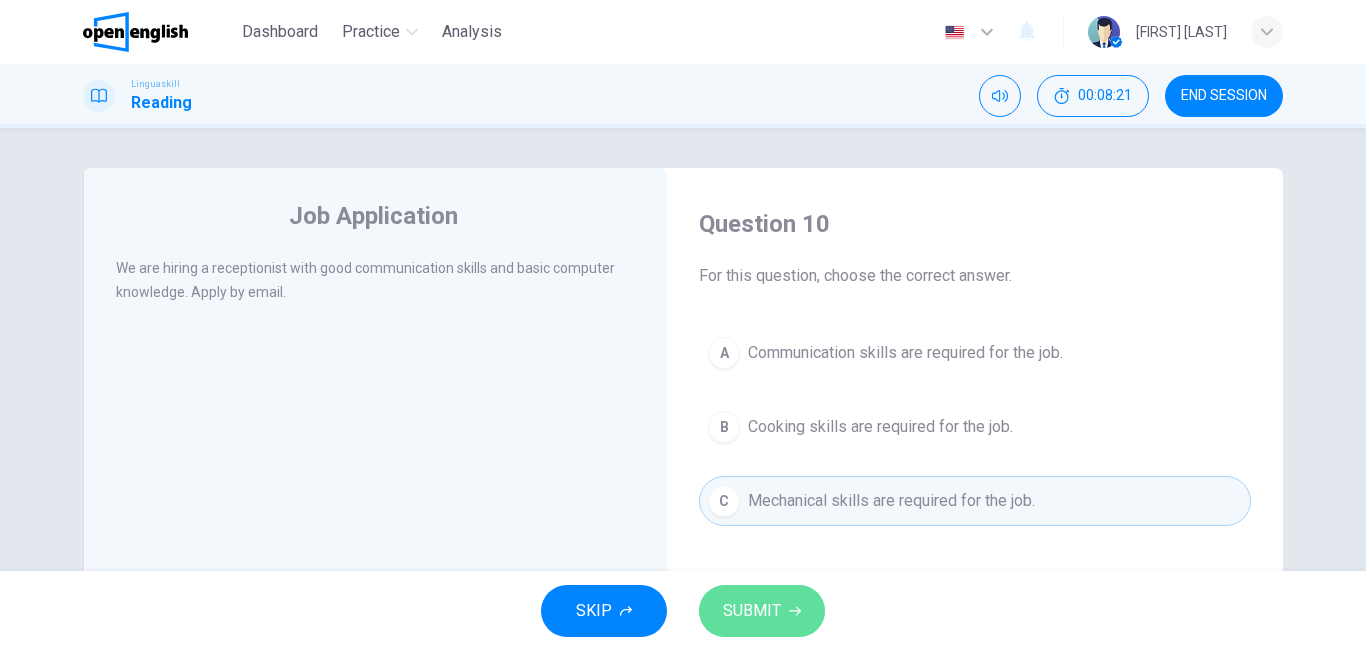 click on "SUBMIT" at bounding box center (762, 611) 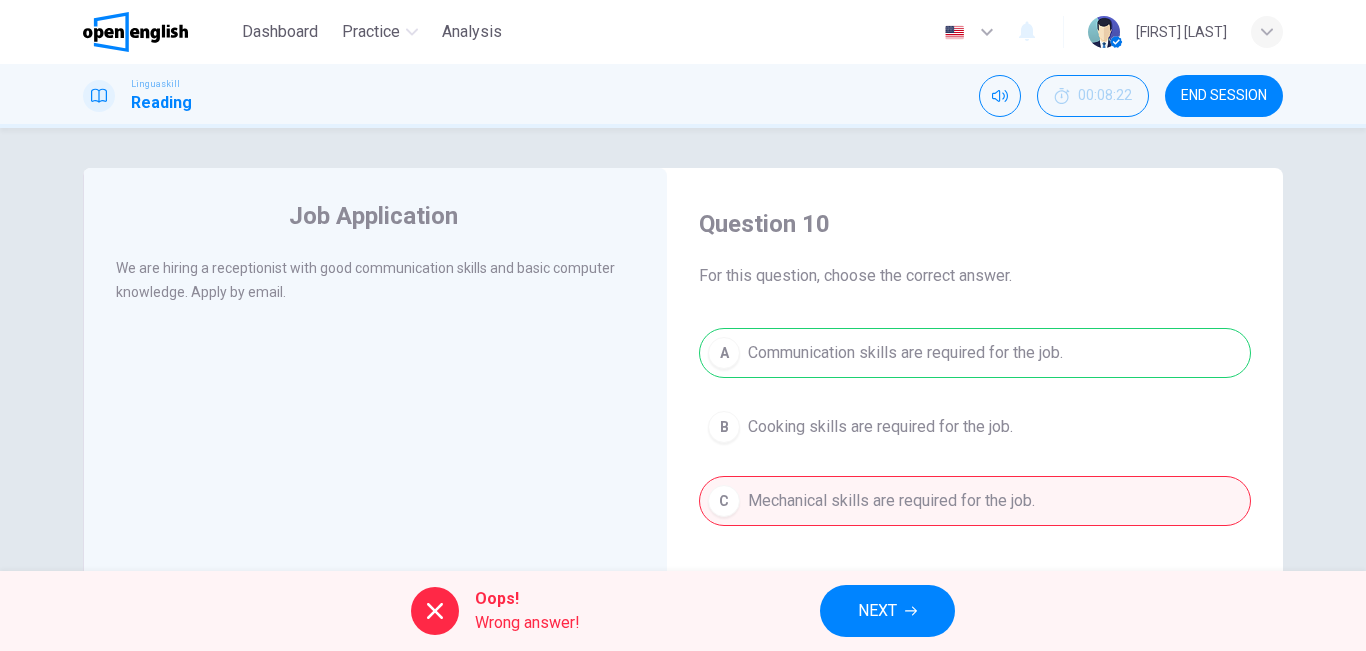 click on "NEXT" at bounding box center [887, 611] 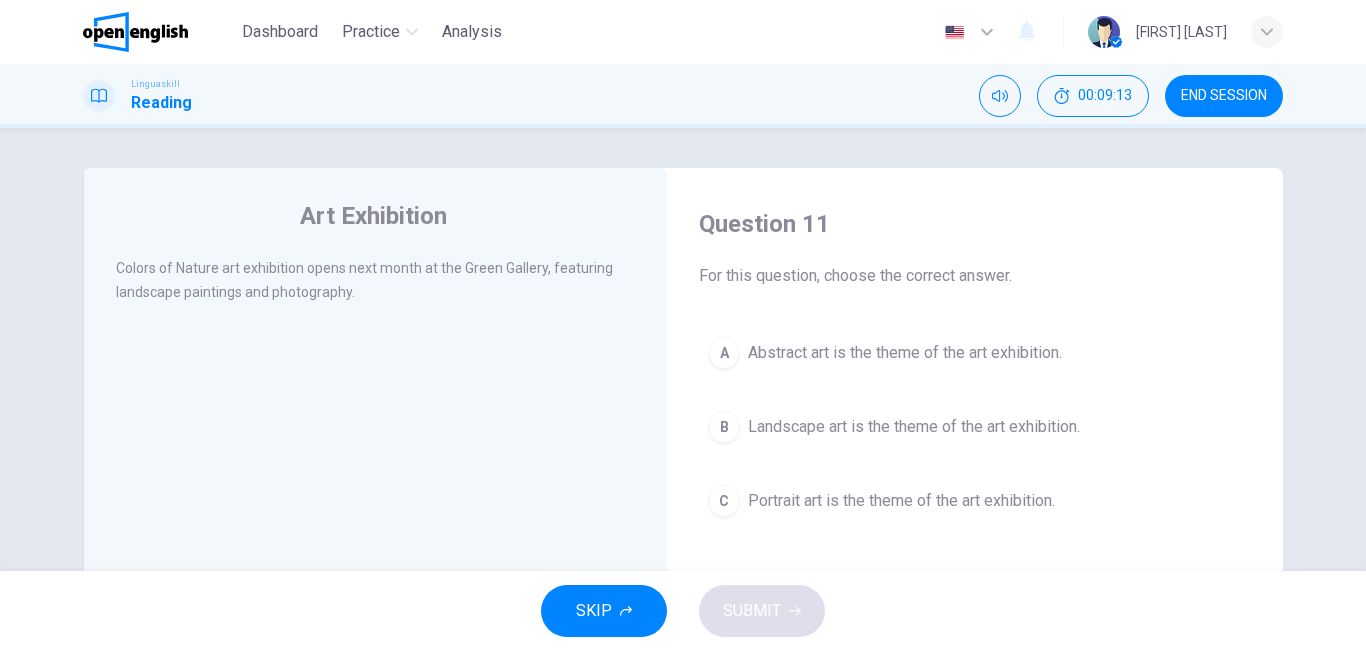 click on "A Abstract art is the theme of the art exhibition." at bounding box center [975, 353] 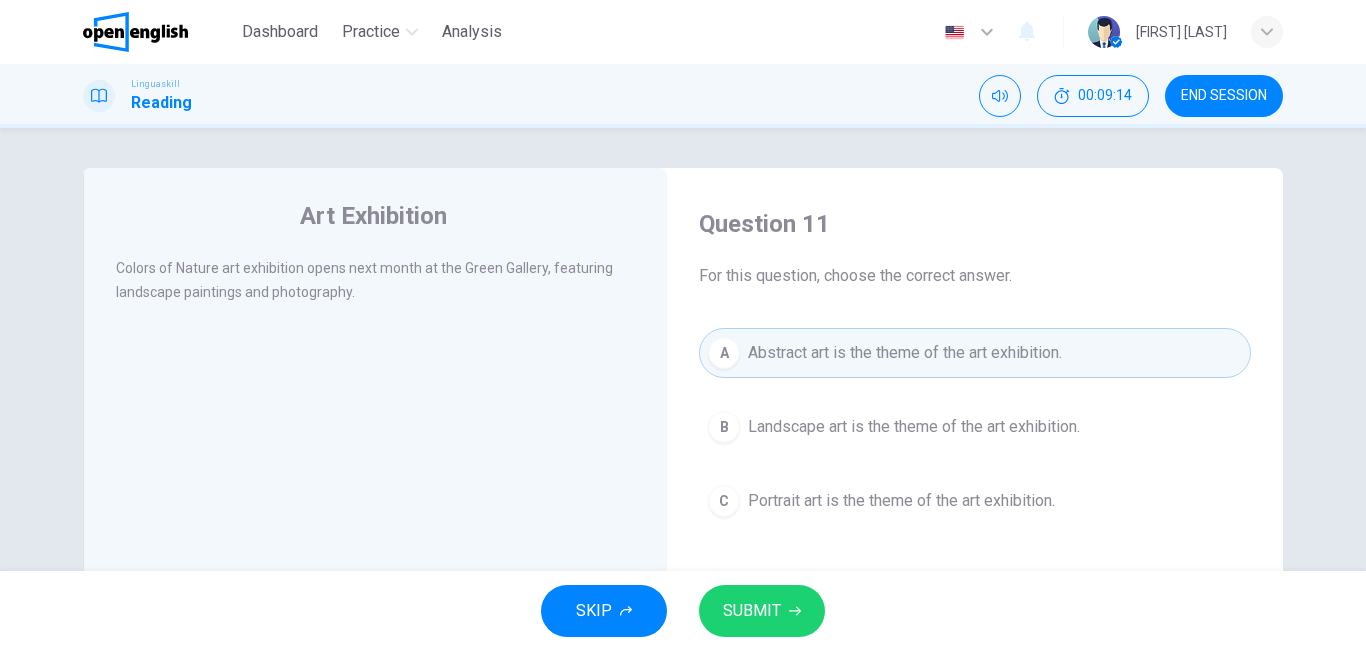 click on "SUBMIT" at bounding box center [762, 611] 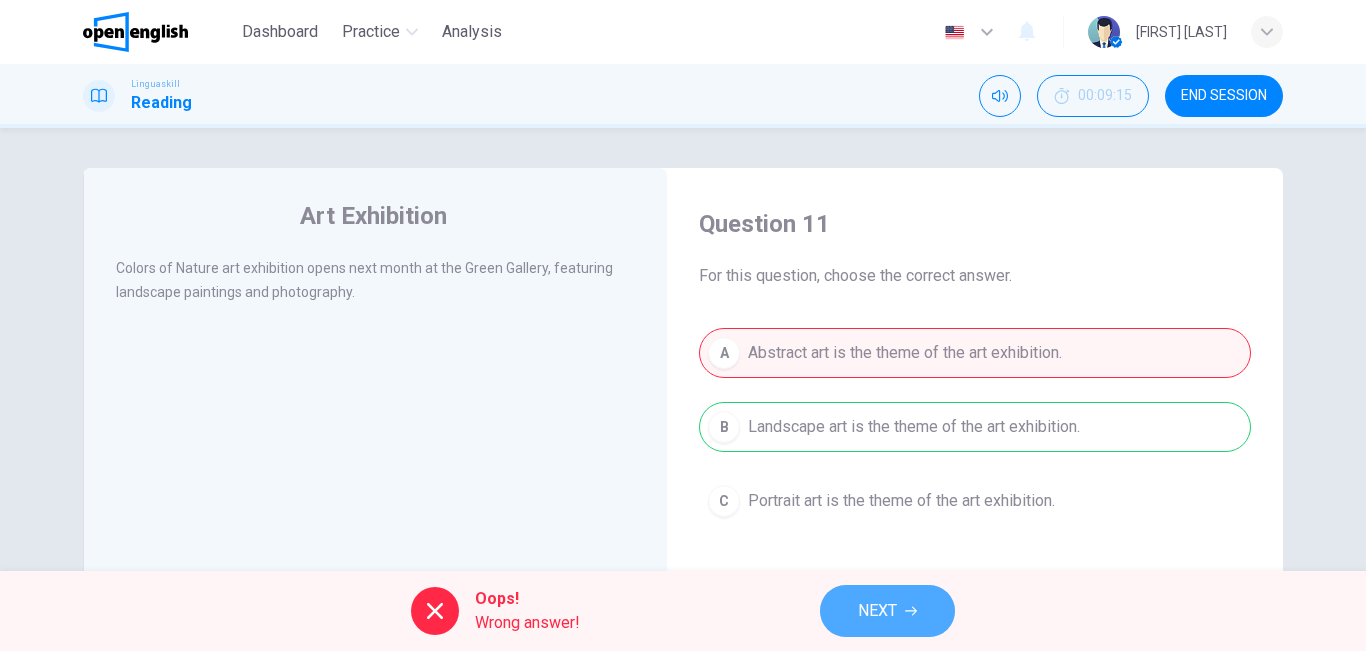 click on "NEXT" at bounding box center [887, 611] 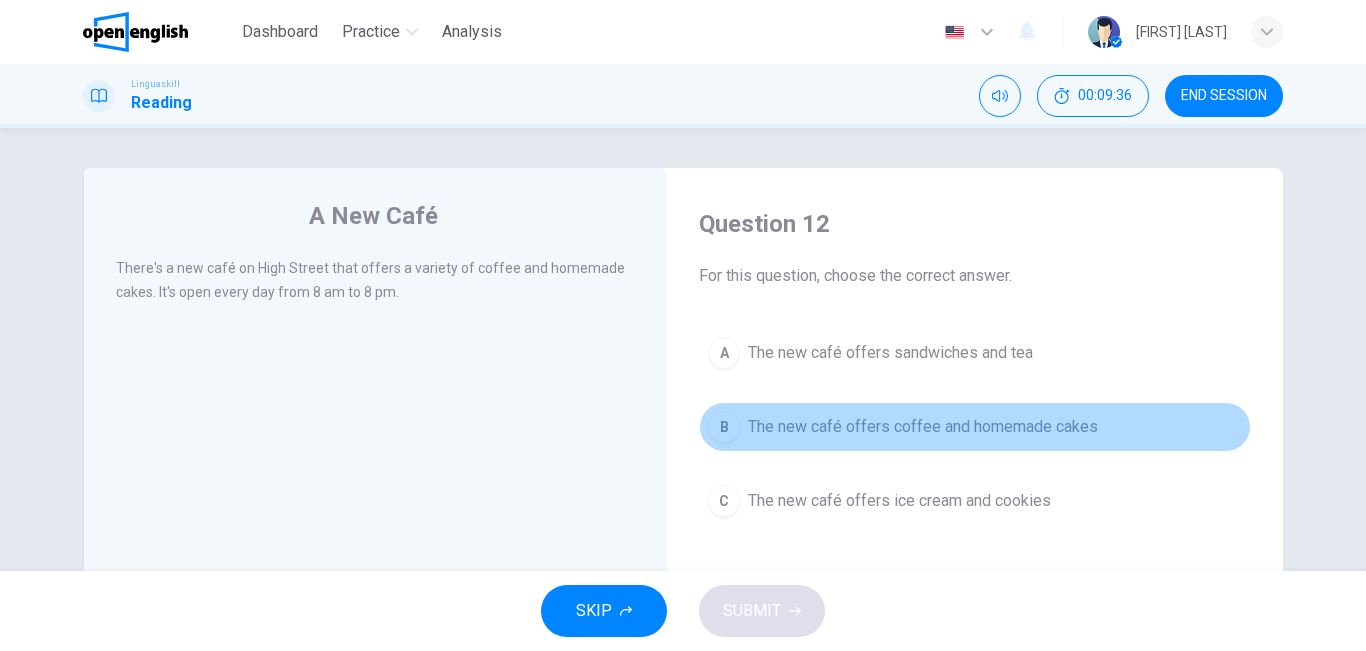 click on "The new café offers coffee and homemade cakes" at bounding box center [923, 427] 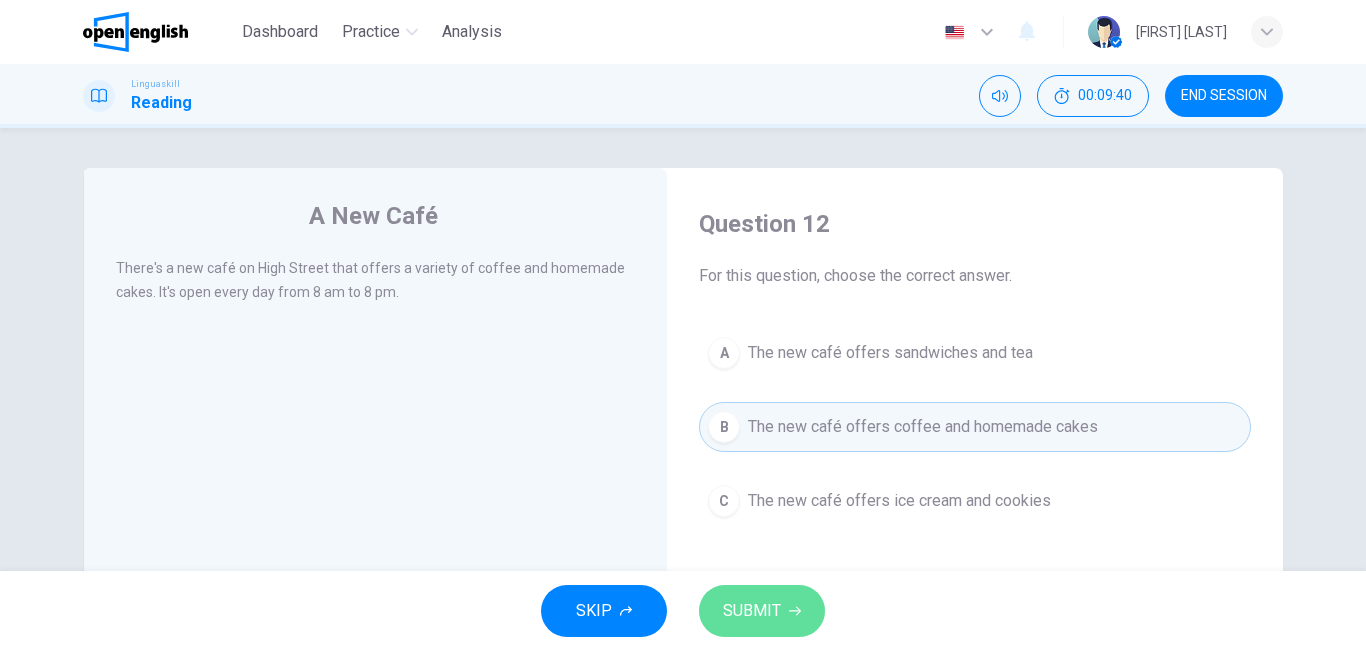 click on "SUBMIT" at bounding box center [762, 611] 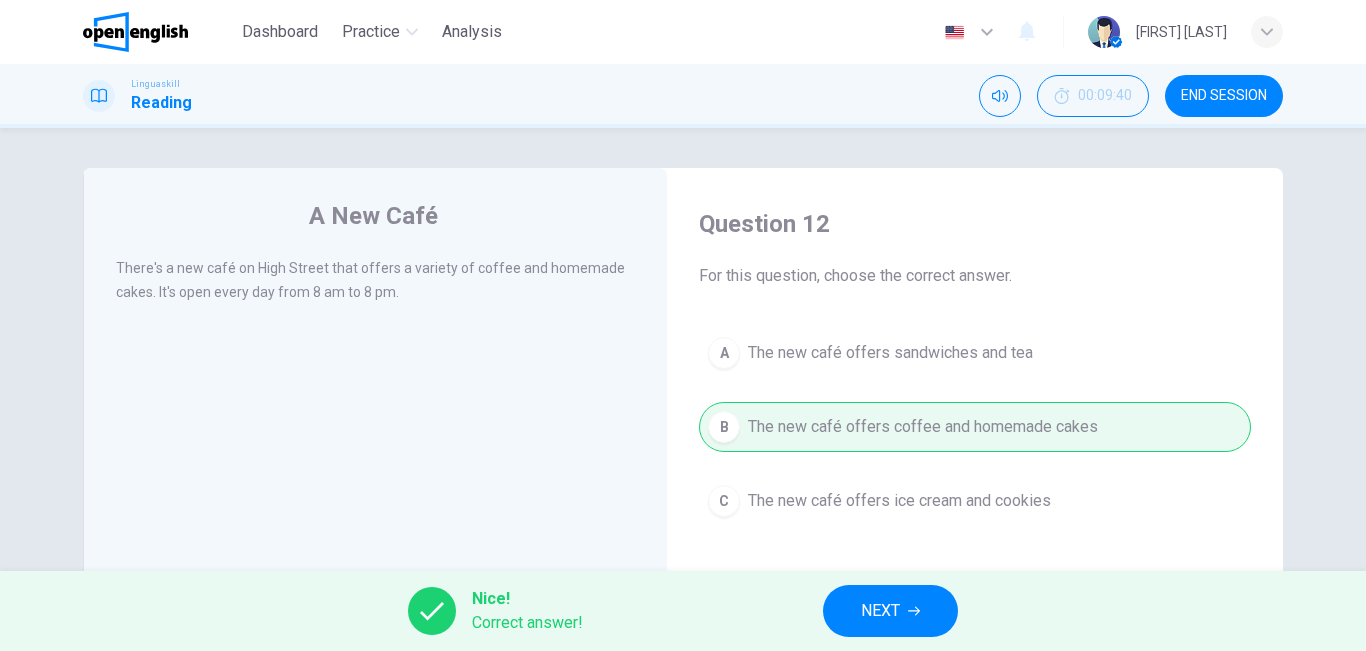 click on "NEXT" at bounding box center (890, 611) 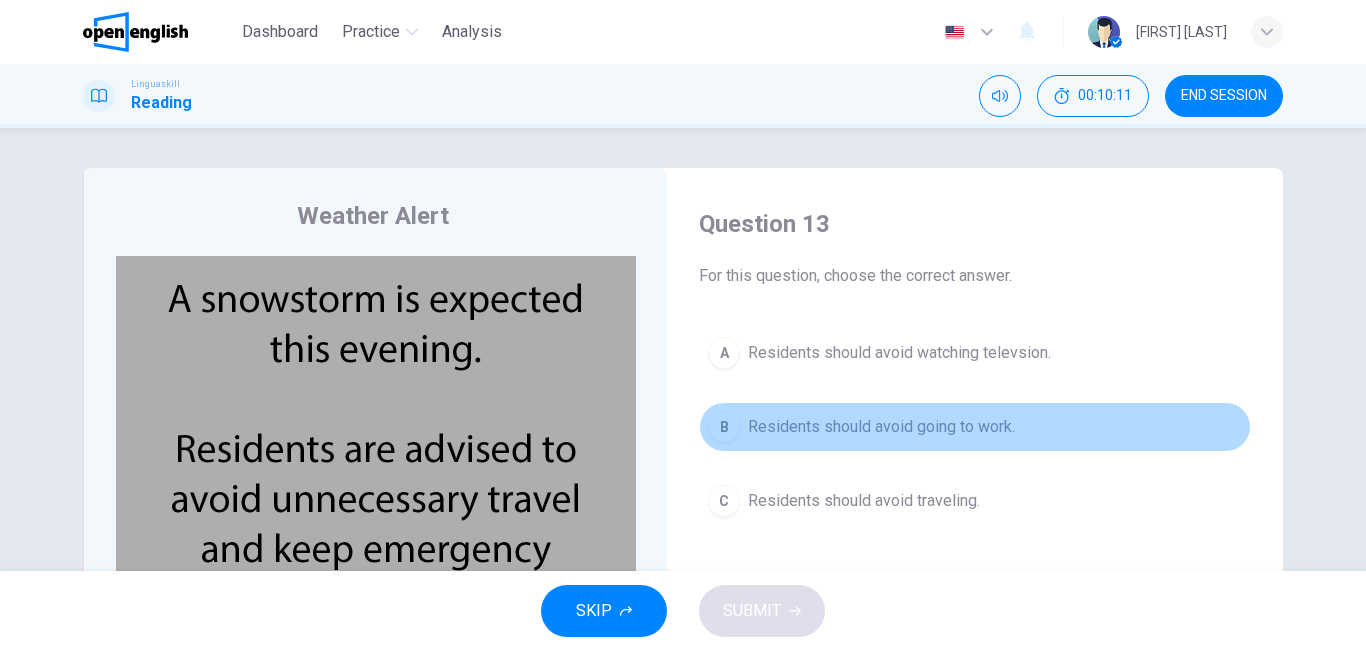 click on "Residents should avoid going to work." at bounding box center (881, 427) 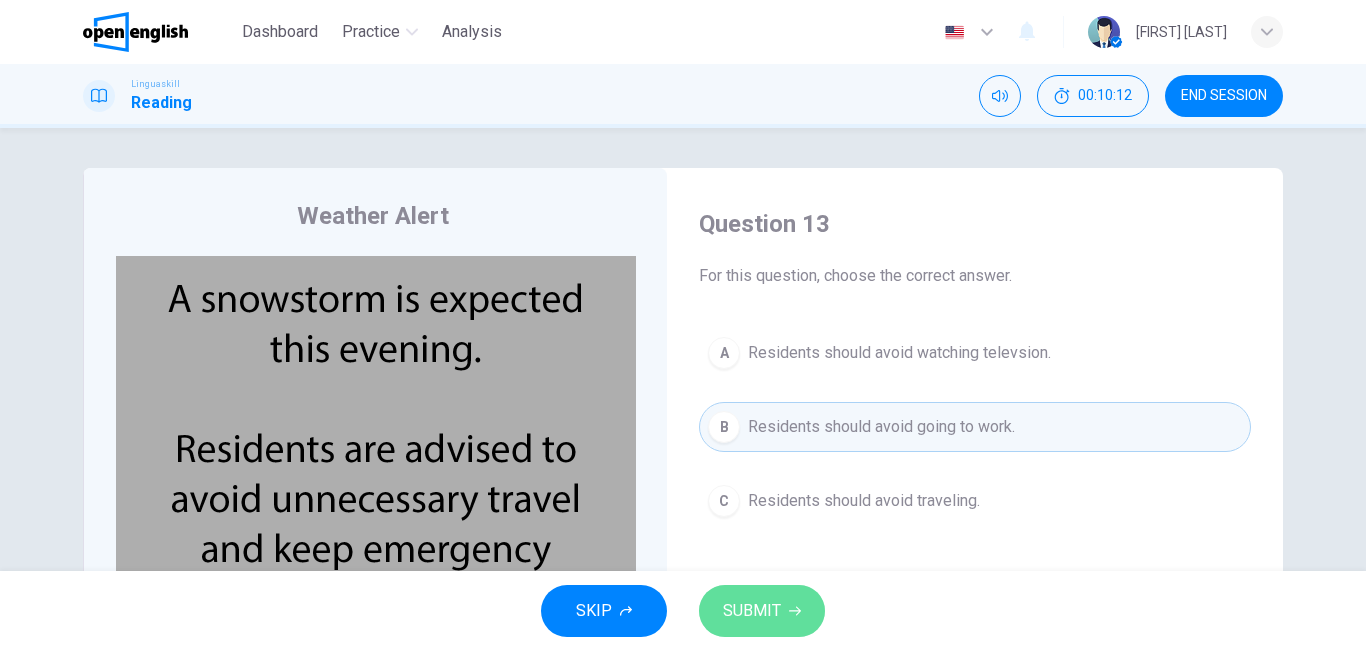 click 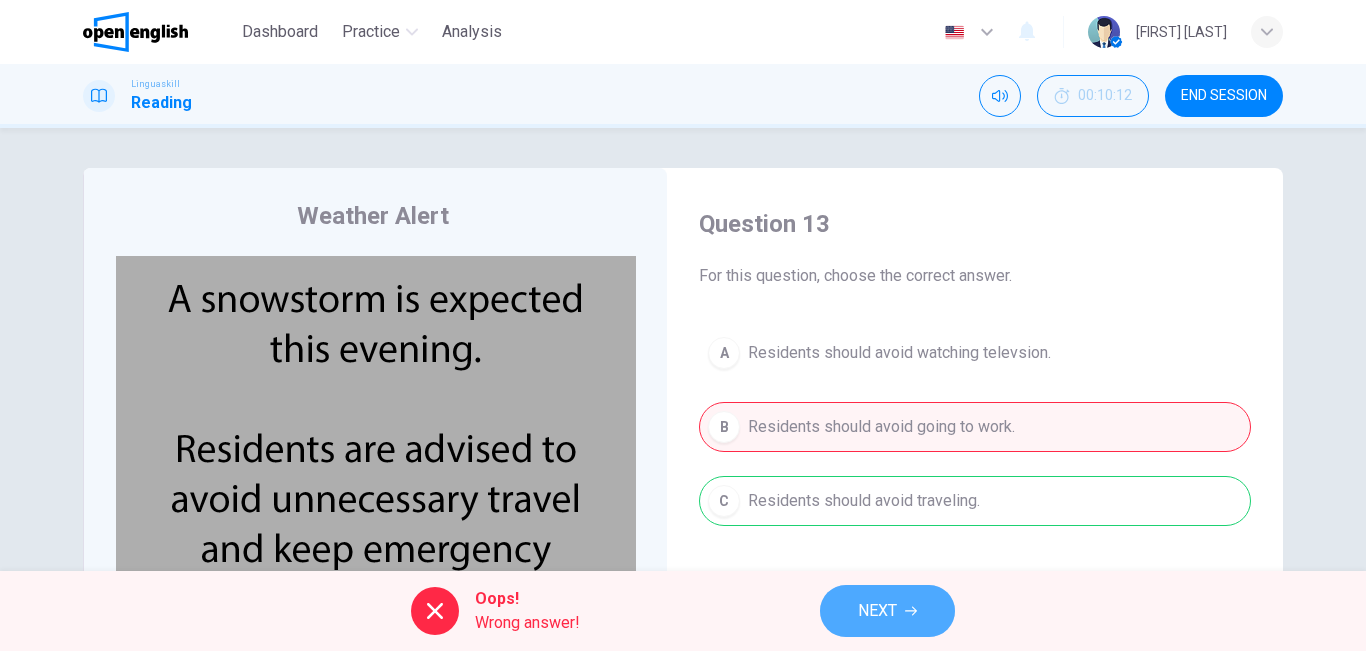 click on "NEXT" at bounding box center (887, 611) 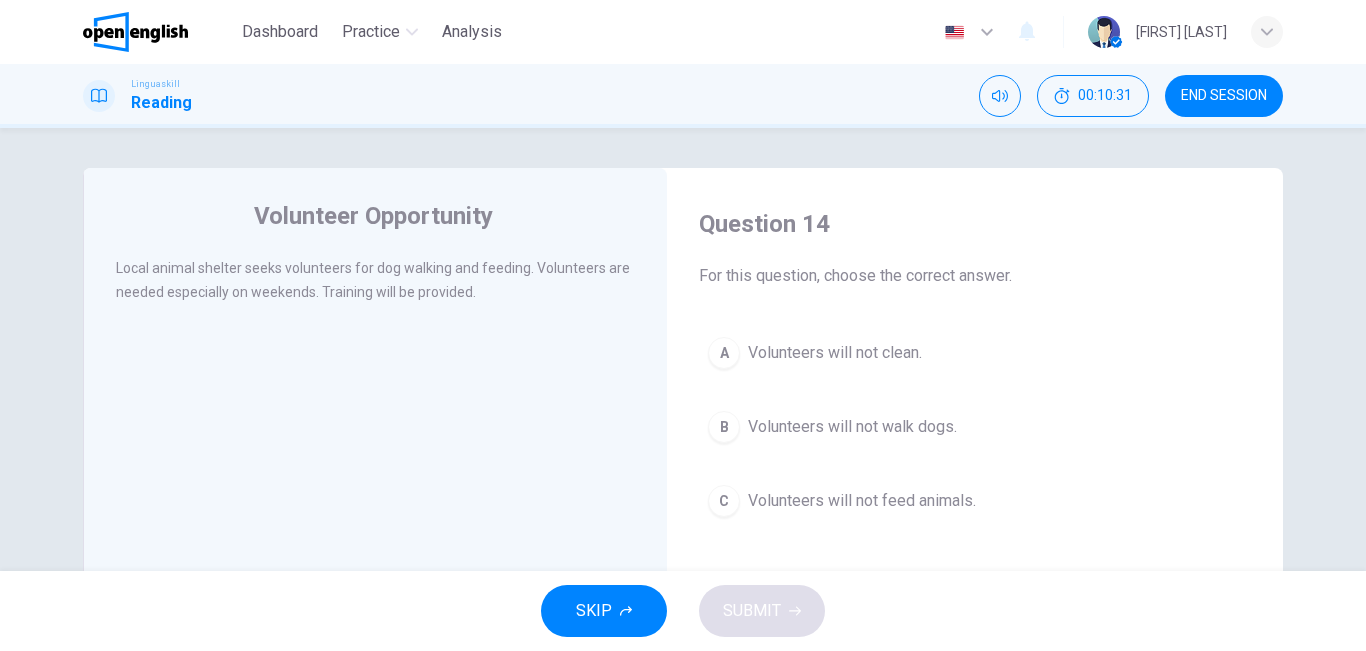 click on "C Volunteers will not feed animals." at bounding box center [975, 501] 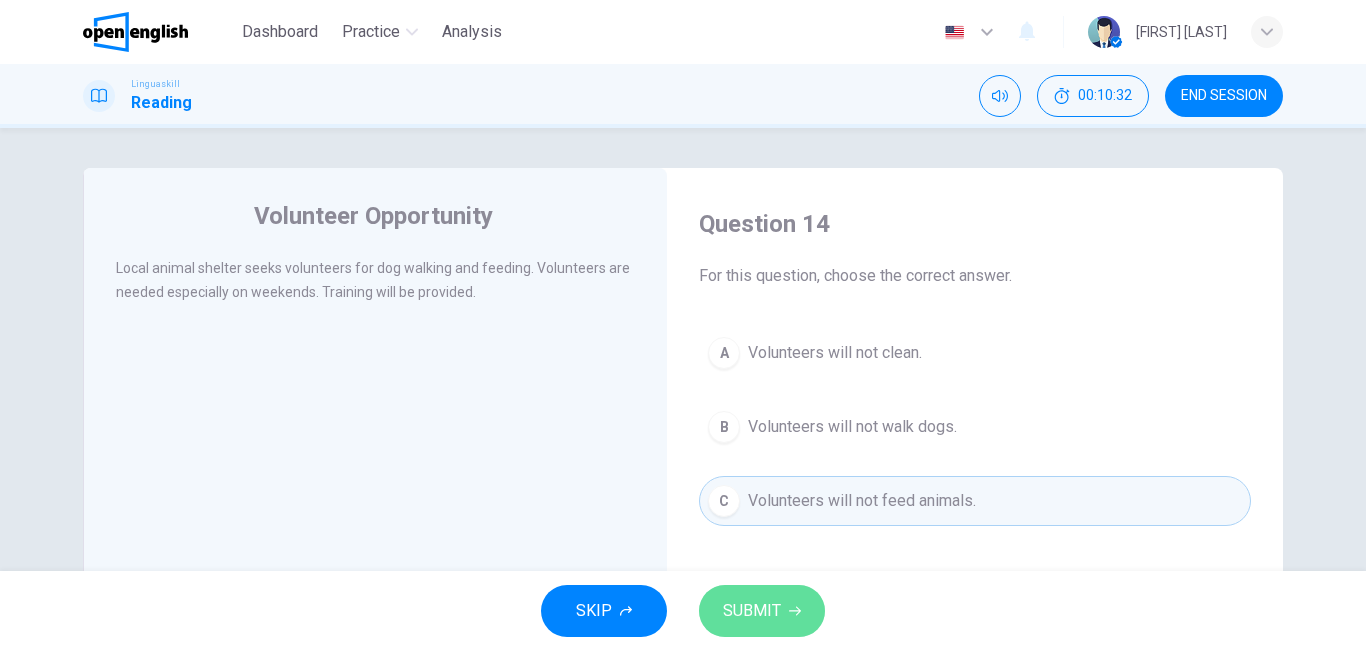 click 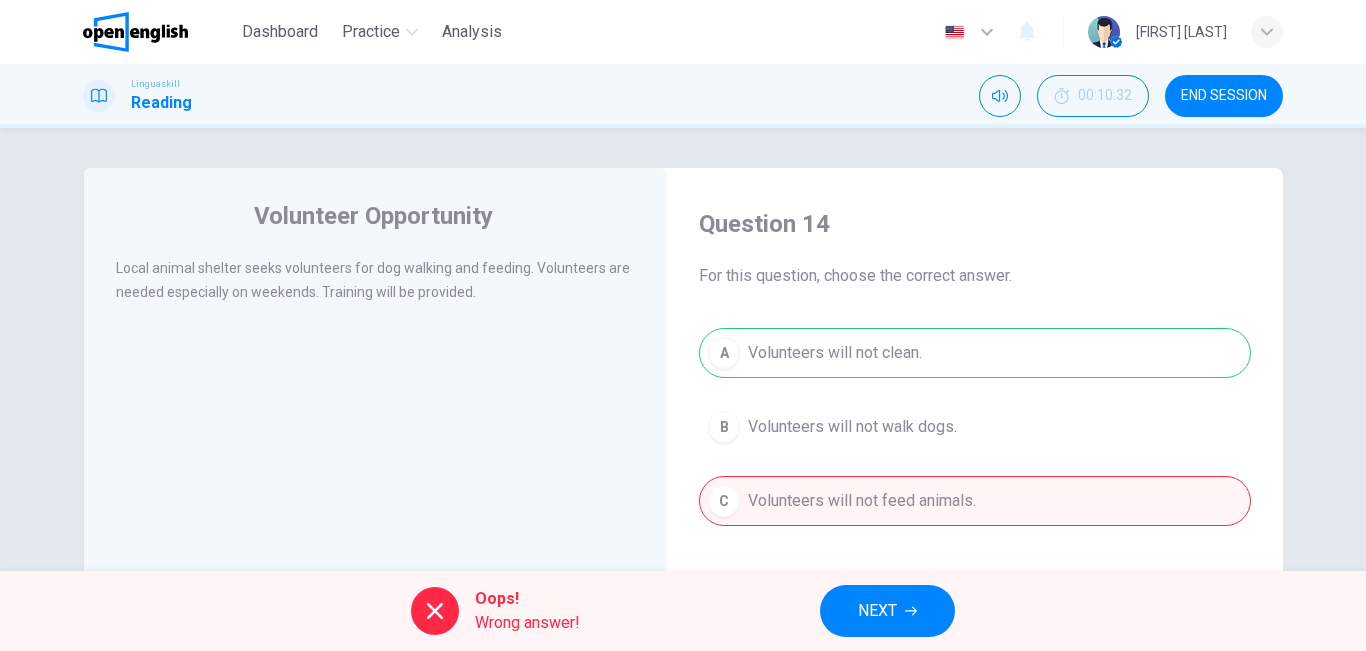 click on "NEXT" at bounding box center [887, 611] 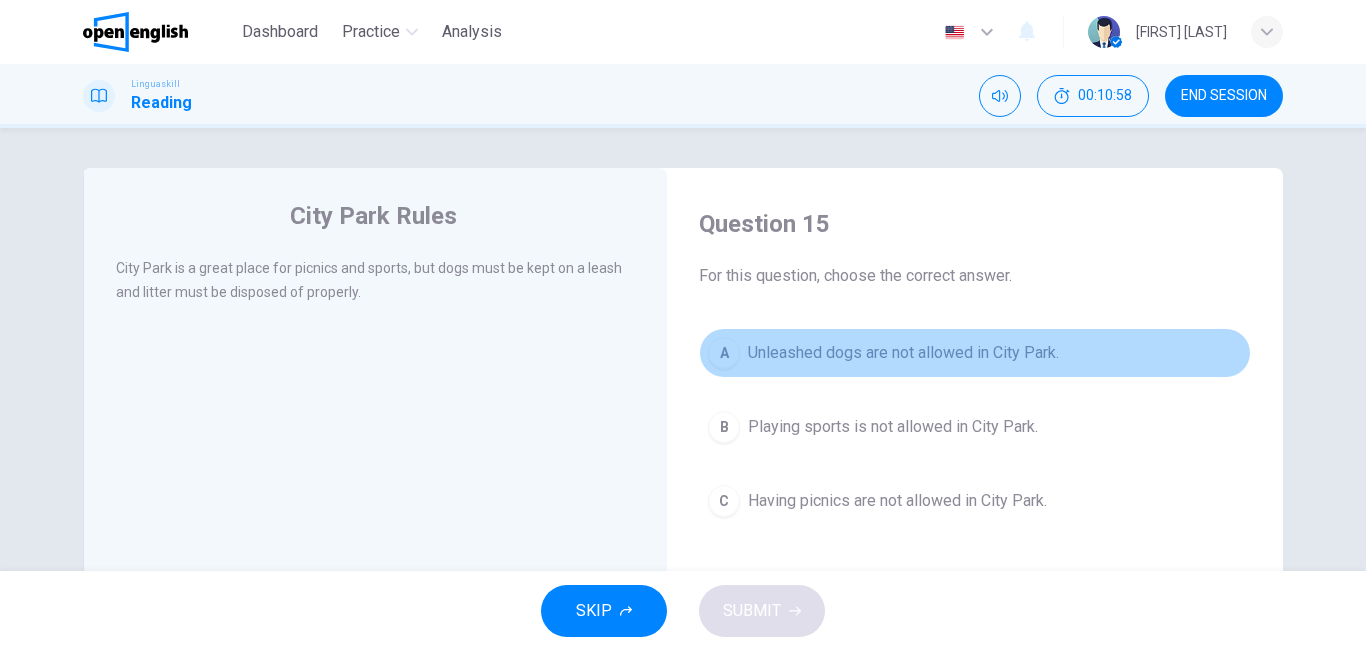 click on "Unleashed dogs are not allowed in City Park." at bounding box center [903, 353] 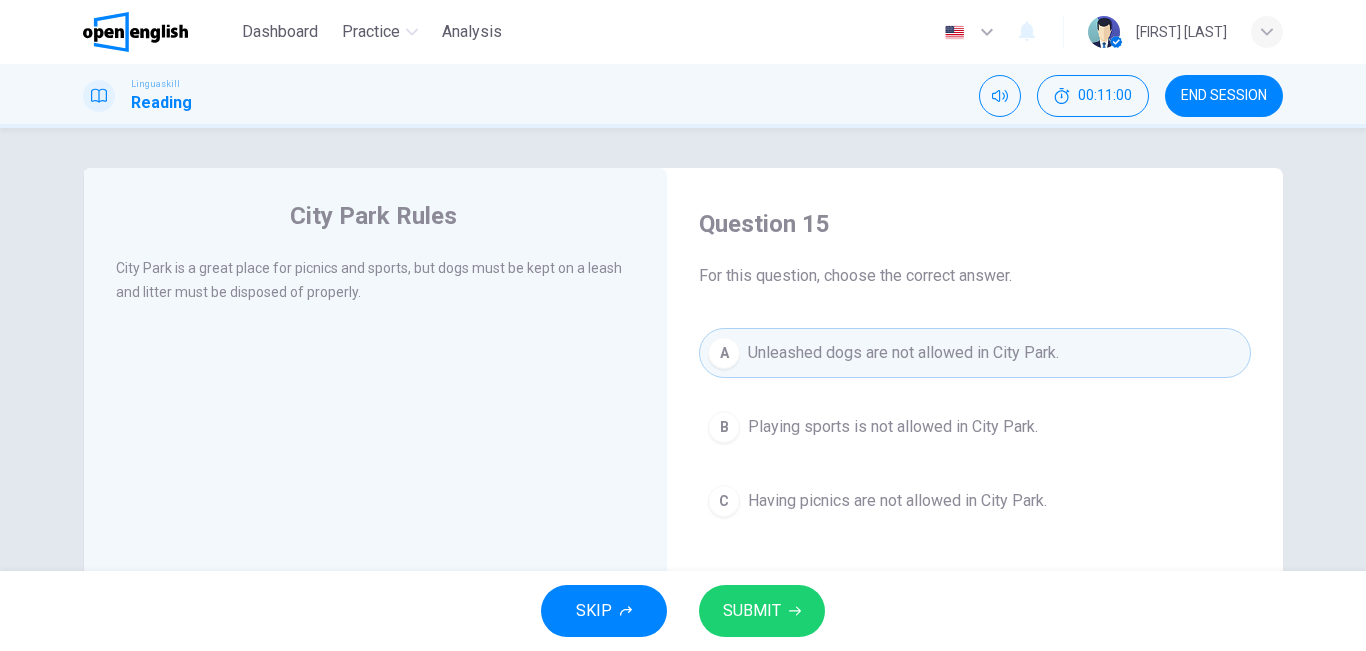 click on "SUBMIT" at bounding box center [752, 611] 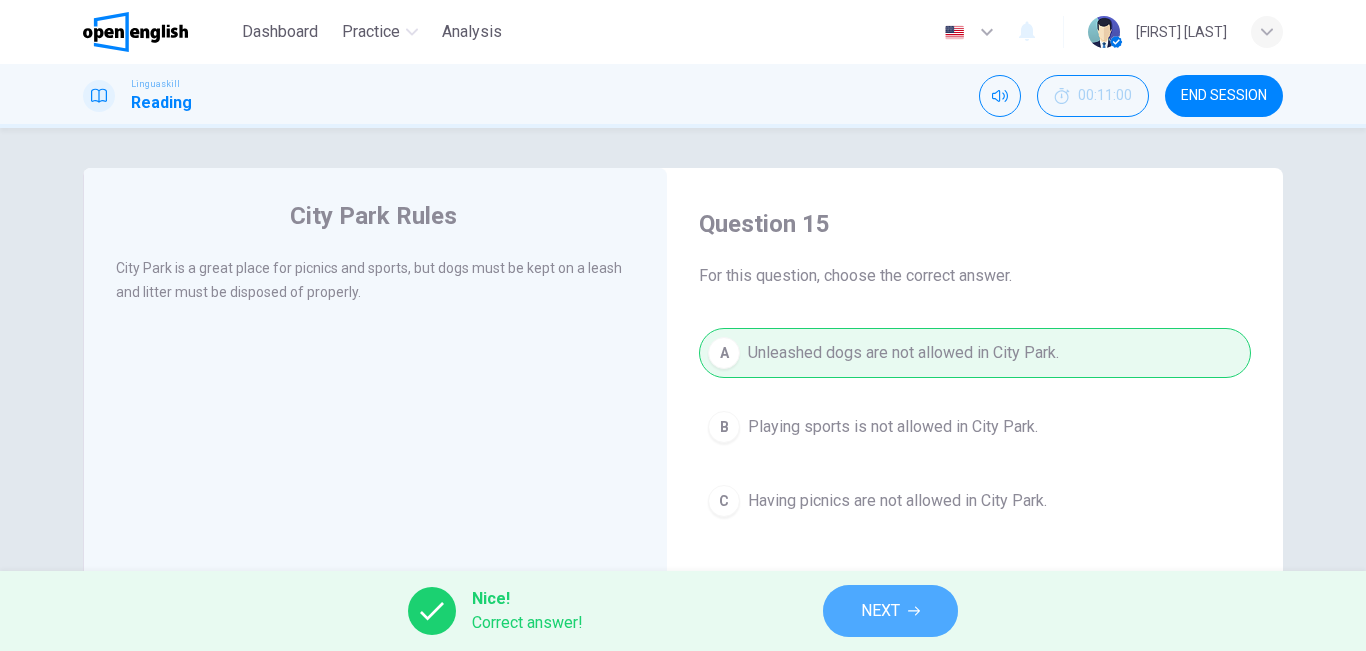 click on "NEXT" at bounding box center [890, 611] 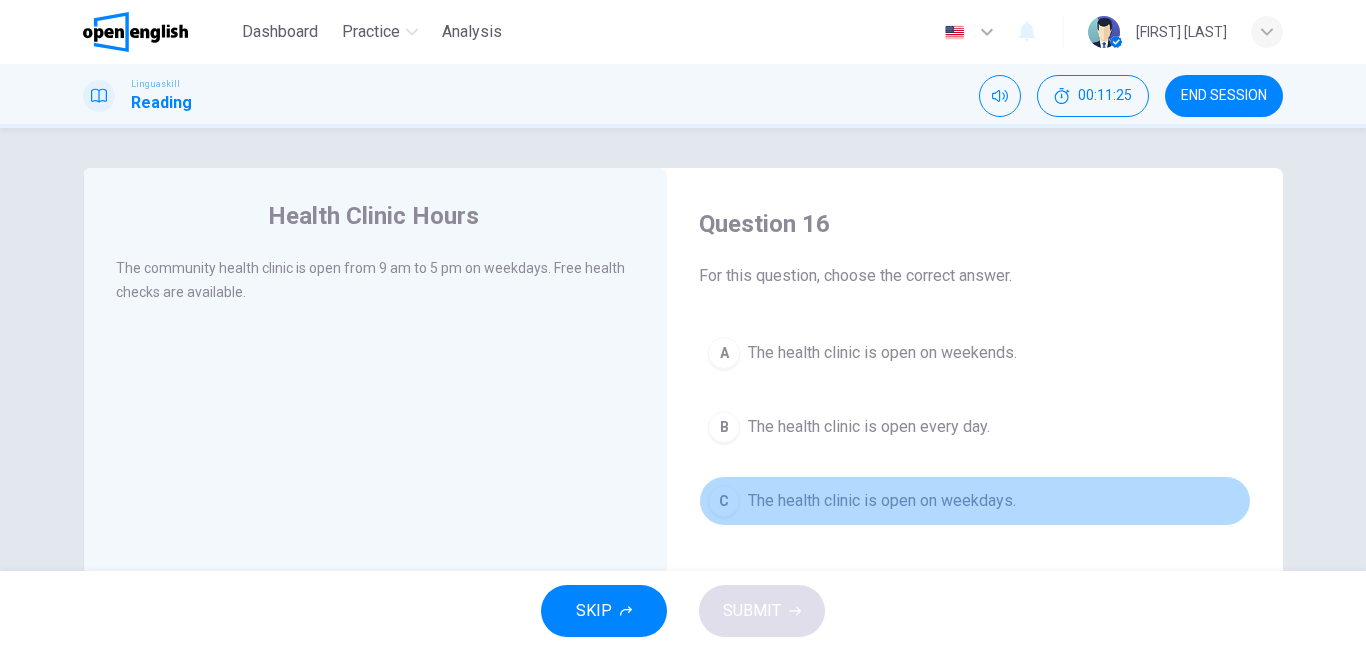 click on "The health clinic is open on weekdays." at bounding box center [882, 501] 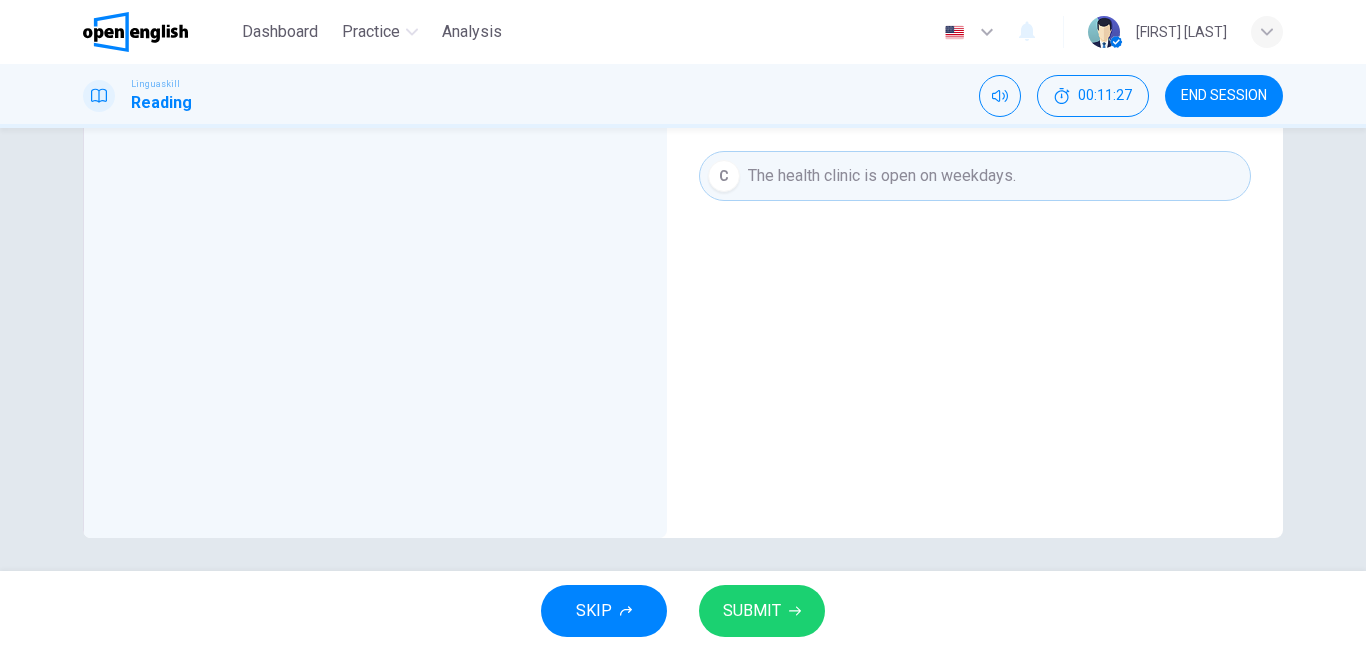 scroll, scrollTop: 332, scrollLeft: 0, axis: vertical 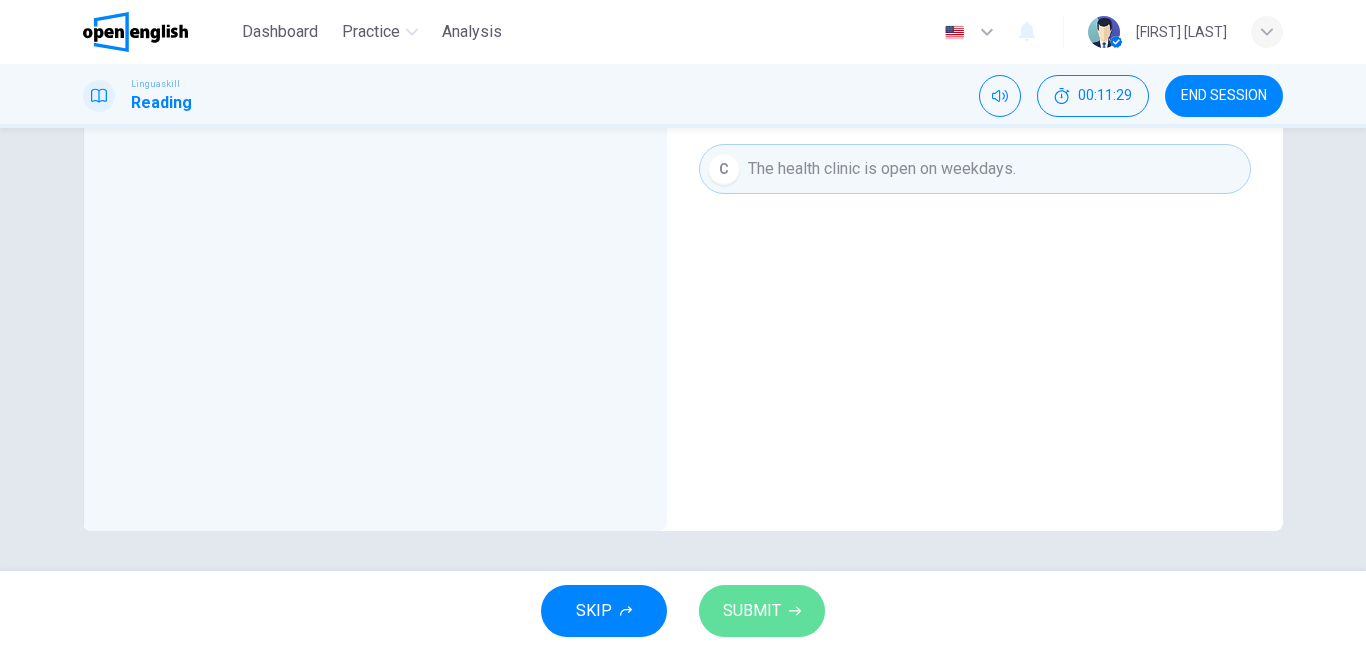 click on "SUBMIT" at bounding box center [752, 611] 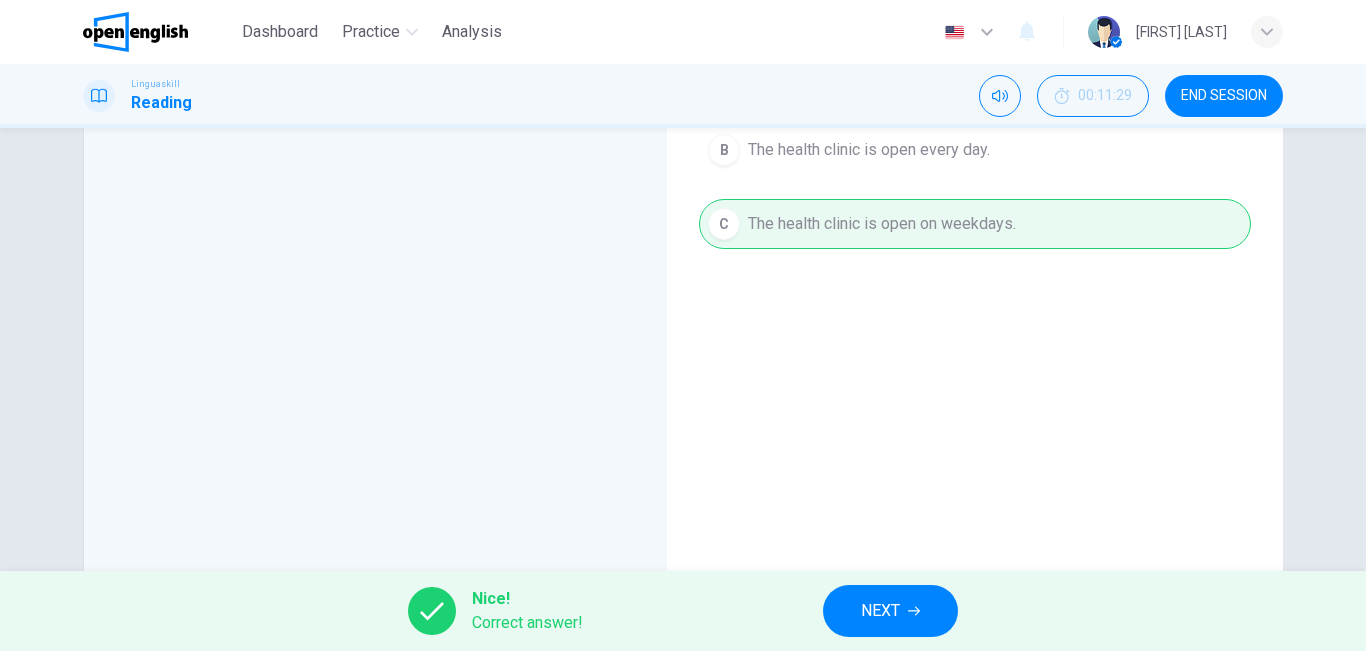 scroll, scrollTop: 311, scrollLeft: 0, axis: vertical 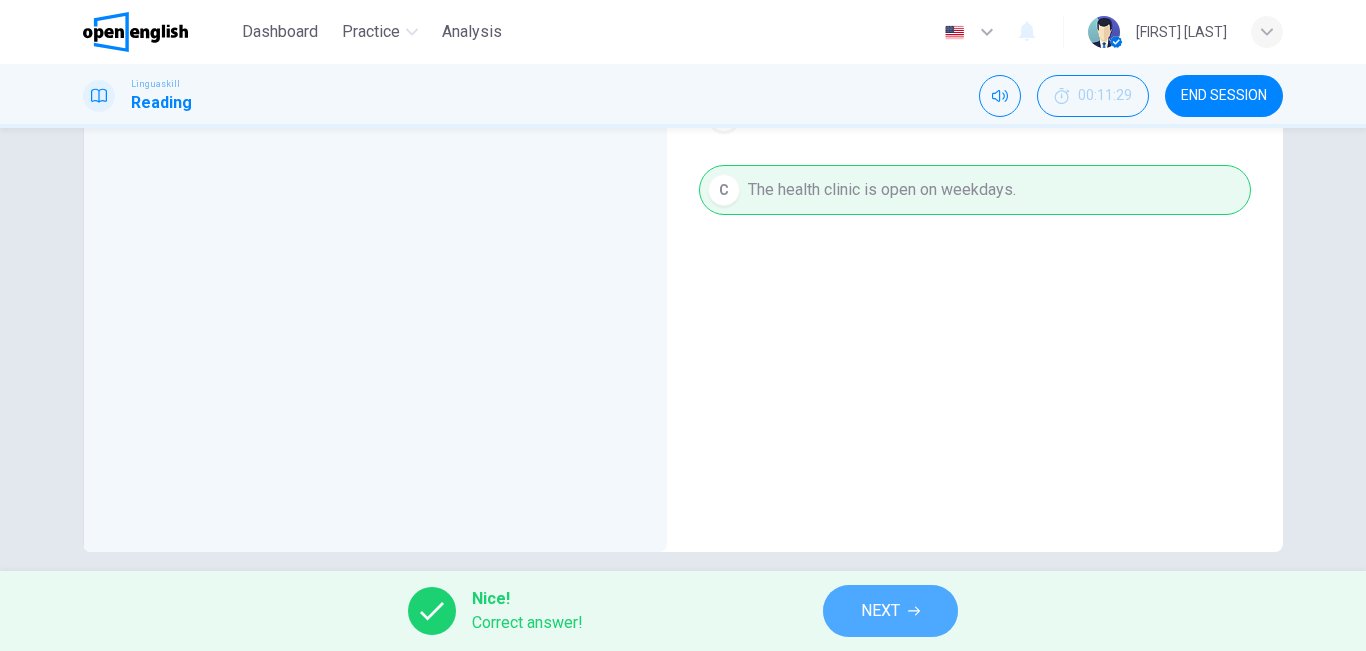 click on "NEXT" at bounding box center [880, 611] 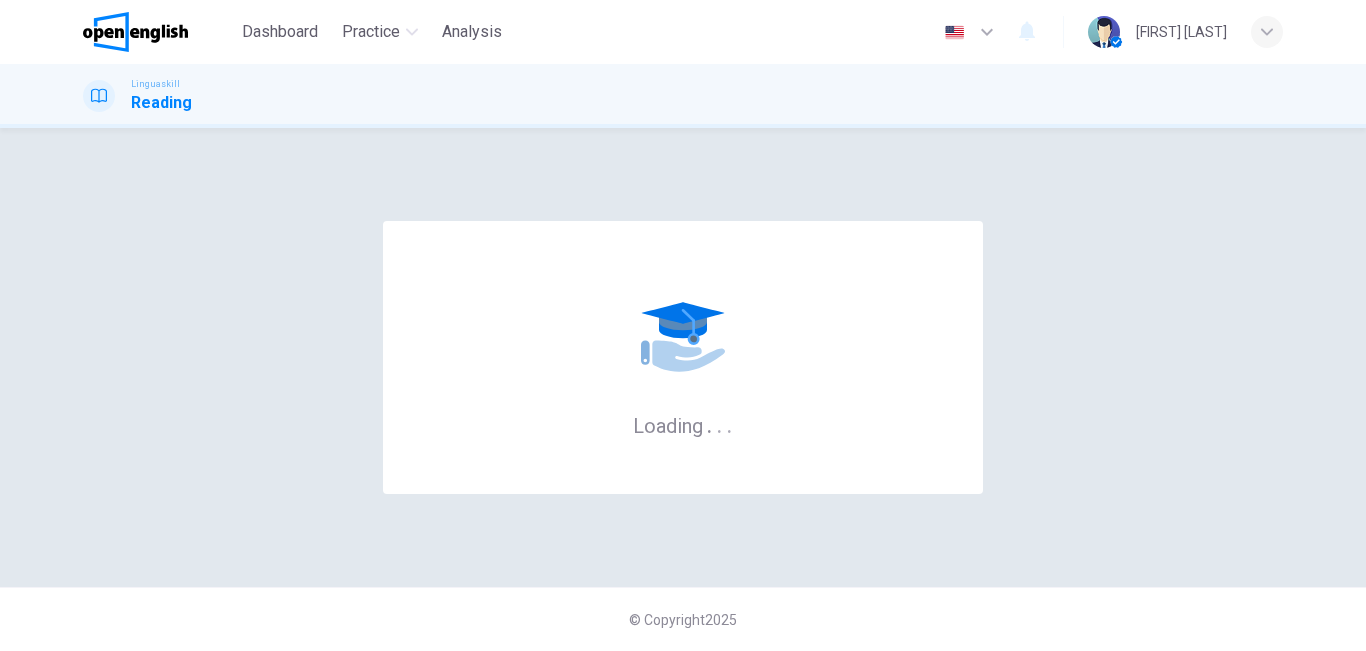 scroll, scrollTop: 0, scrollLeft: 0, axis: both 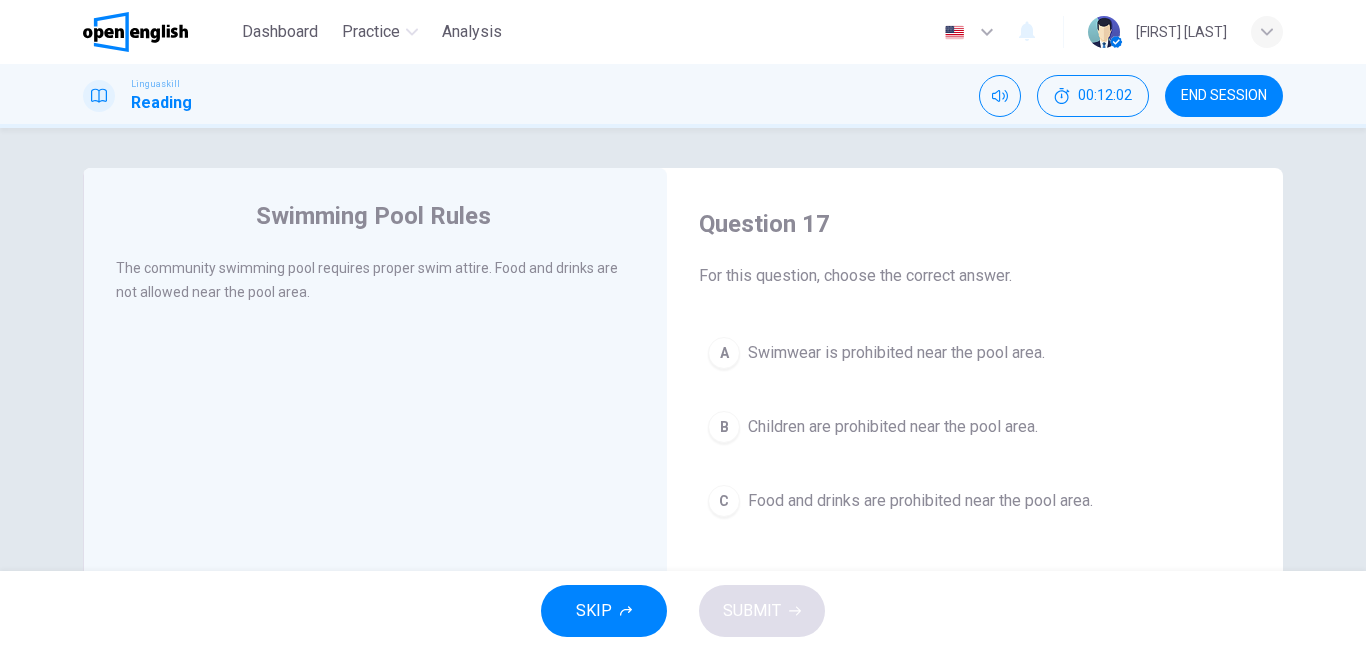click on "Food and drinks are prohibited near the pool area." at bounding box center [920, 501] 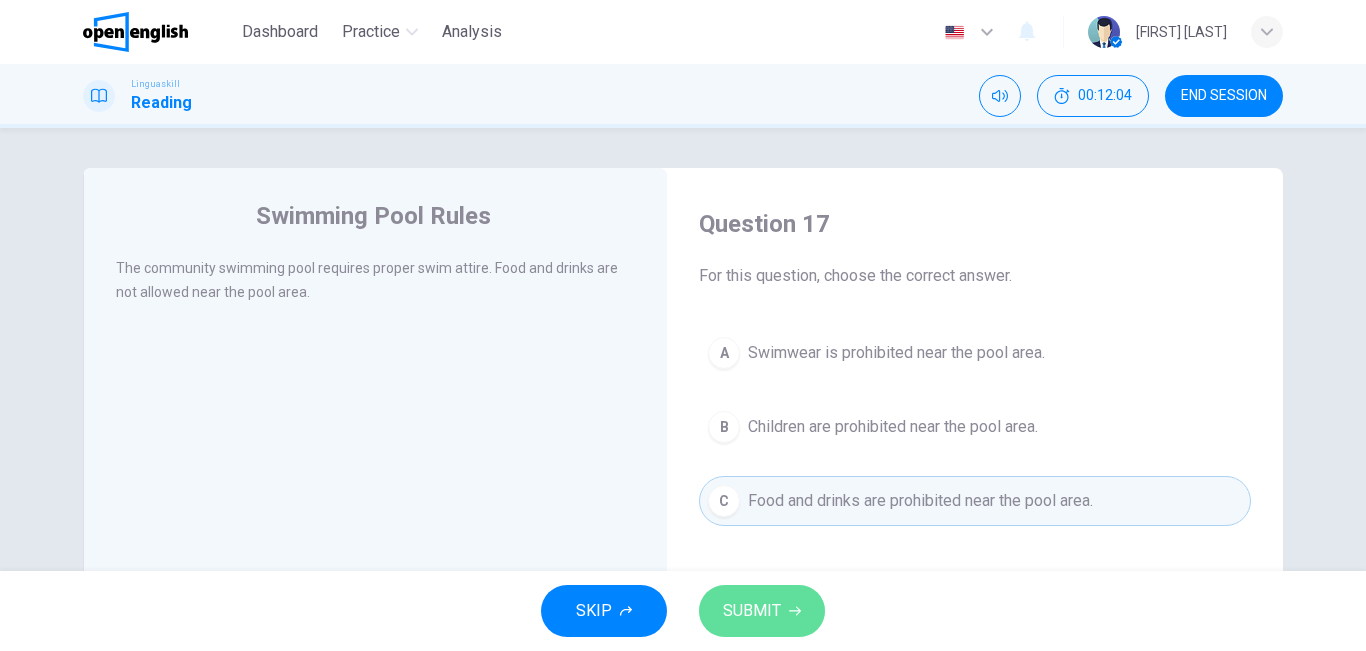click on "SUBMIT" at bounding box center (752, 611) 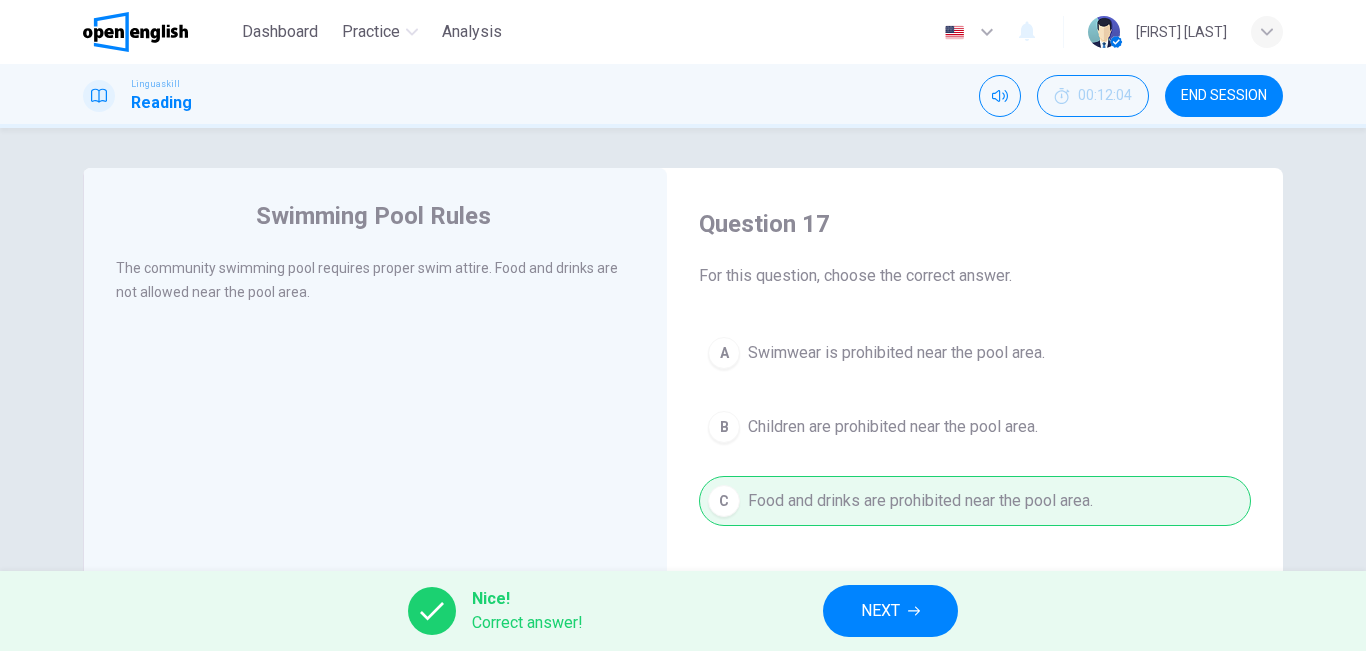 click on "Nice! Correct answer! NEXT" at bounding box center [683, 611] 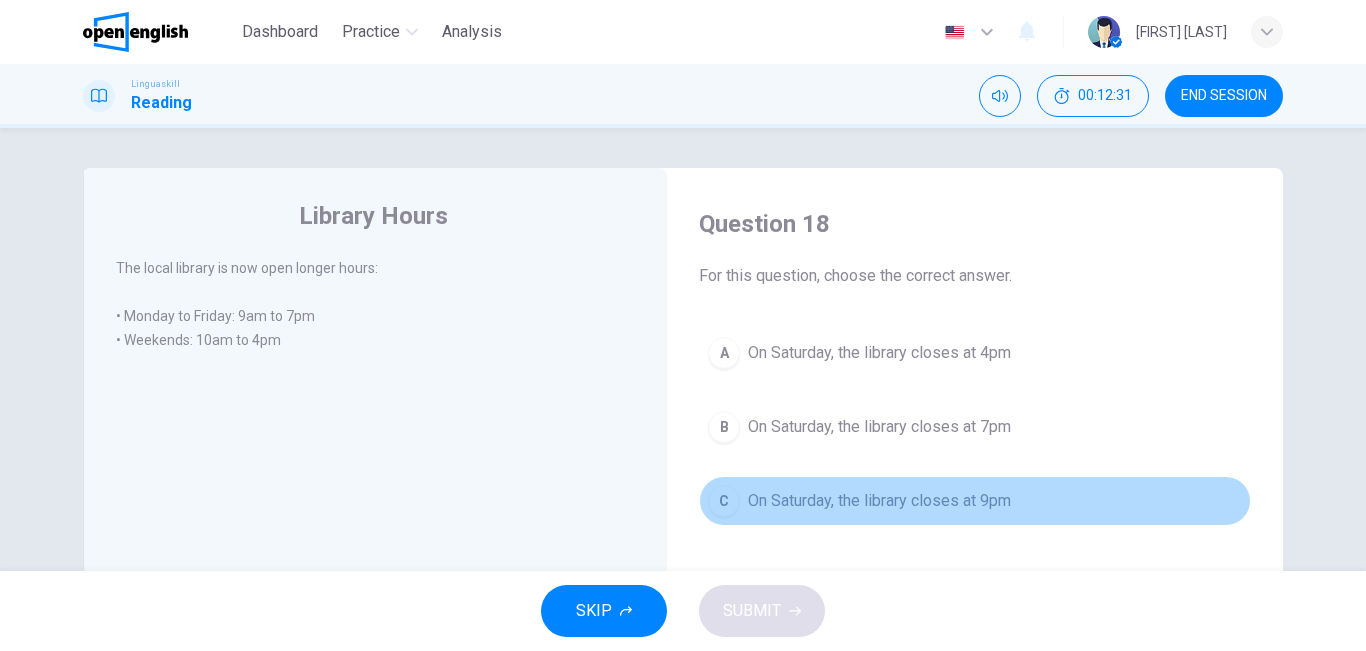 click on "On Saturday, the library closes at 9pm" at bounding box center (879, 501) 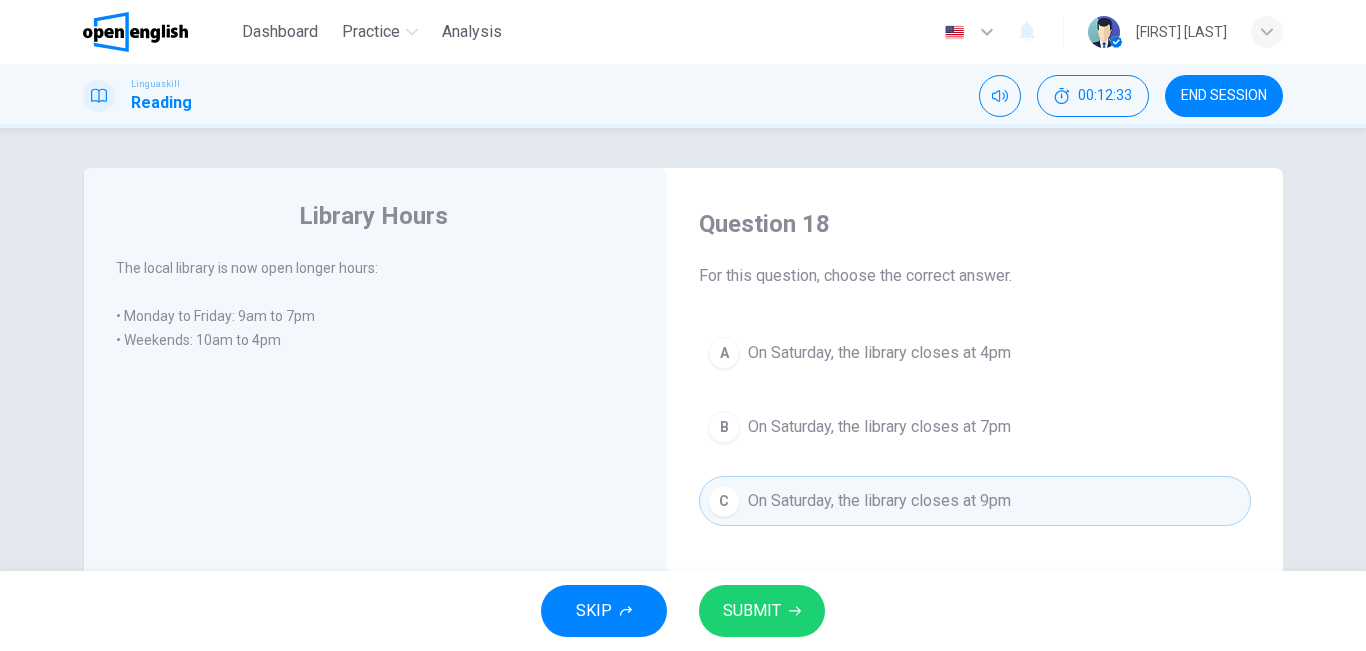click on "SUBMIT" at bounding box center [752, 611] 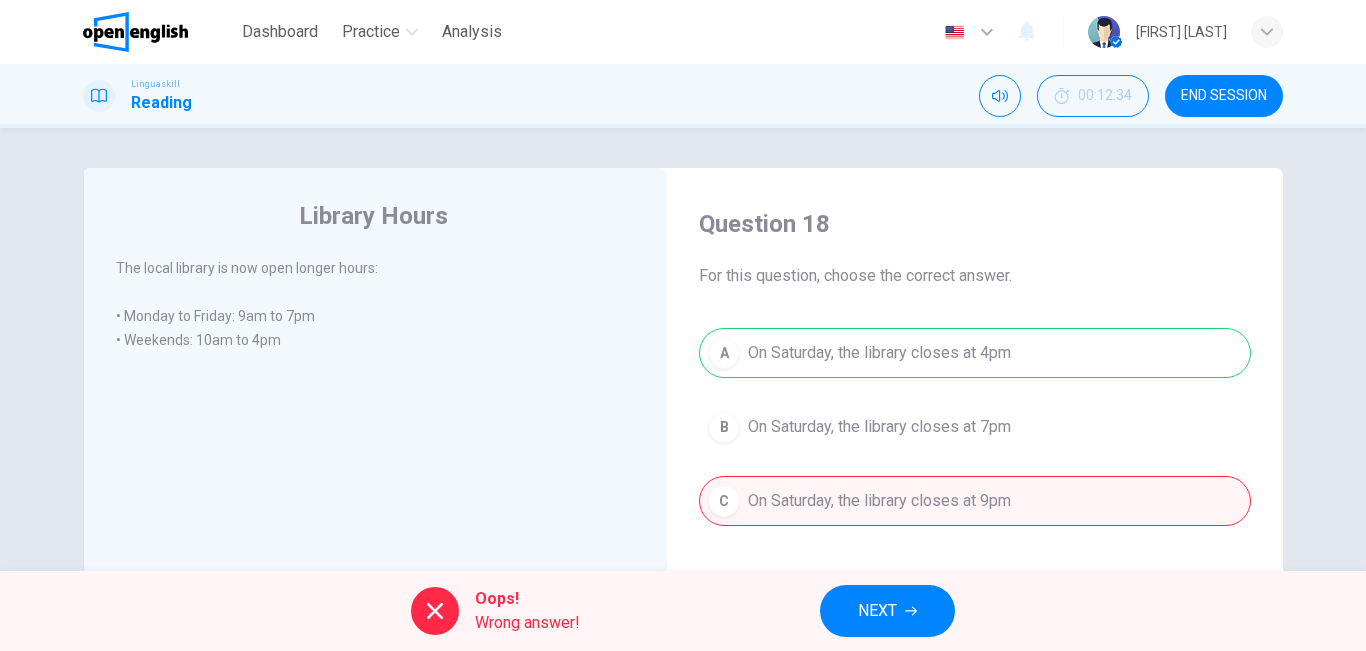 click on "NEXT" at bounding box center (887, 611) 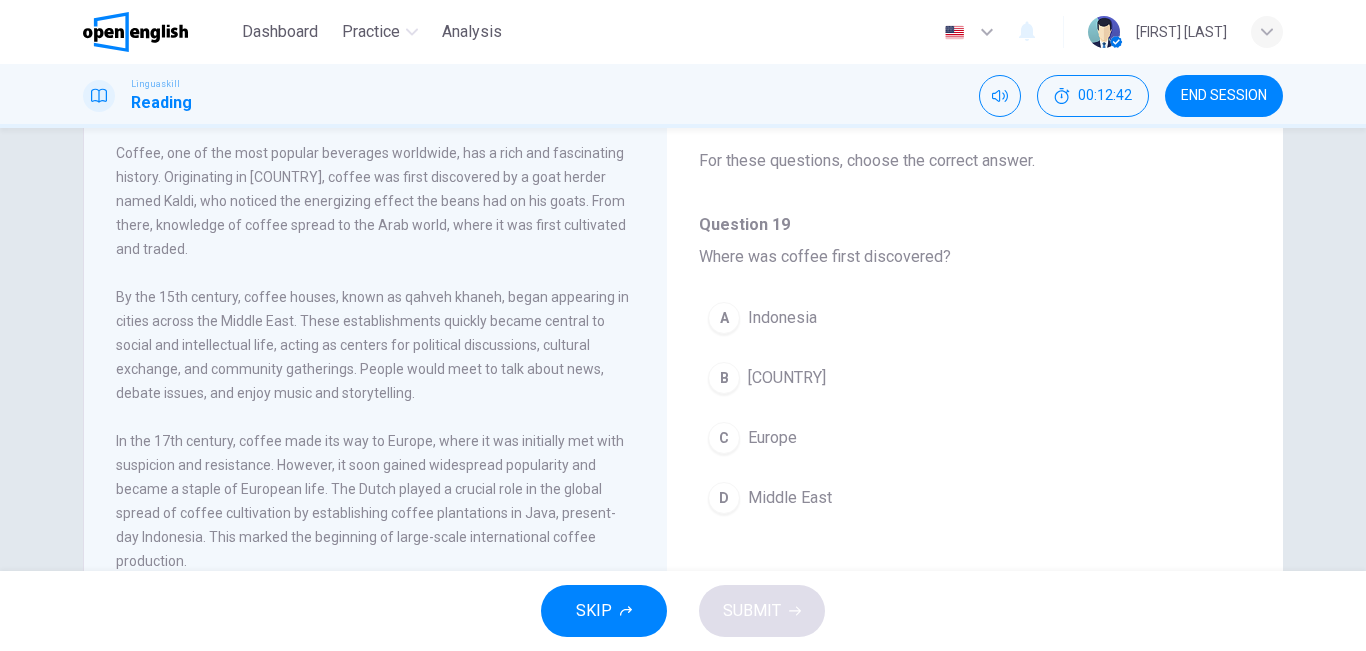 scroll, scrollTop: 111, scrollLeft: 0, axis: vertical 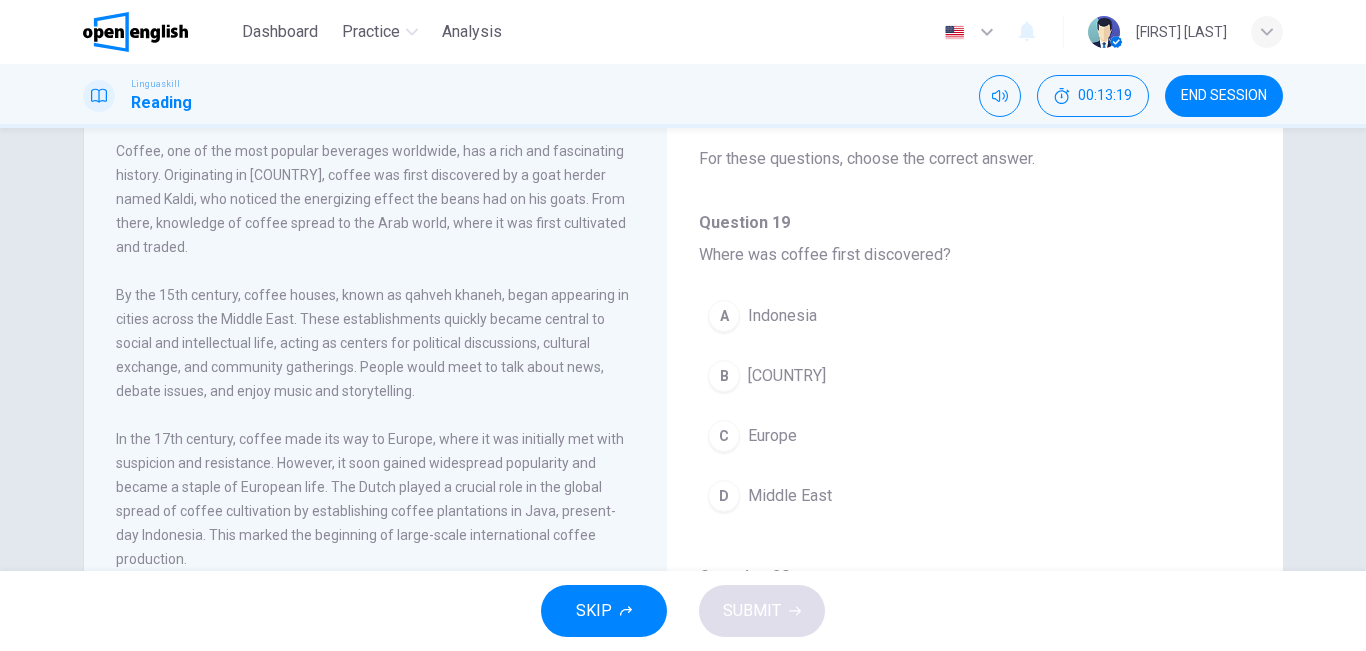 click on "A Indonesia B Ethiopia C Europe D Middle East" at bounding box center (975, 416) 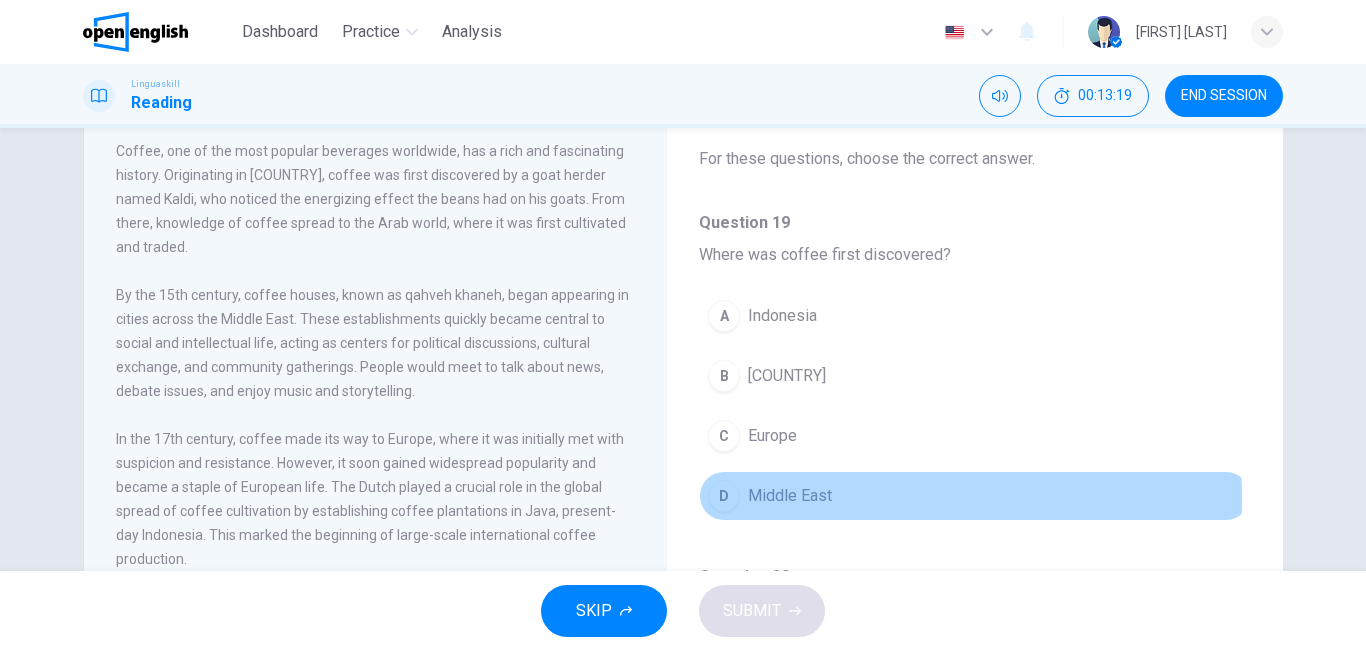 click on "Middle East" at bounding box center [790, 496] 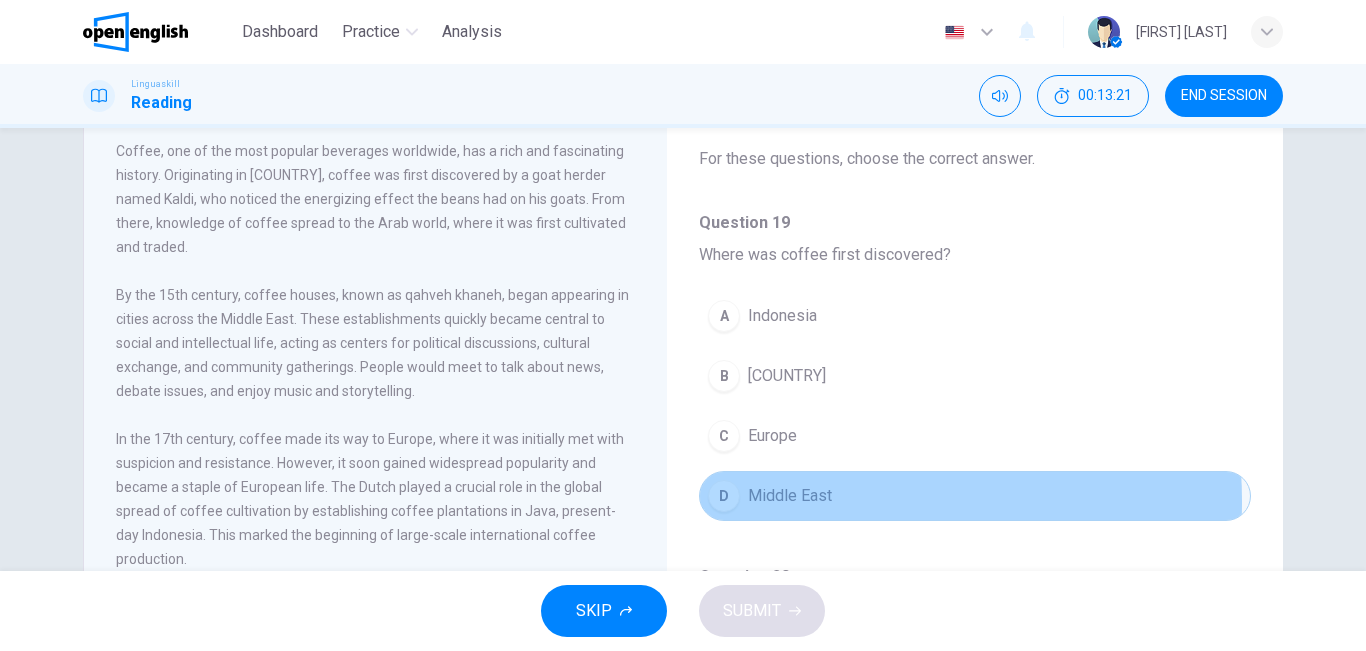 click on "Middle East" at bounding box center [790, 496] 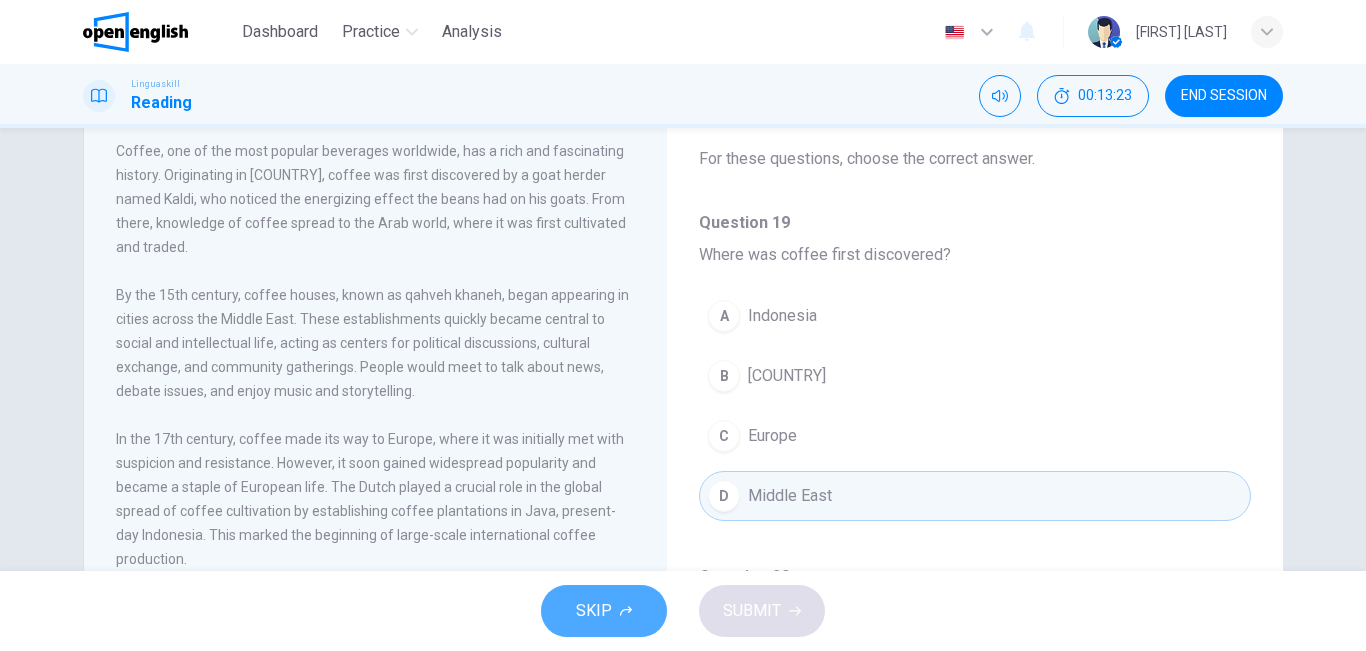 click 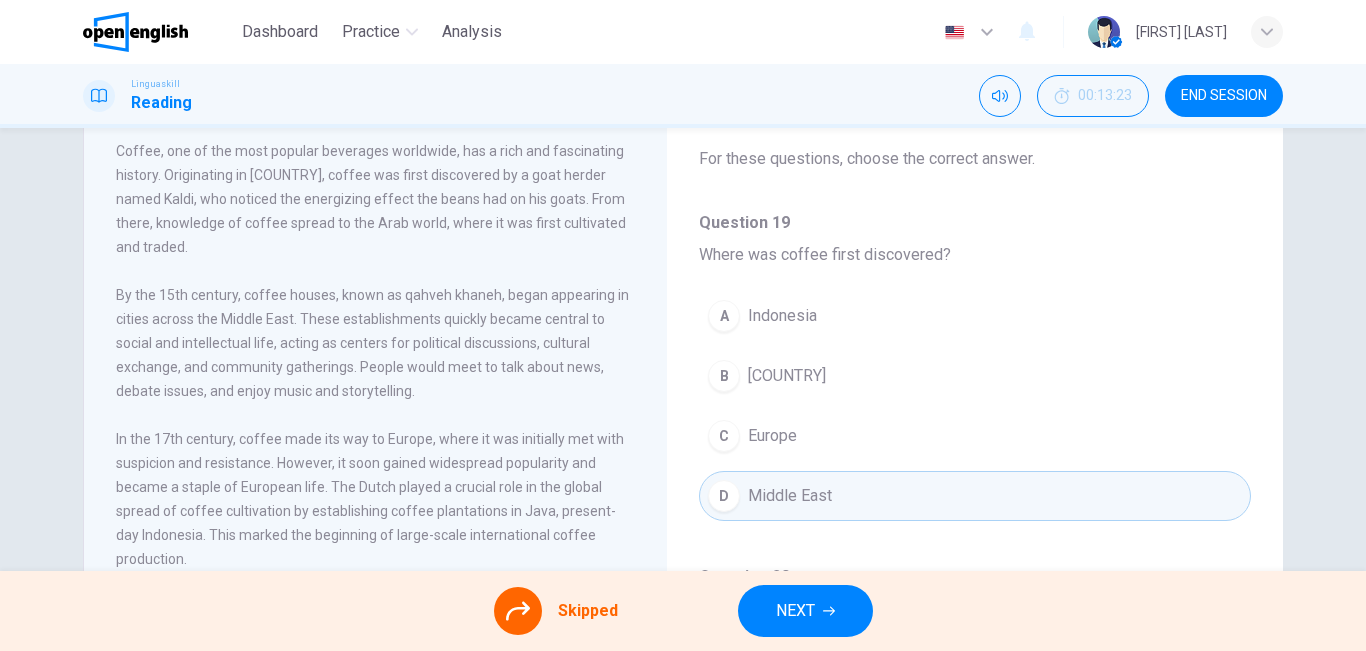click on "A Indonesia B Ethiopia C Europe D Middle East" at bounding box center [975, 416] 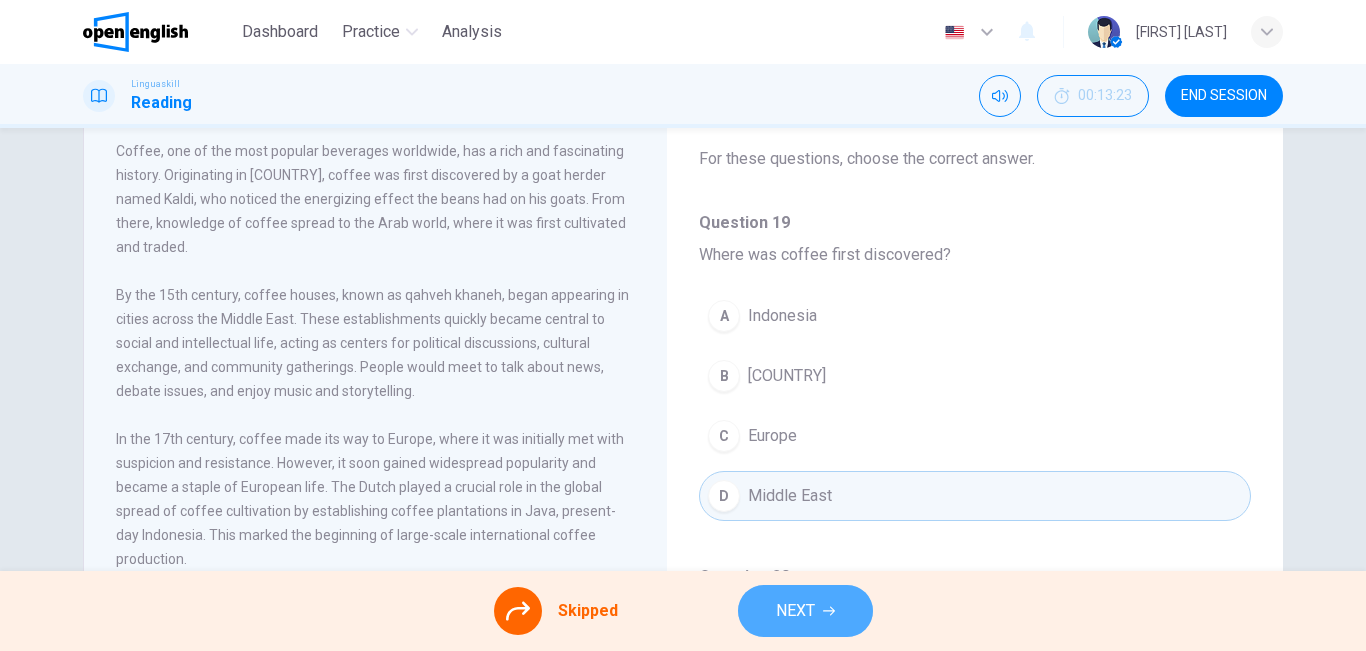 click on "NEXT" at bounding box center [795, 611] 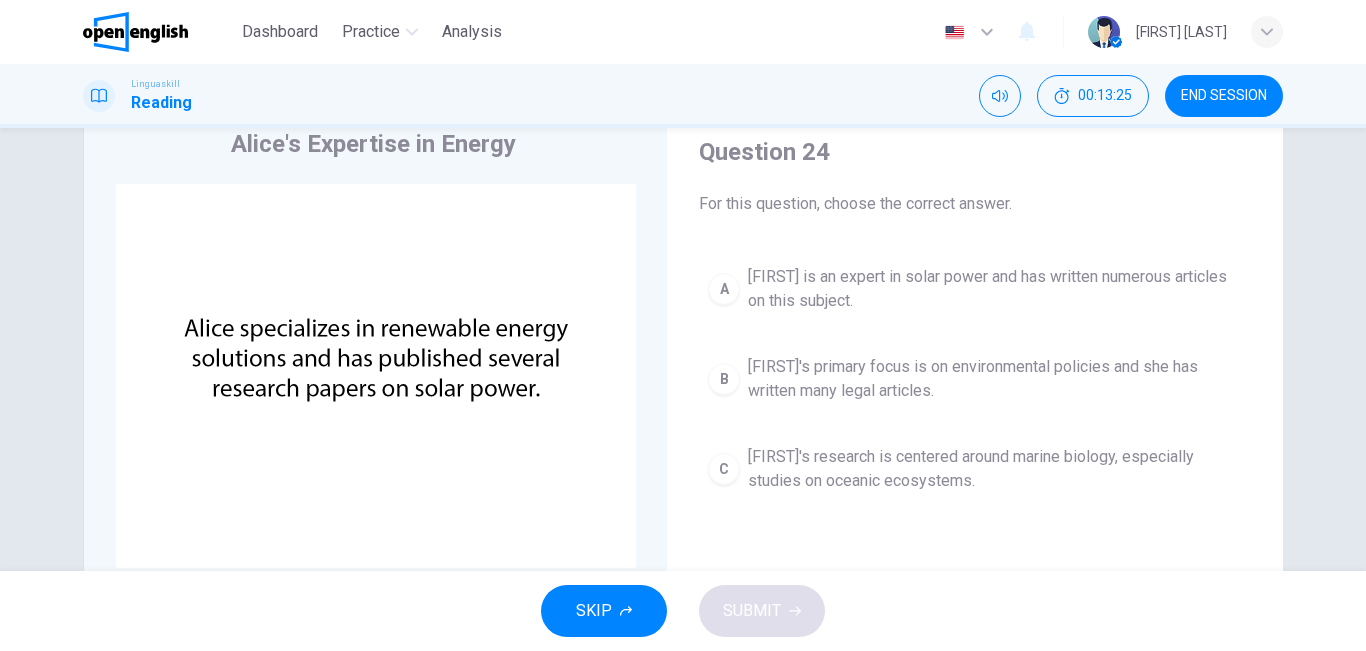 scroll, scrollTop: 65, scrollLeft: 0, axis: vertical 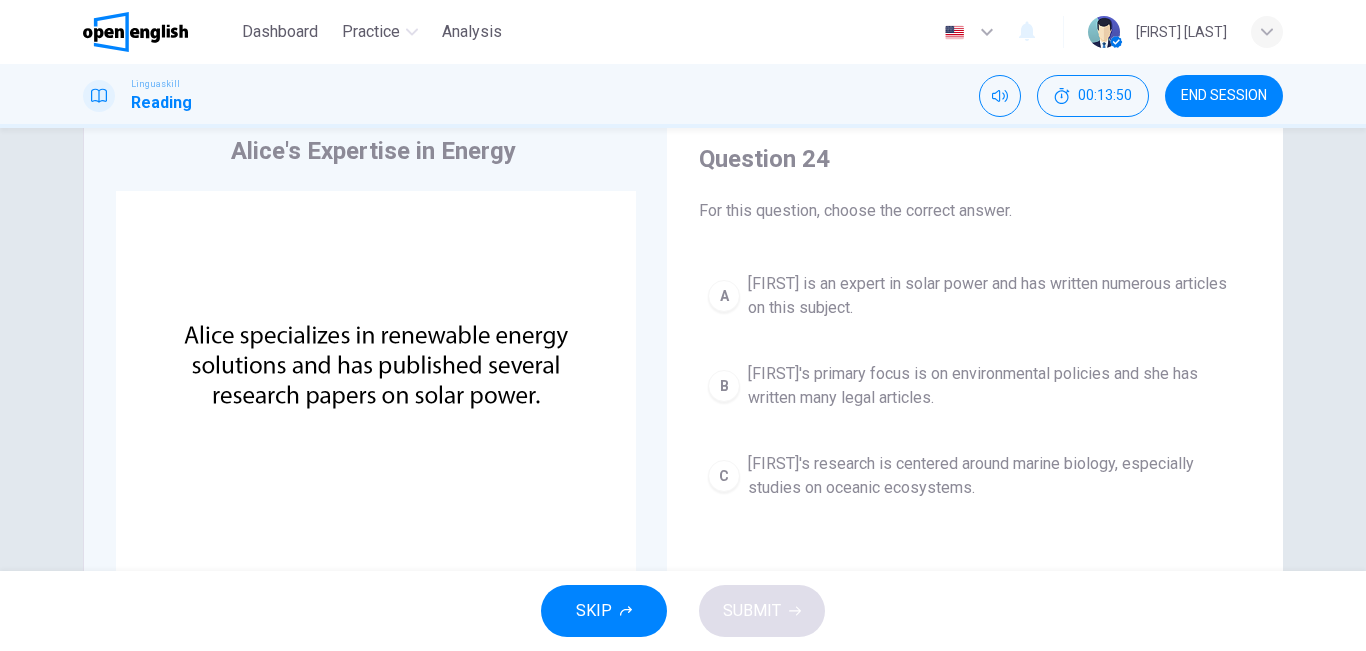 click on "[FIRST] is an expert in solar power and has written numerous articles on this subject." at bounding box center [995, 296] 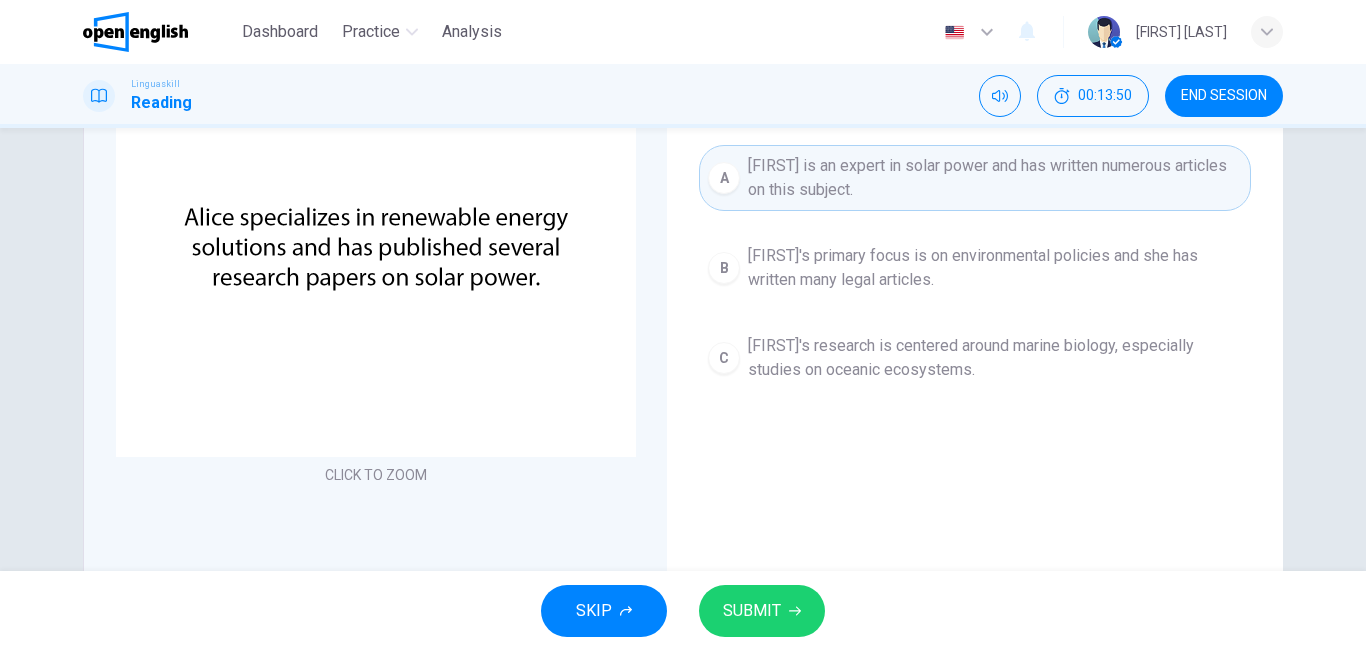scroll, scrollTop: 332, scrollLeft: 0, axis: vertical 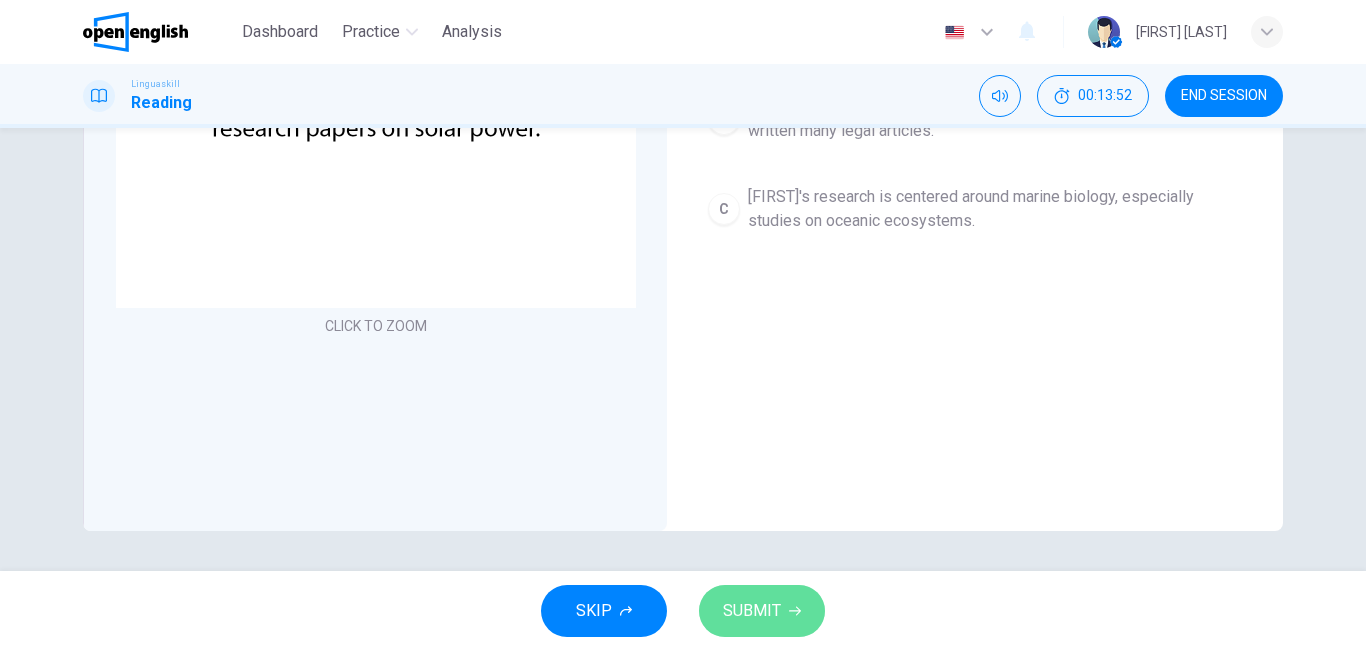 click on "SUBMIT" at bounding box center [752, 611] 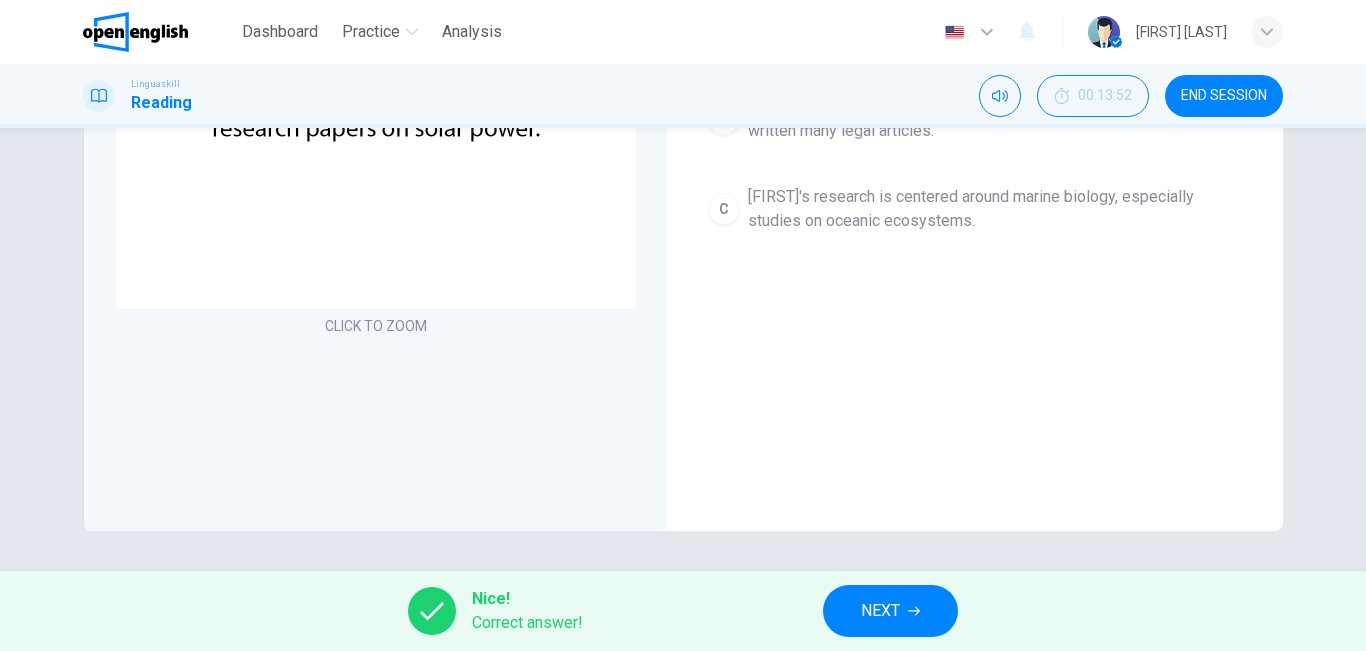 click on "Nice! Correct answer! NEXT" at bounding box center [683, 611] 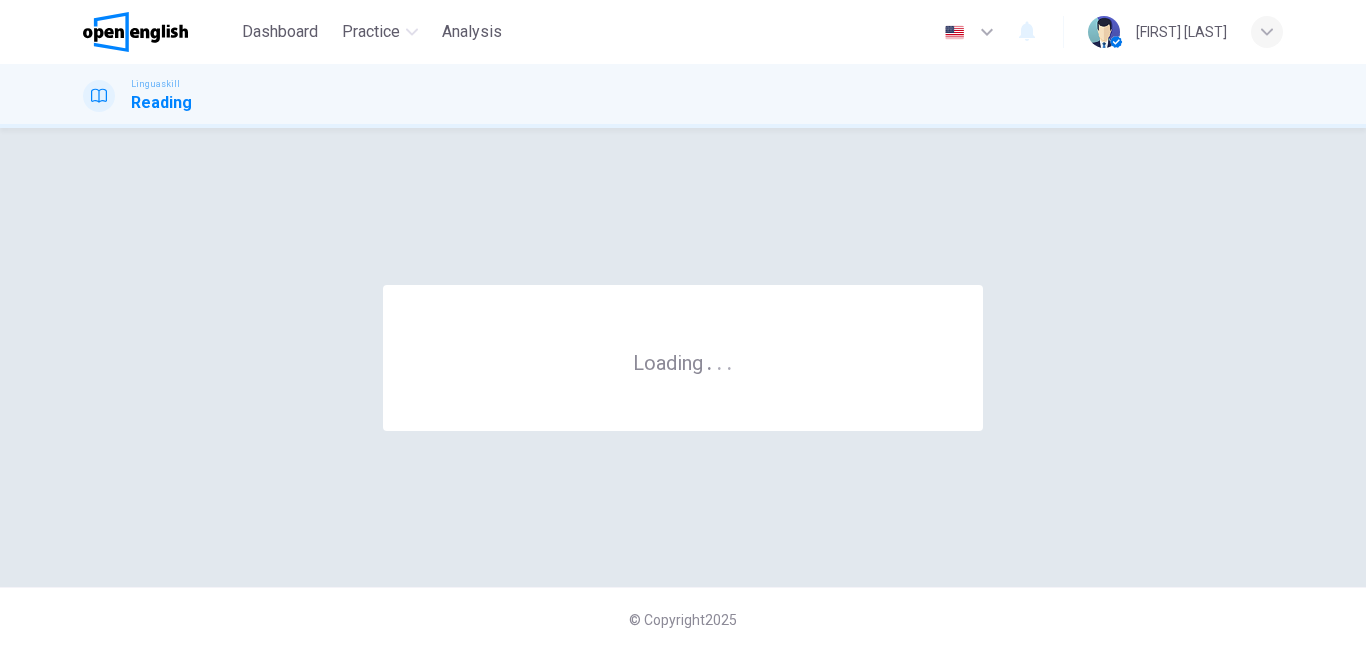 scroll, scrollTop: 0, scrollLeft: 0, axis: both 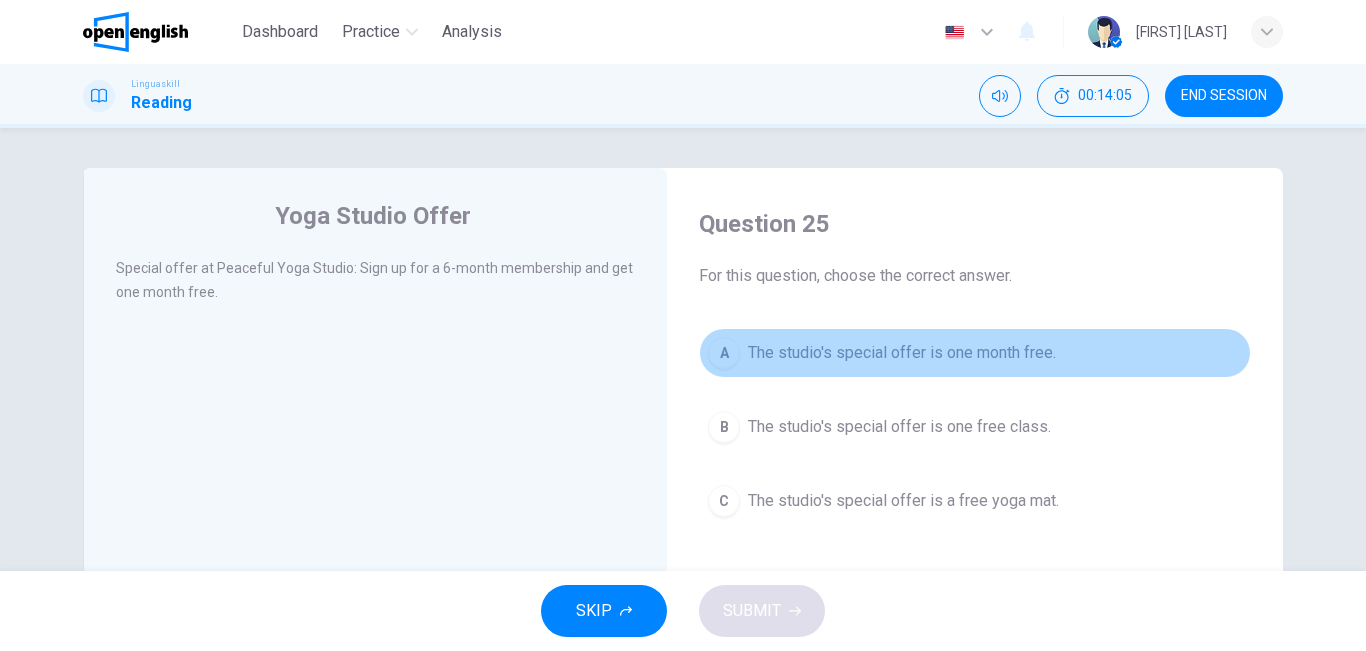 click on "The studio's special offer is one month free." at bounding box center (902, 353) 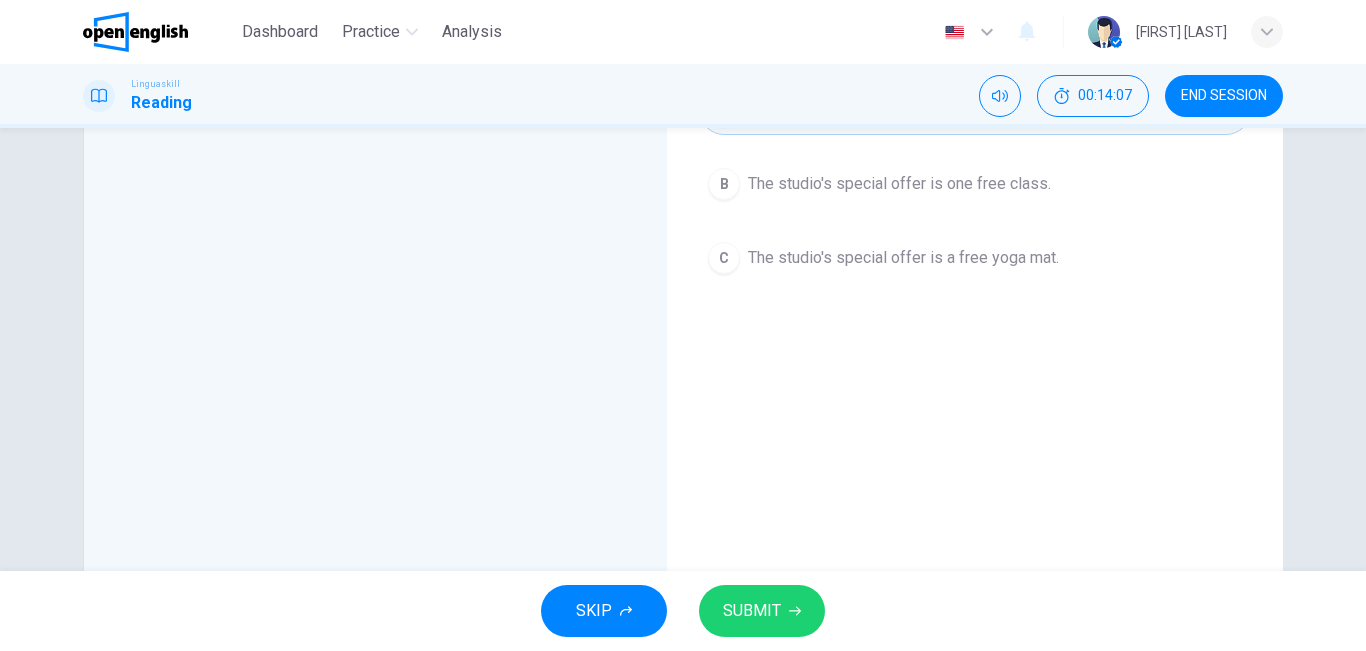 scroll, scrollTop: 332, scrollLeft: 0, axis: vertical 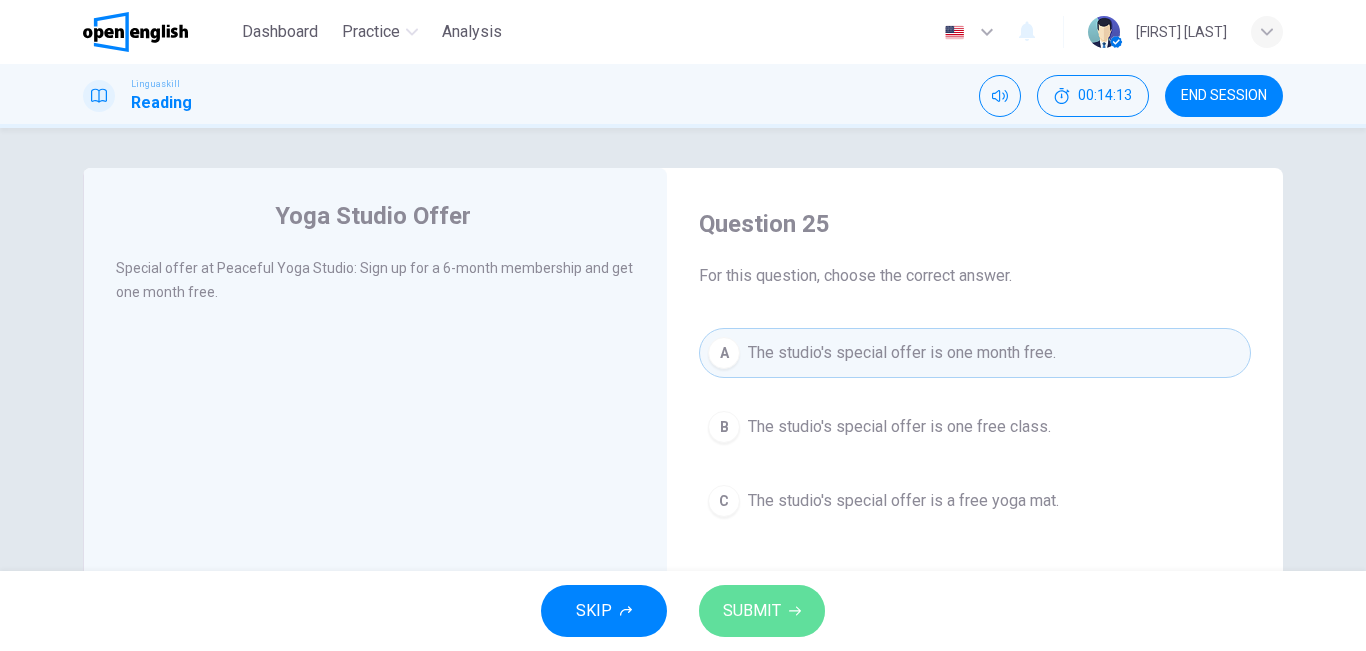 click on "SUBMIT" at bounding box center [752, 611] 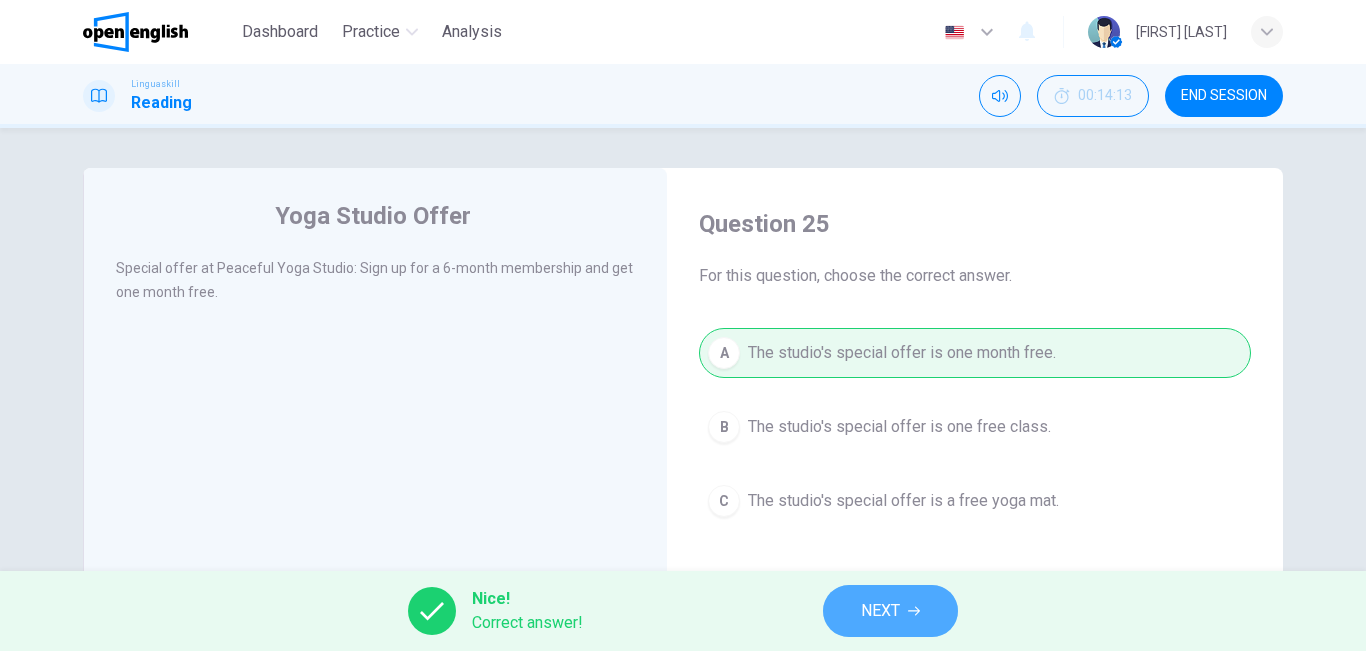 click on "NEXT" at bounding box center [890, 611] 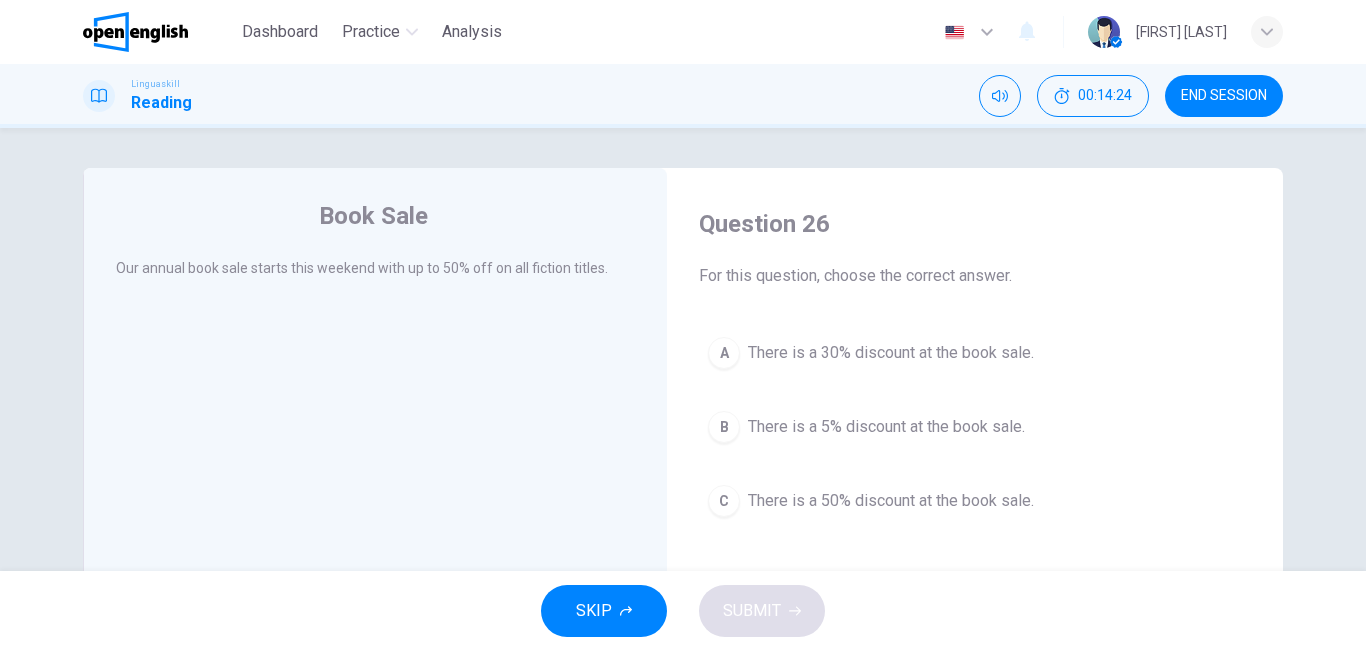 click on "There is a 50% discount at the book sale." at bounding box center (891, 501) 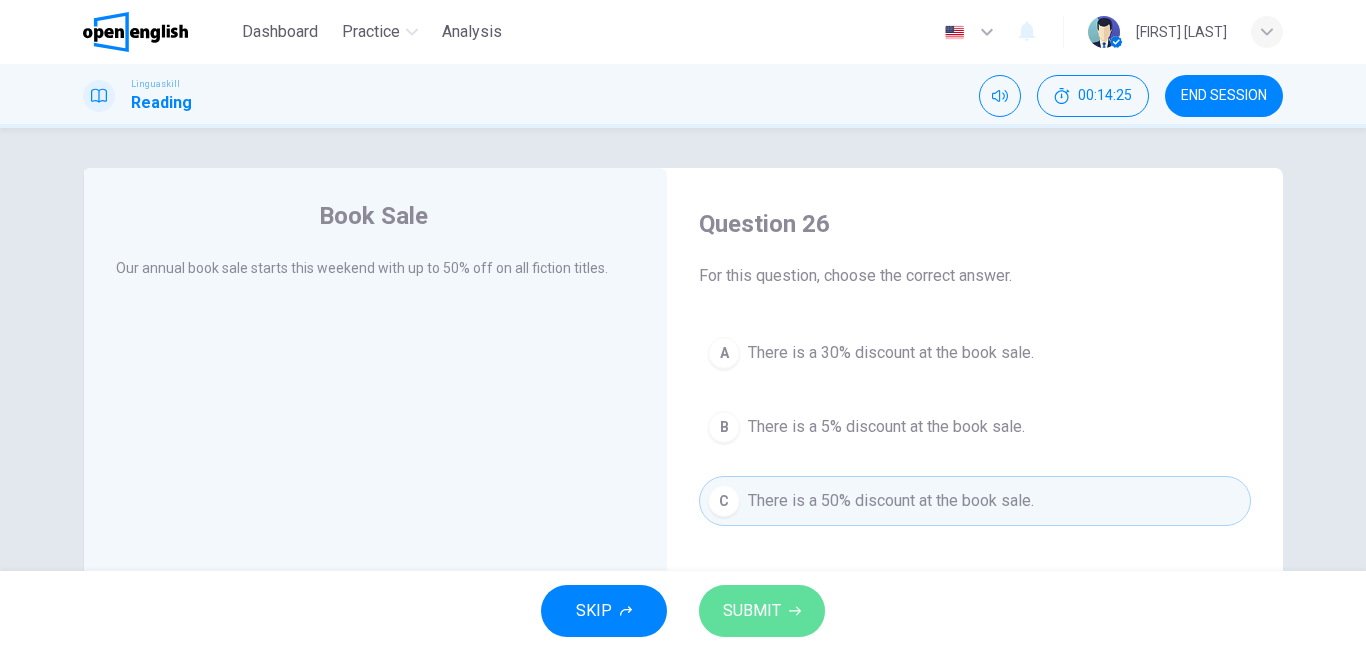 click on "SUBMIT" at bounding box center (752, 611) 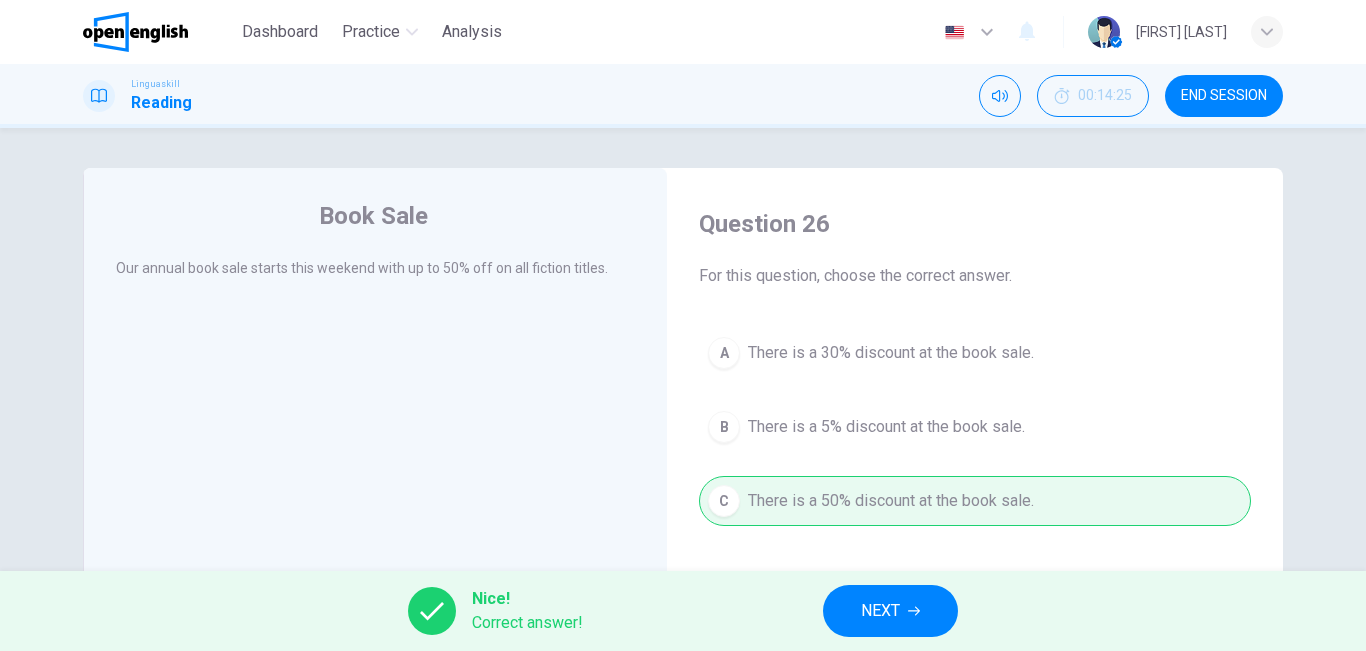 click on "NEXT" at bounding box center (890, 611) 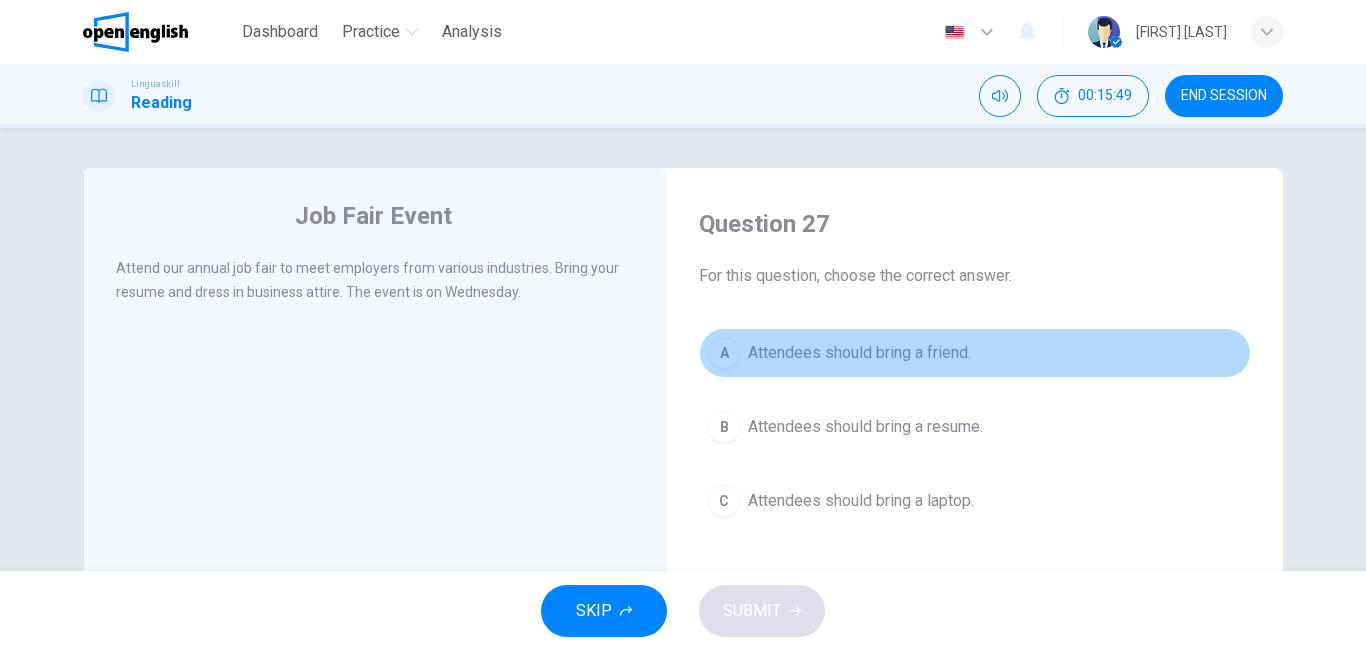 click on "A Attendees should bring a friend." at bounding box center (975, 353) 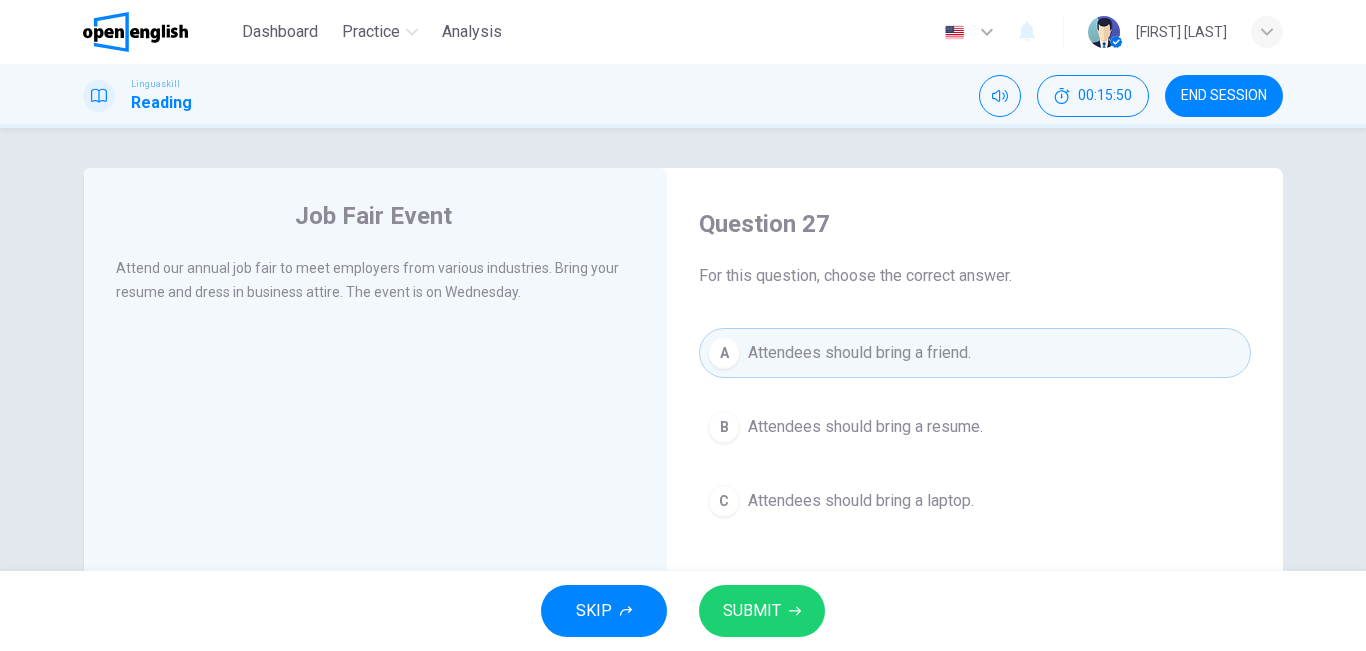click on "SUBMIT" at bounding box center [762, 611] 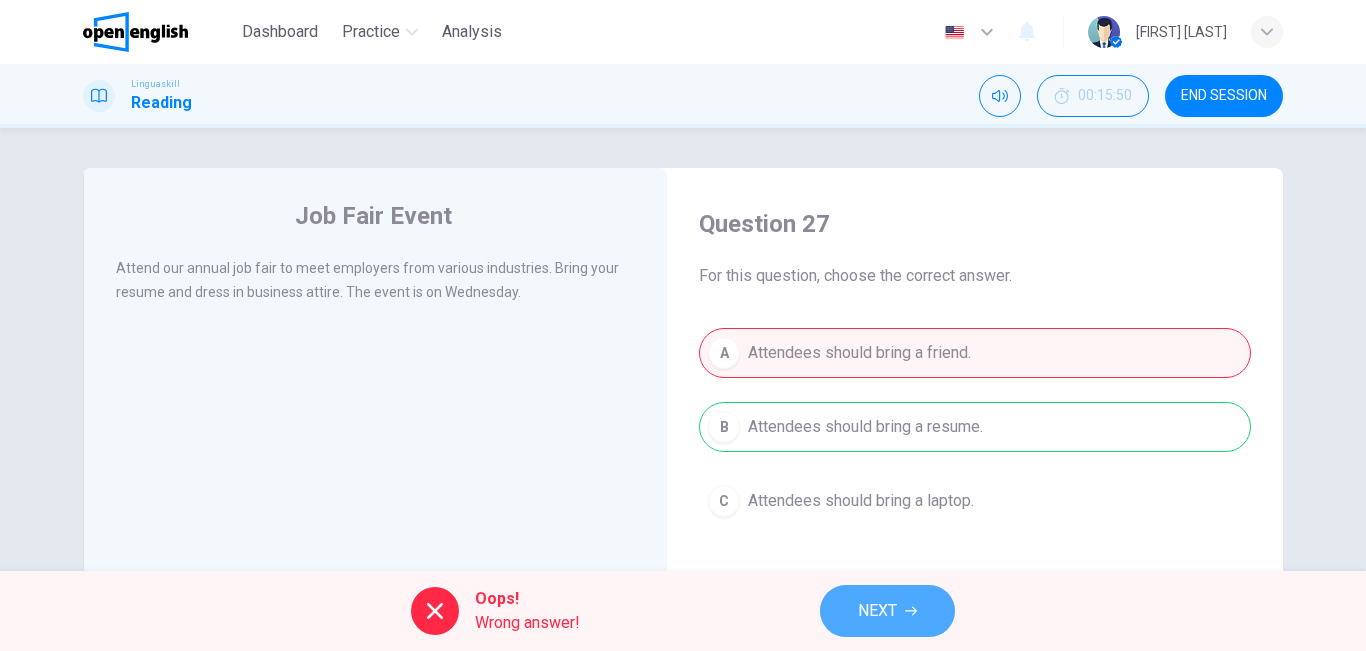 click on "NEXT" at bounding box center [887, 611] 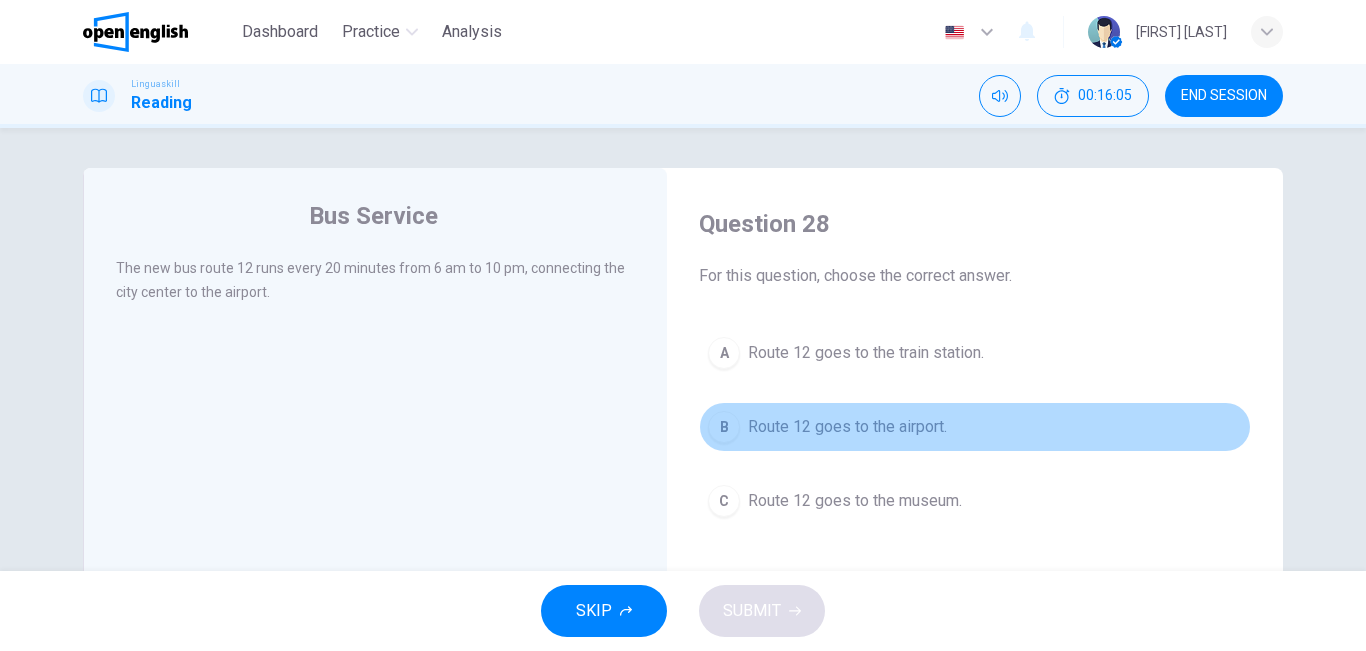 click on "Route 12 goes to the airport." at bounding box center (847, 427) 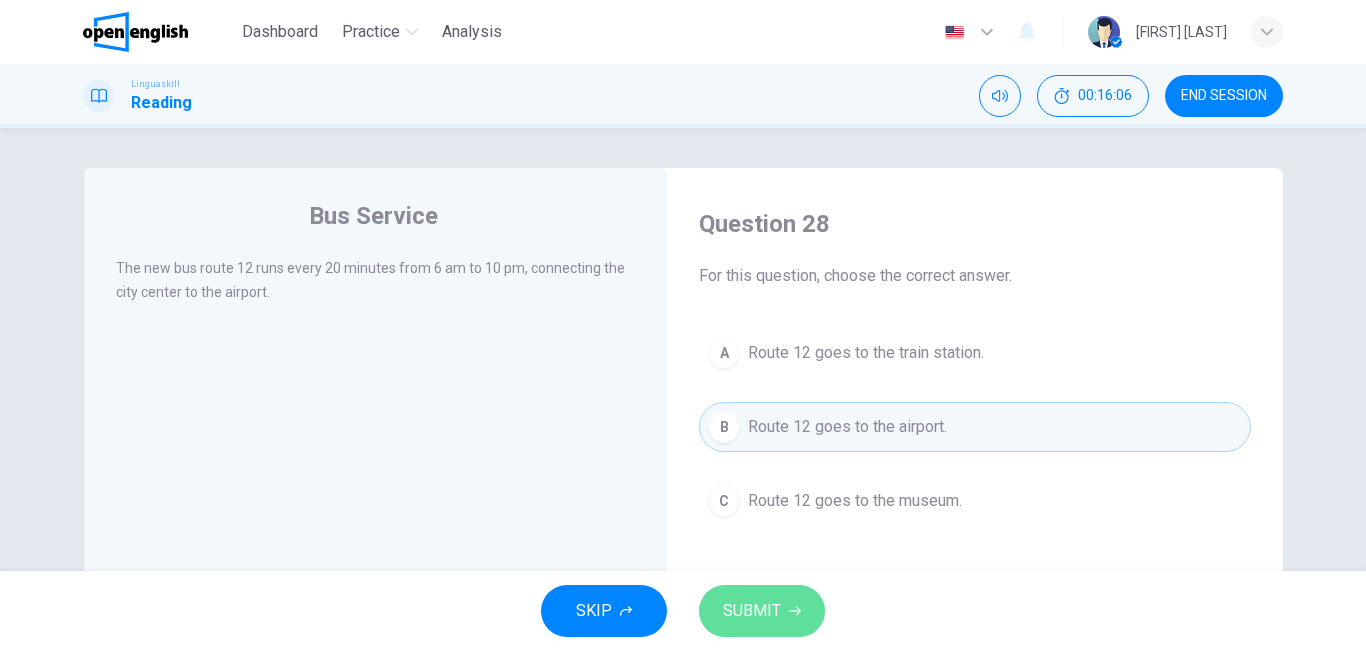 click on "SUBMIT" at bounding box center [752, 611] 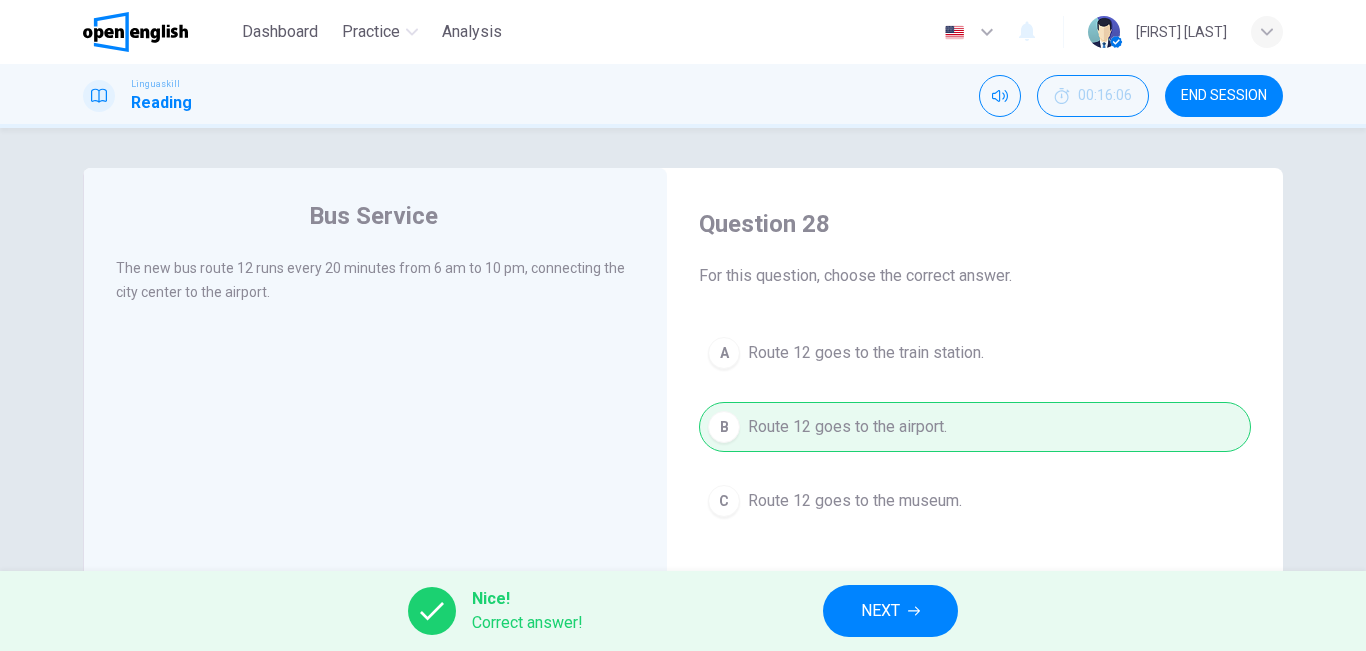 click on "NEXT" at bounding box center [880, 611] 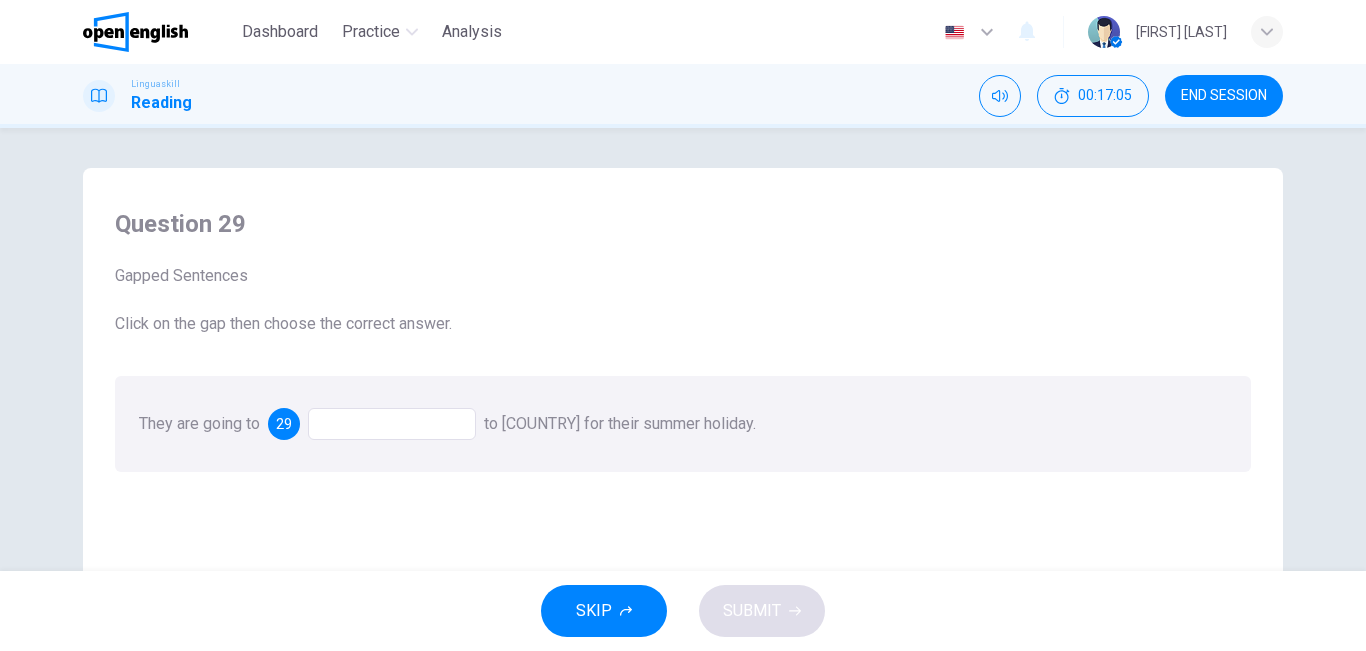 click at bounding box center (392, 424) 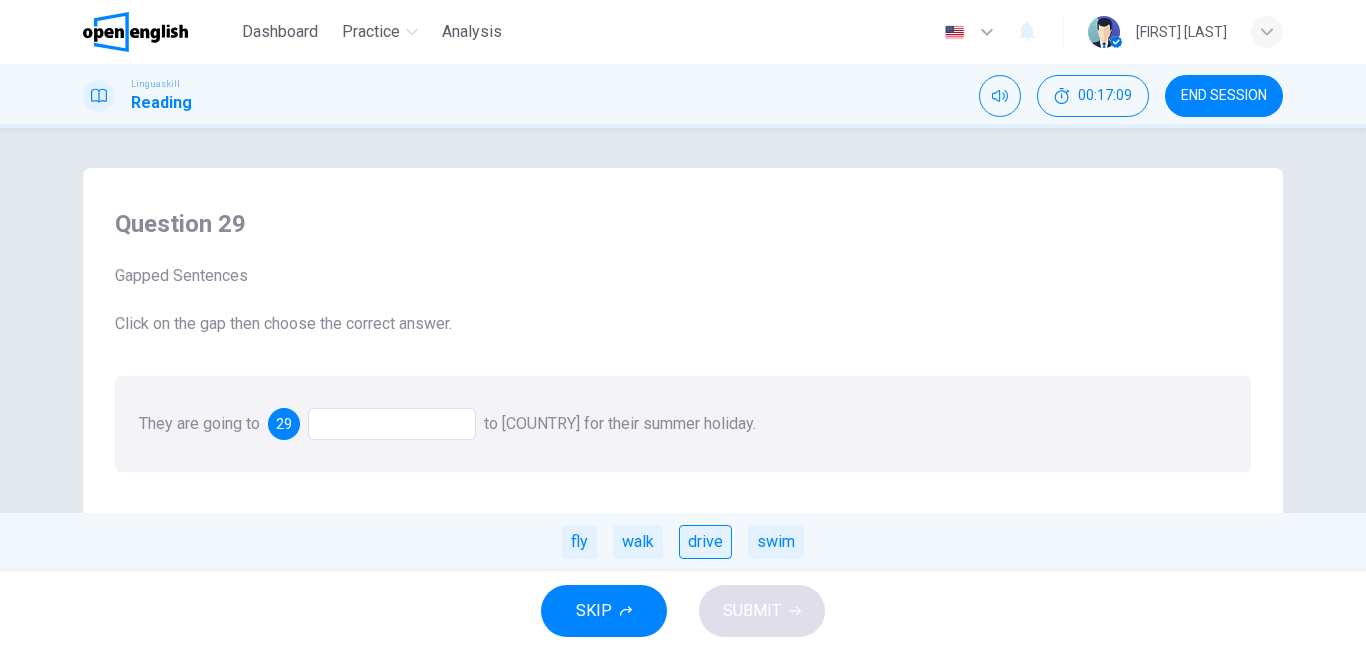 click on "drive" at bounding box center [705, 542] 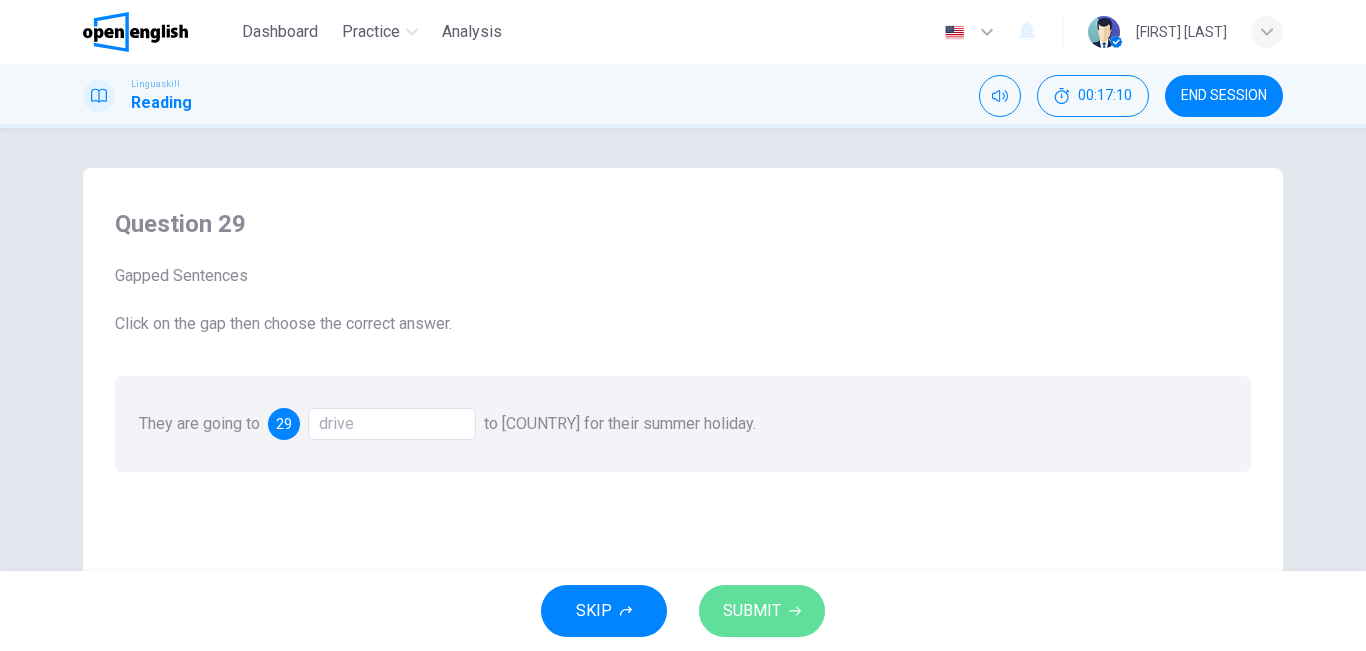 click on "SUBMIT" at bounding box center (762, 611) 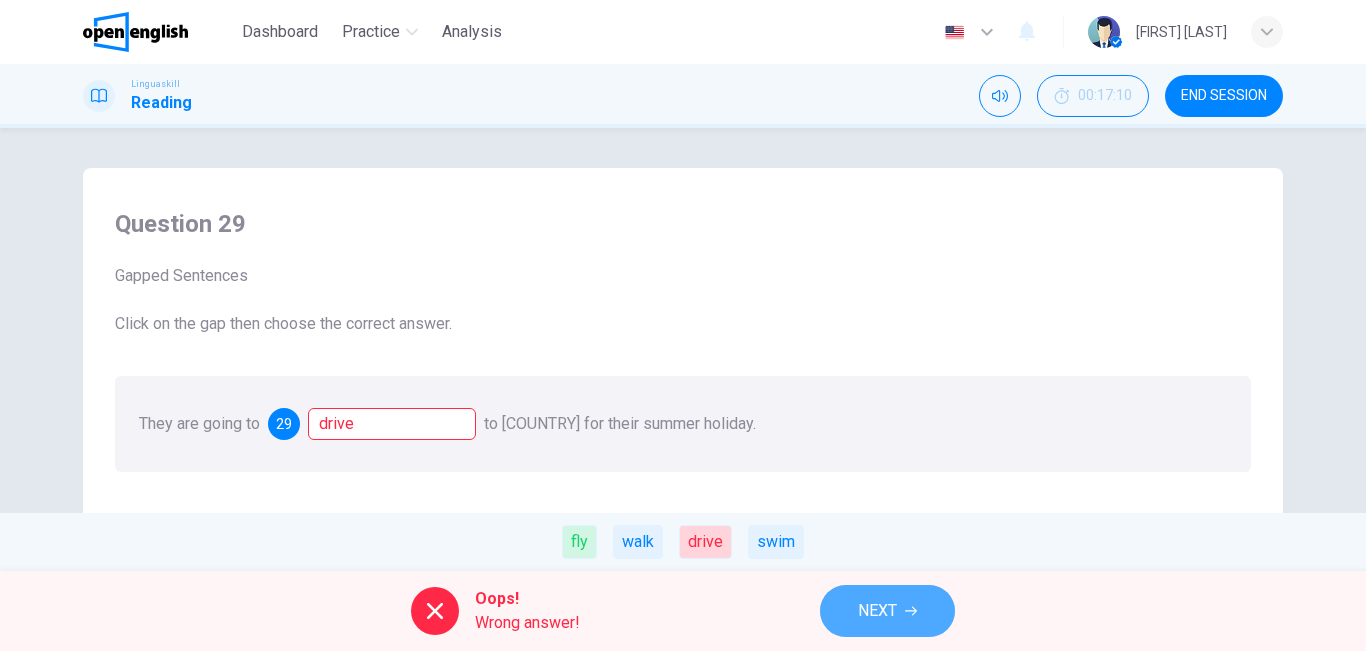 click on "NEXT" at bounding box center (887, 611) 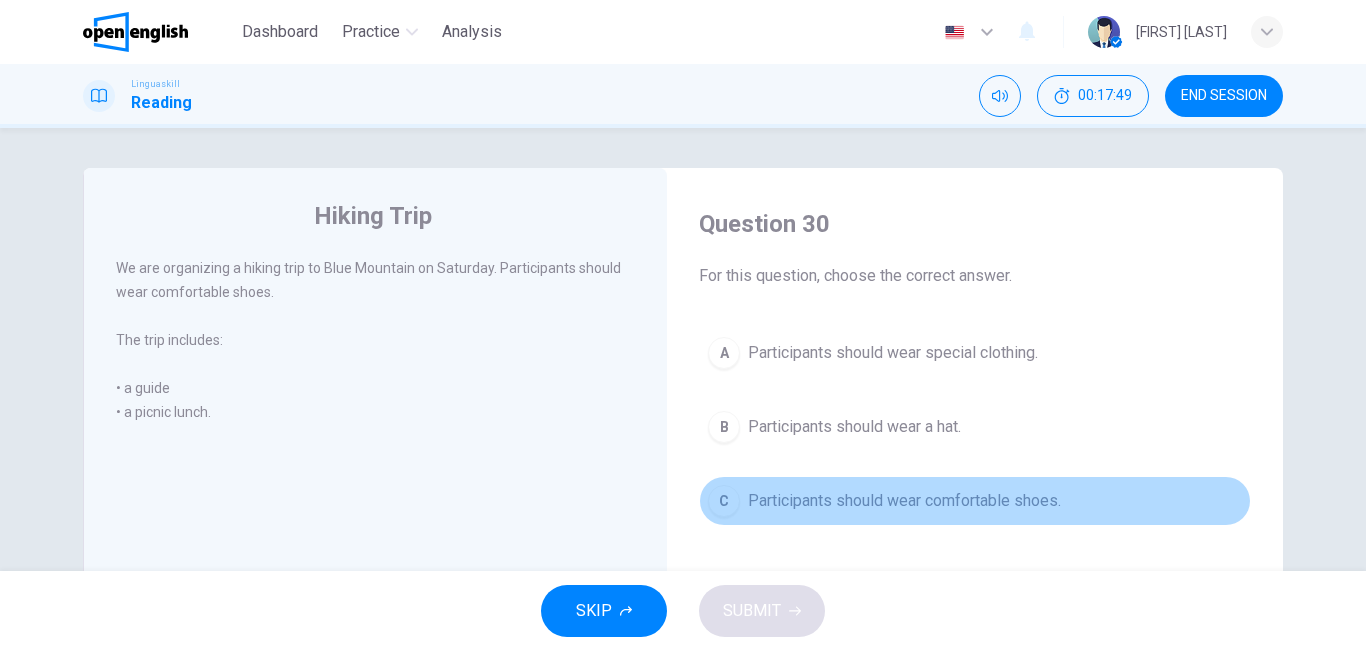 click on "Participants should wear comfortable shoes." at bounding box center (904, 501) 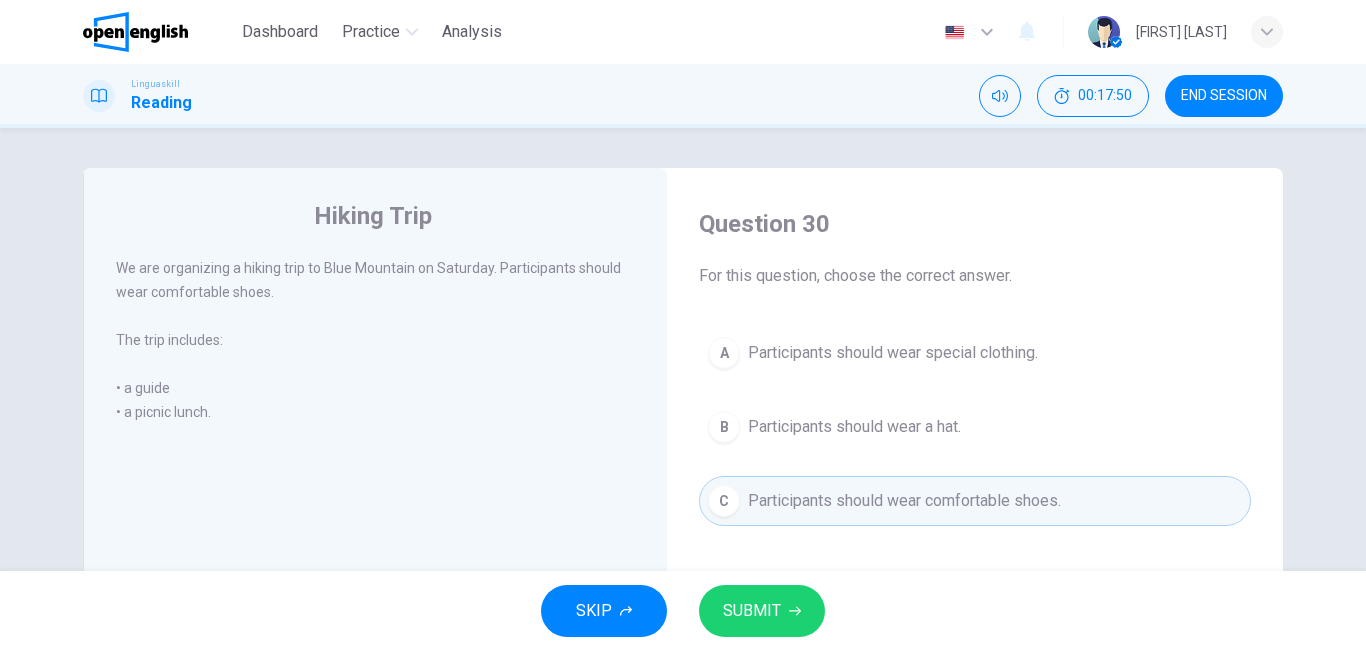 click on "SUBMIT" at bounding box center [762, 611] 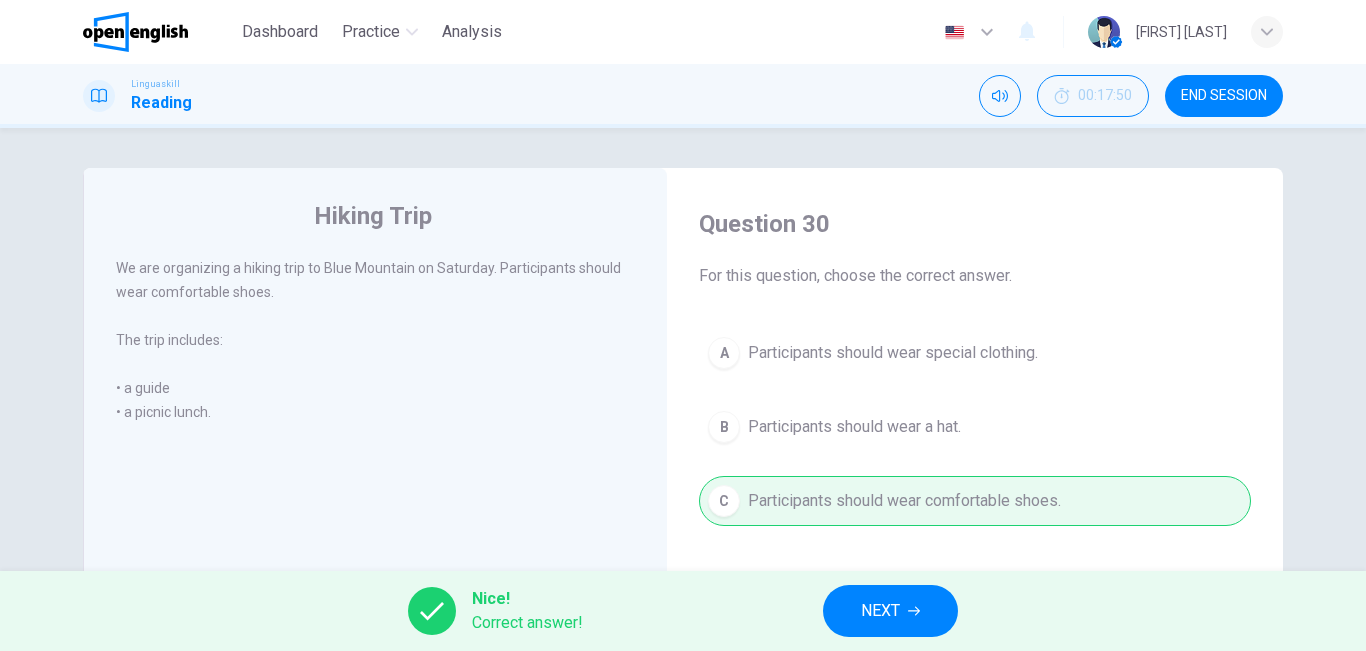 click on "NEXT" at bounding box center (890, 611) 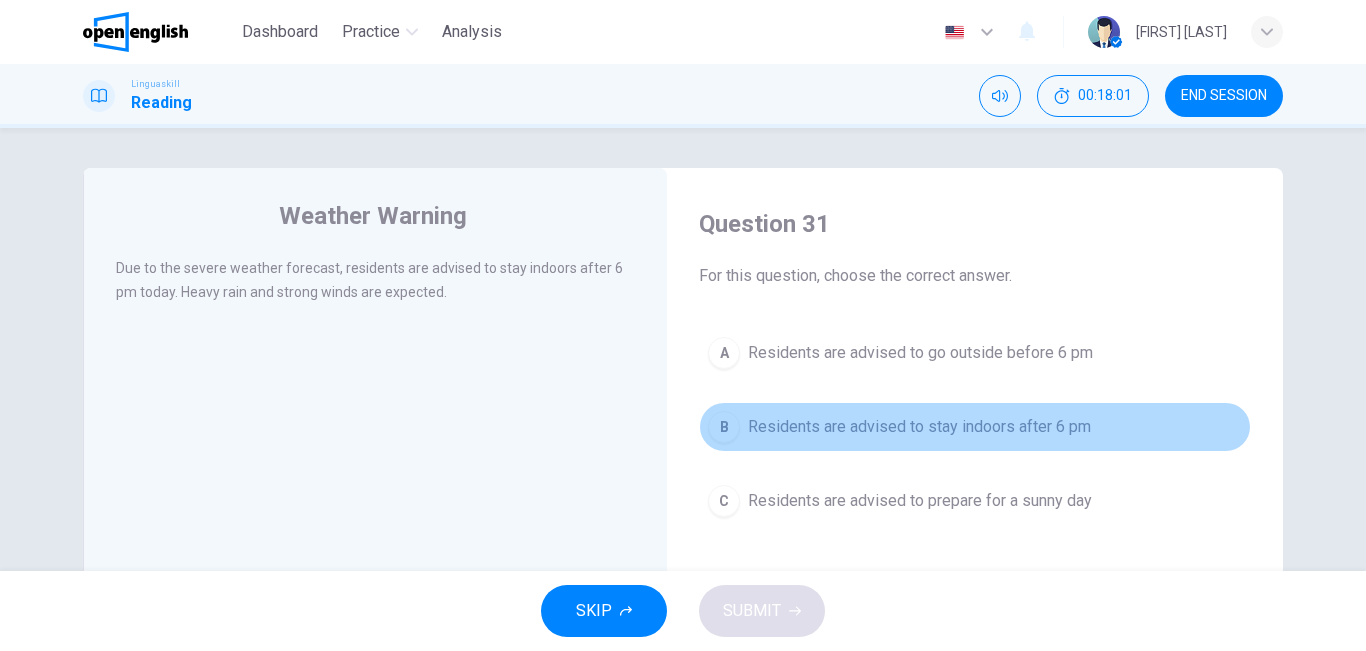 click on "B Residents are advised to stay indoors after 6 pm" at bounding box center [975, 427] 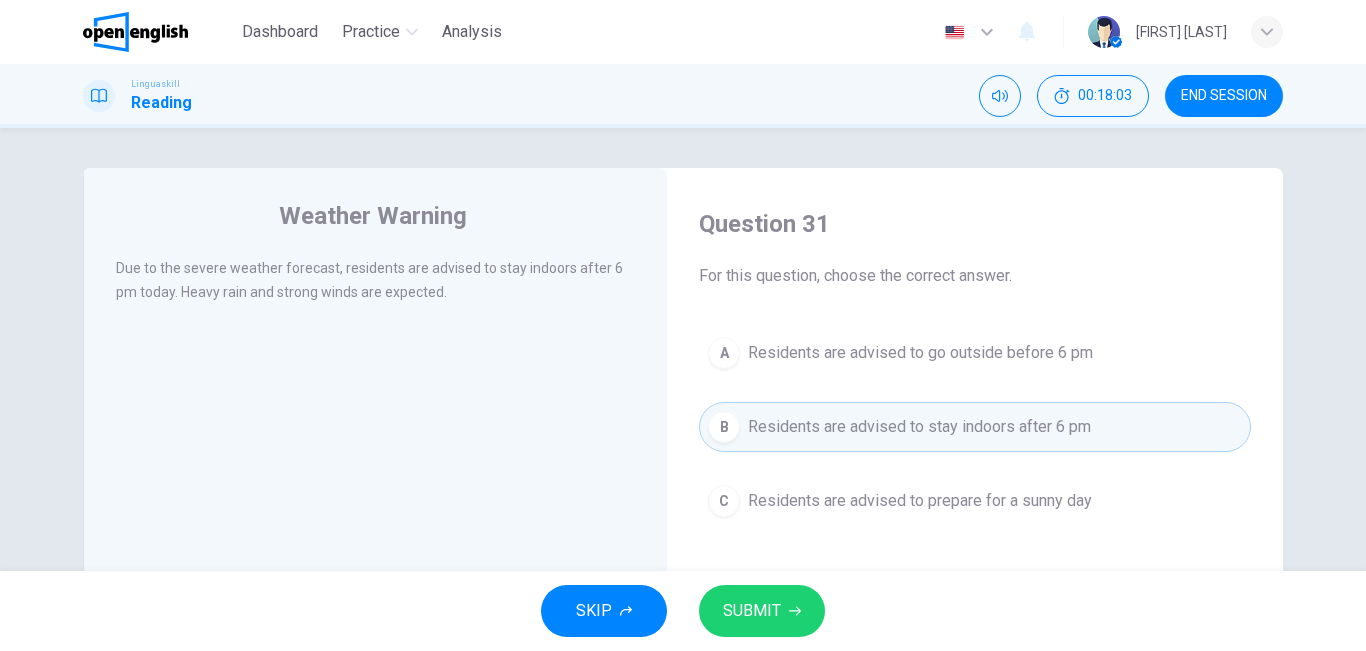 click on "SKIP SUBMIT" at bounding box center [683, 611] 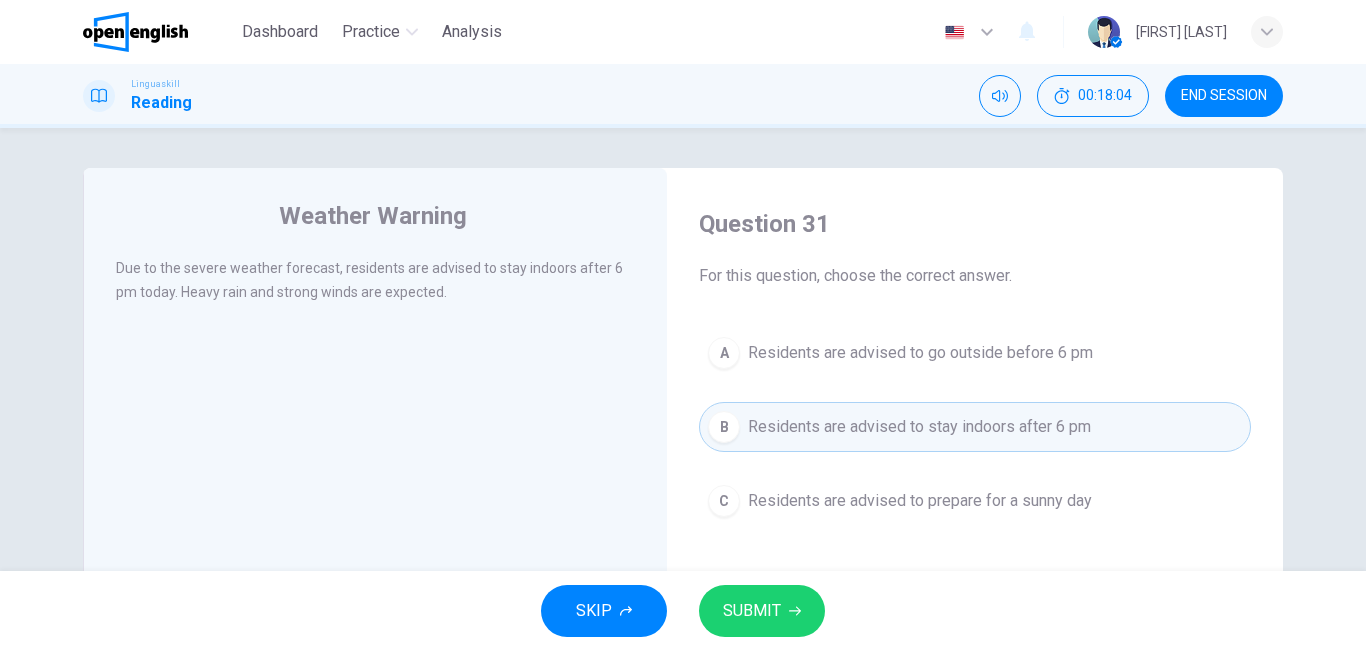 click on "SUBMIT" at bounding box center (752, 611) 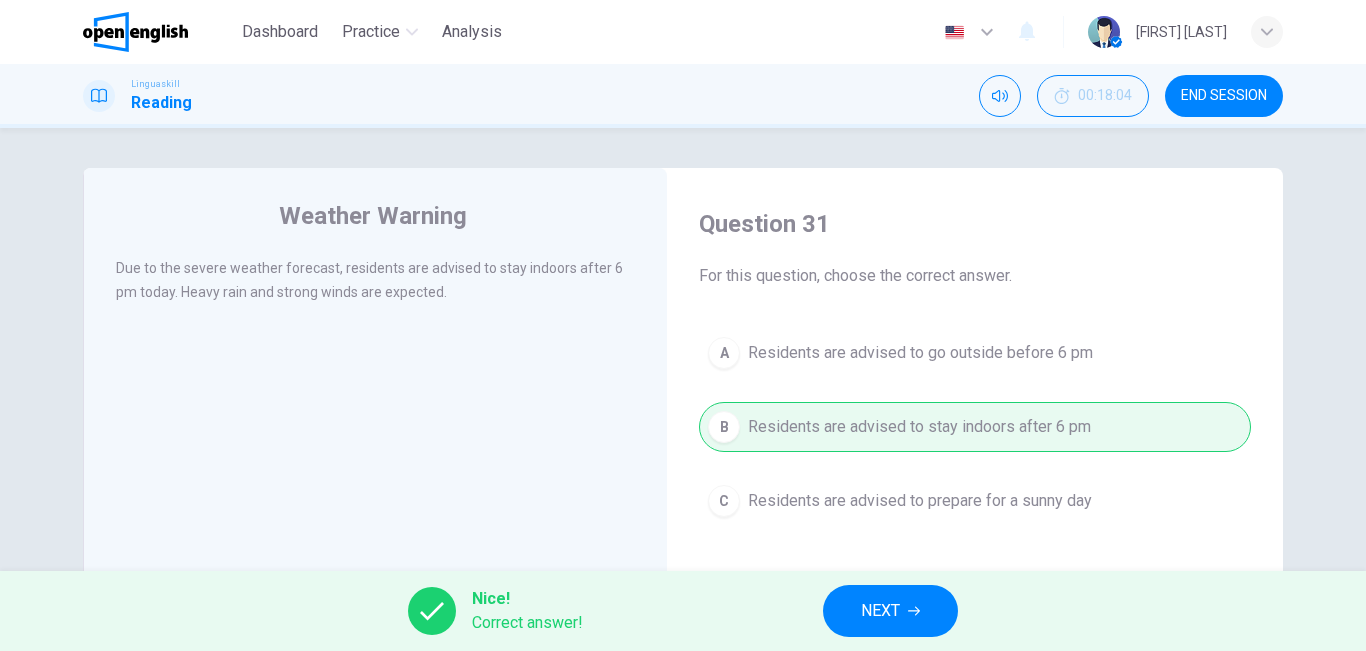 click on "NEXT" at bounding box center (890, 611) 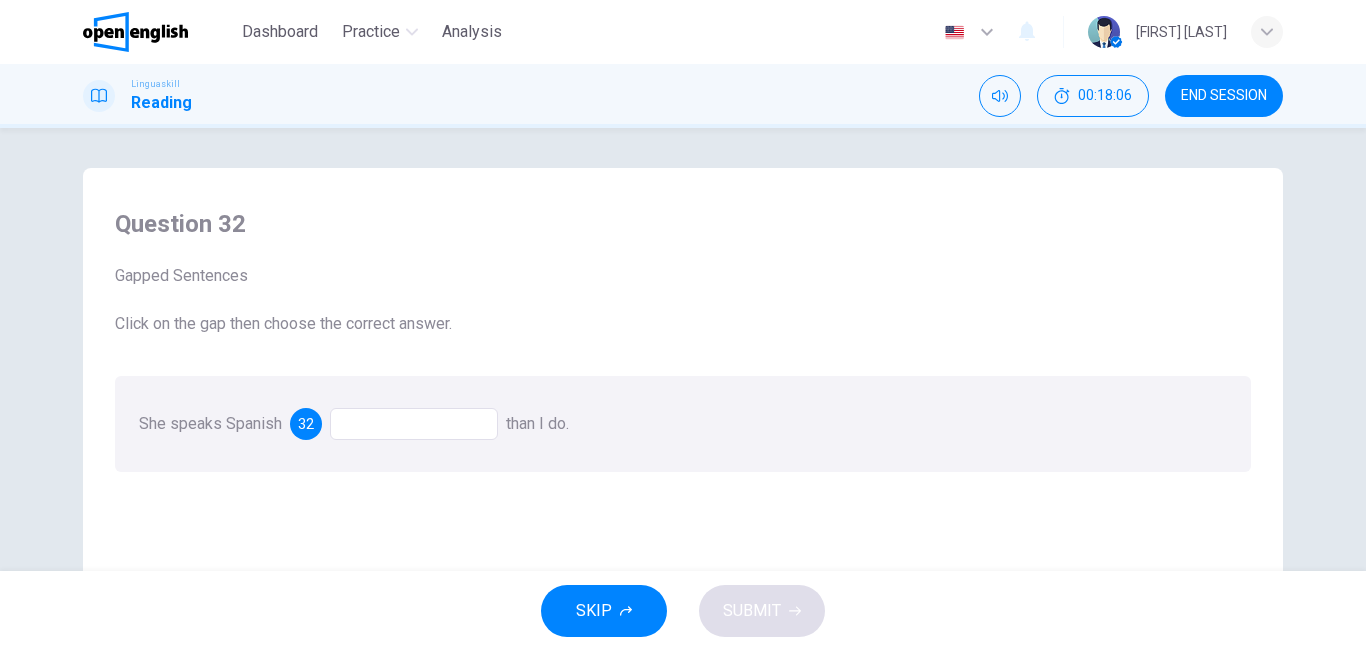 click at bounding box center (414, 424) 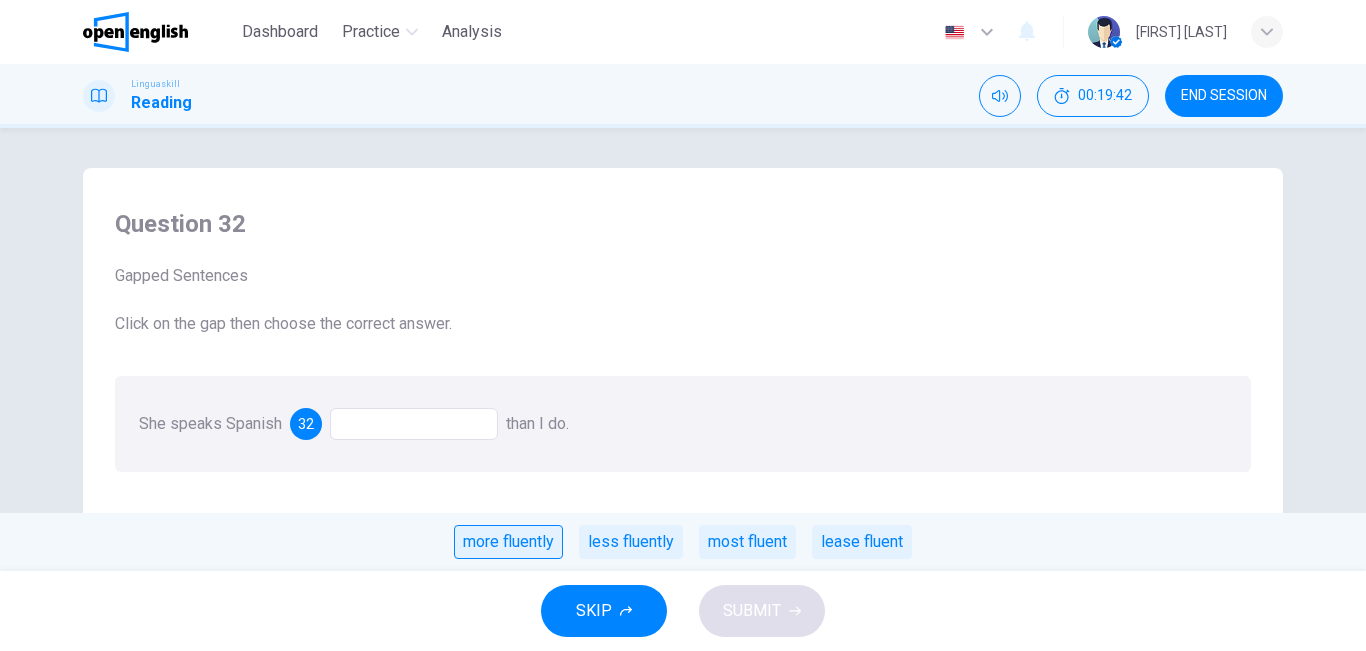 click on "more fluently" at bounding box center (508, 542) 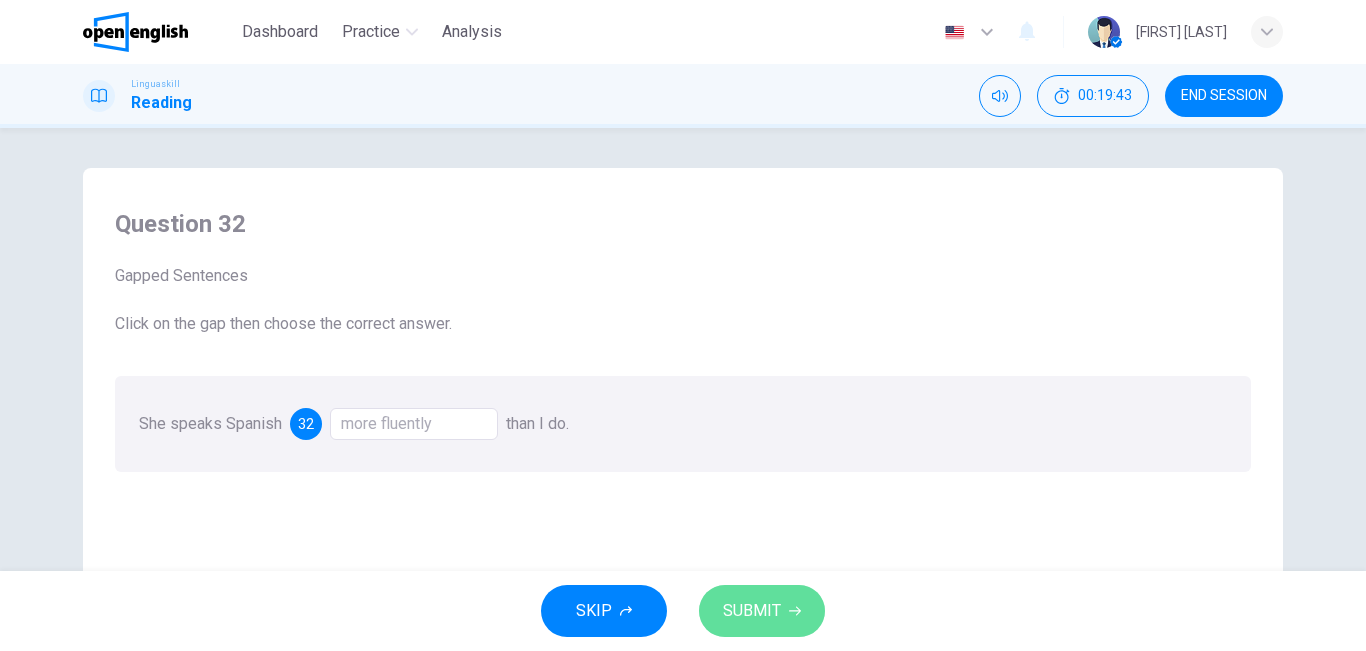 click on "SUBMIT" at bounding box center [752, 611] 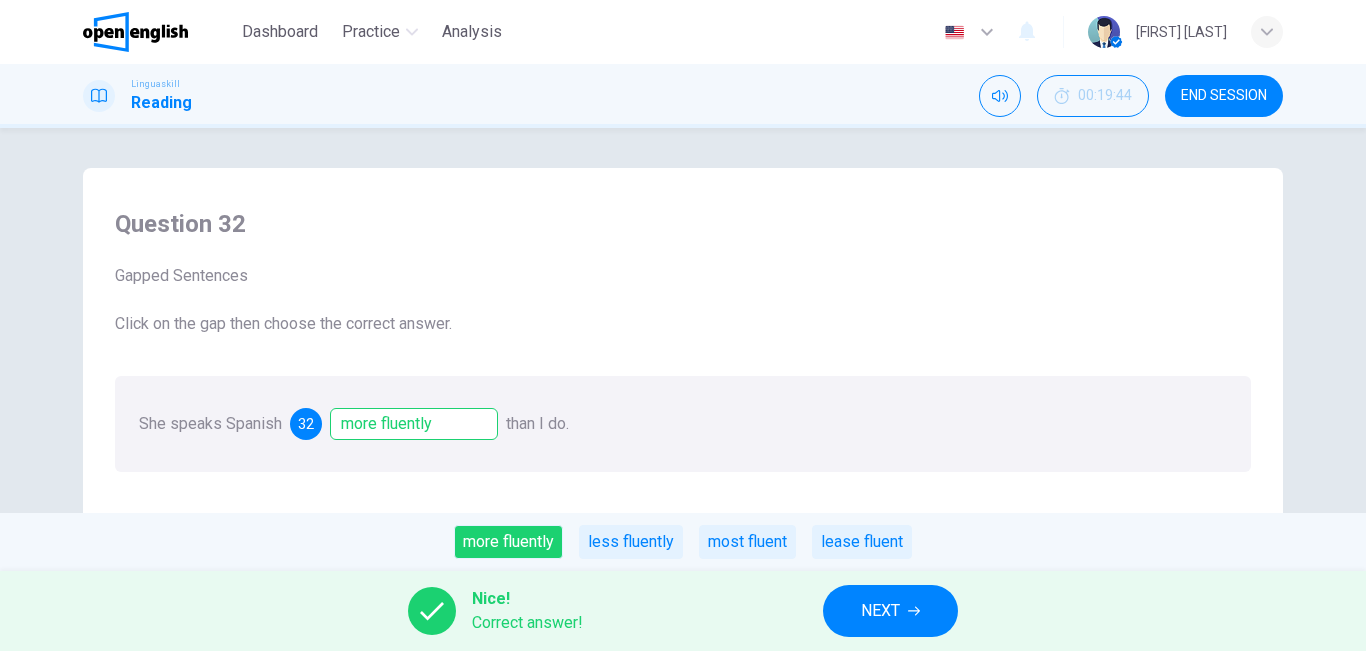 click on "NEXT" at bounding box center [890, 611] 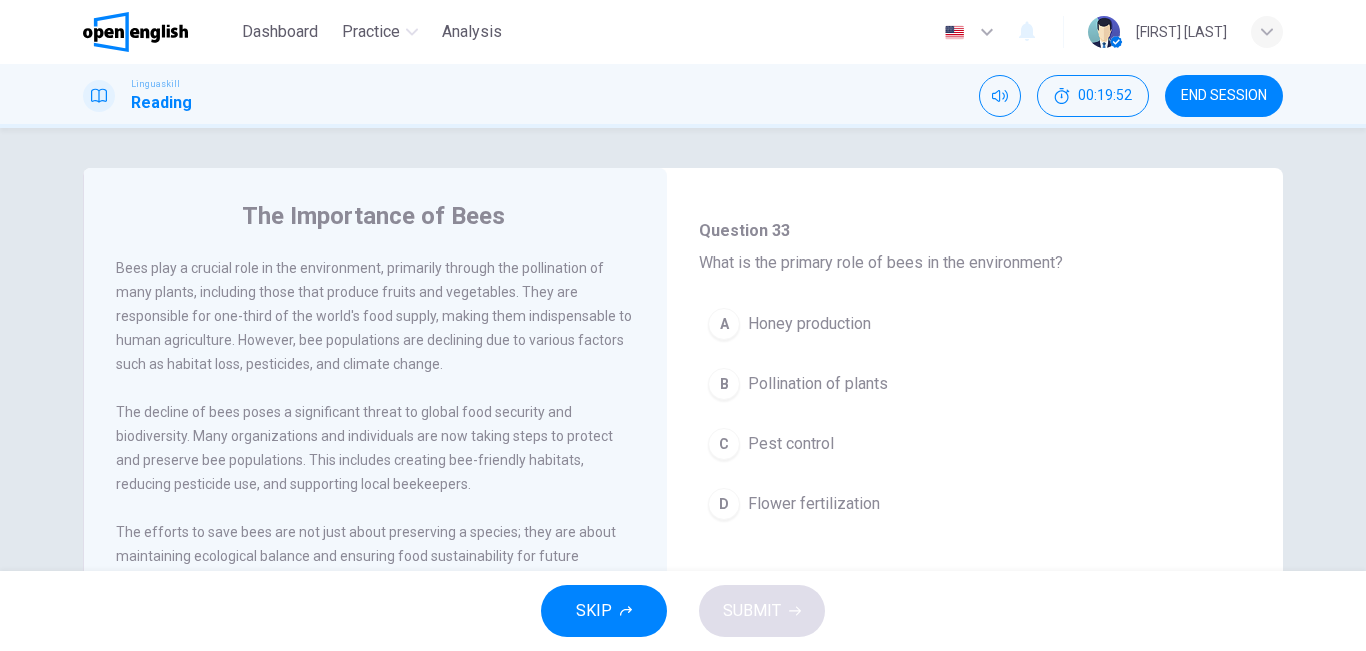 scroll, scrollTop: 104, scrollLeft: 0, axis: vertical 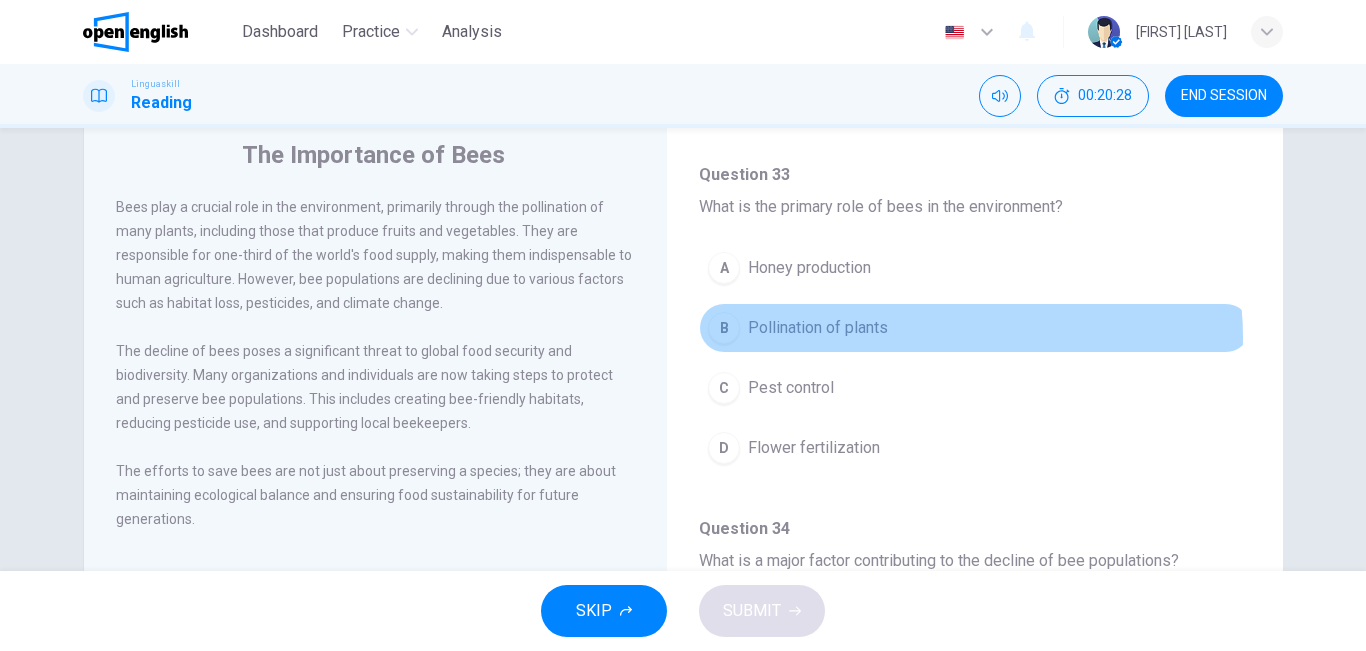 click on "B Pollination of plants" at bounding box center (975, 328) 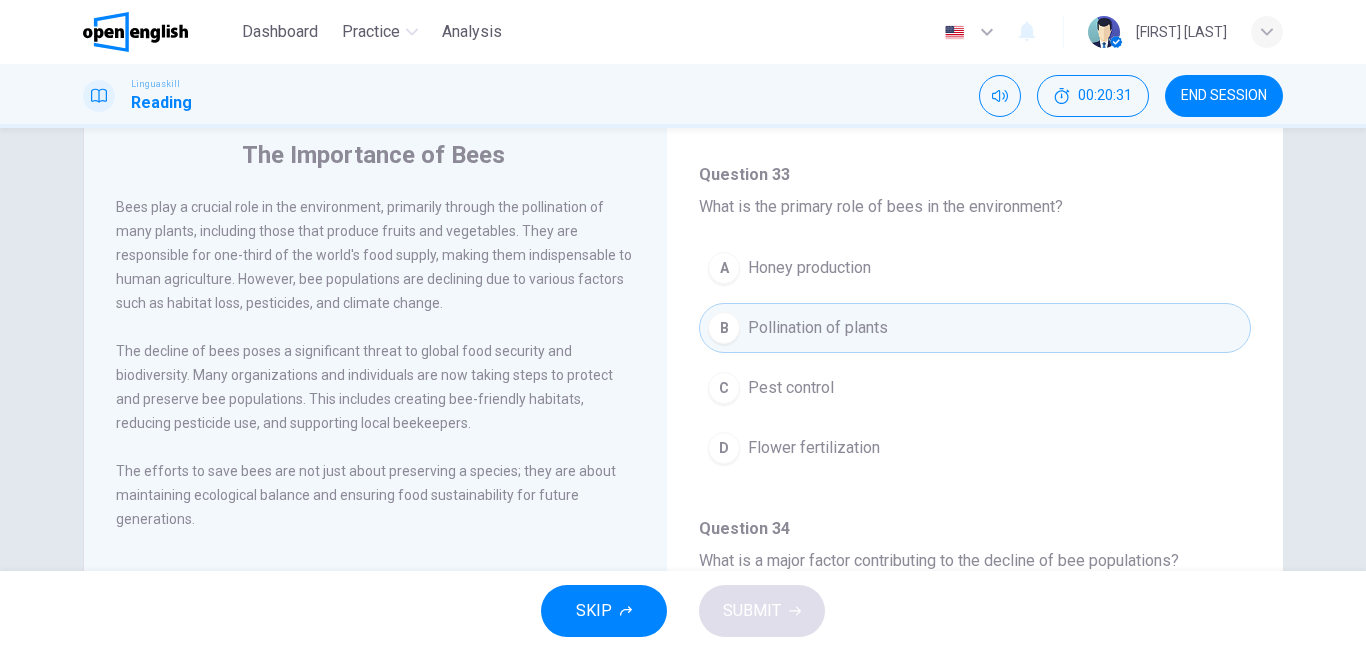 click on "Pollination of plants" at bounding box center (818, 328) 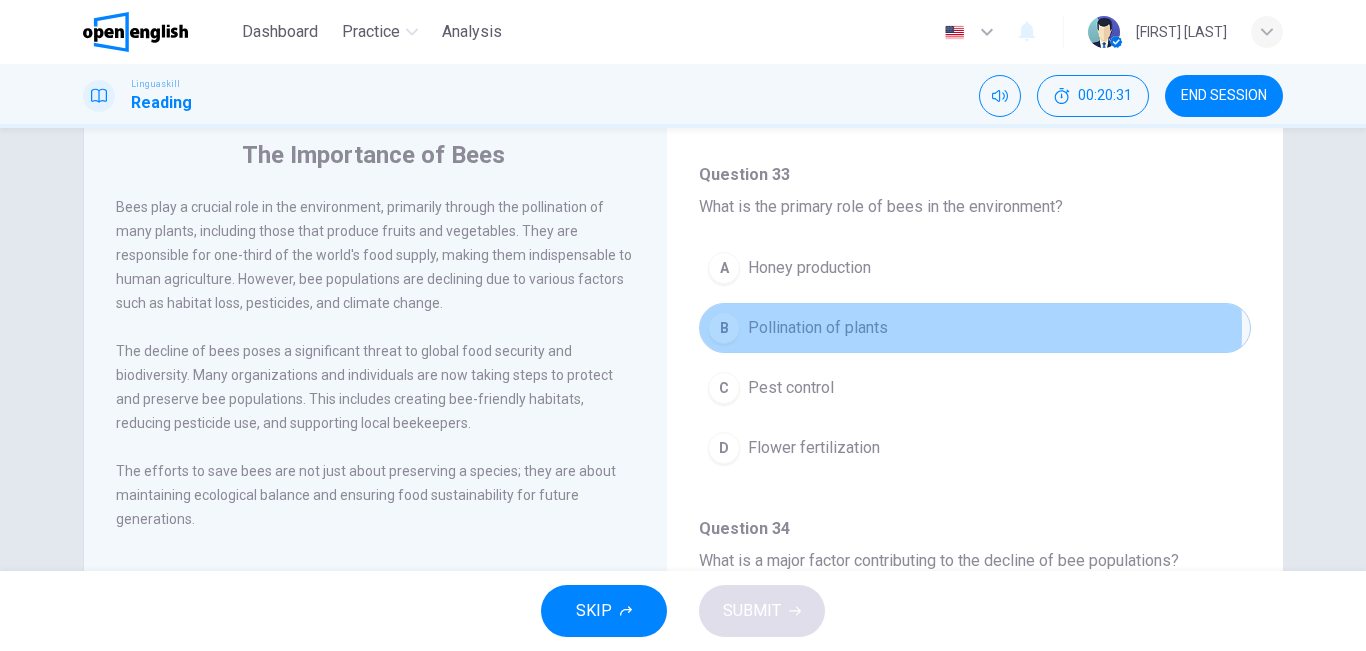 click on "Pollination of plants" at bounding box center [818, 328] 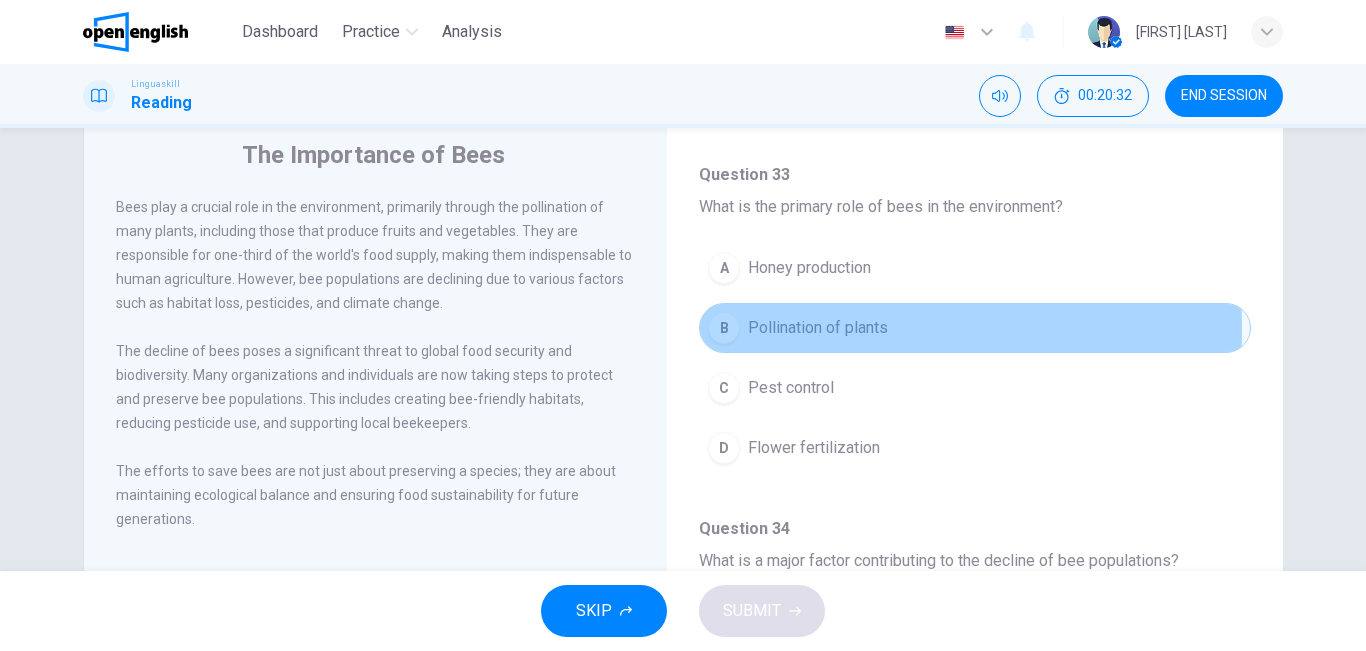 click on "Pollination of plants" at bounding box center [818, 328] 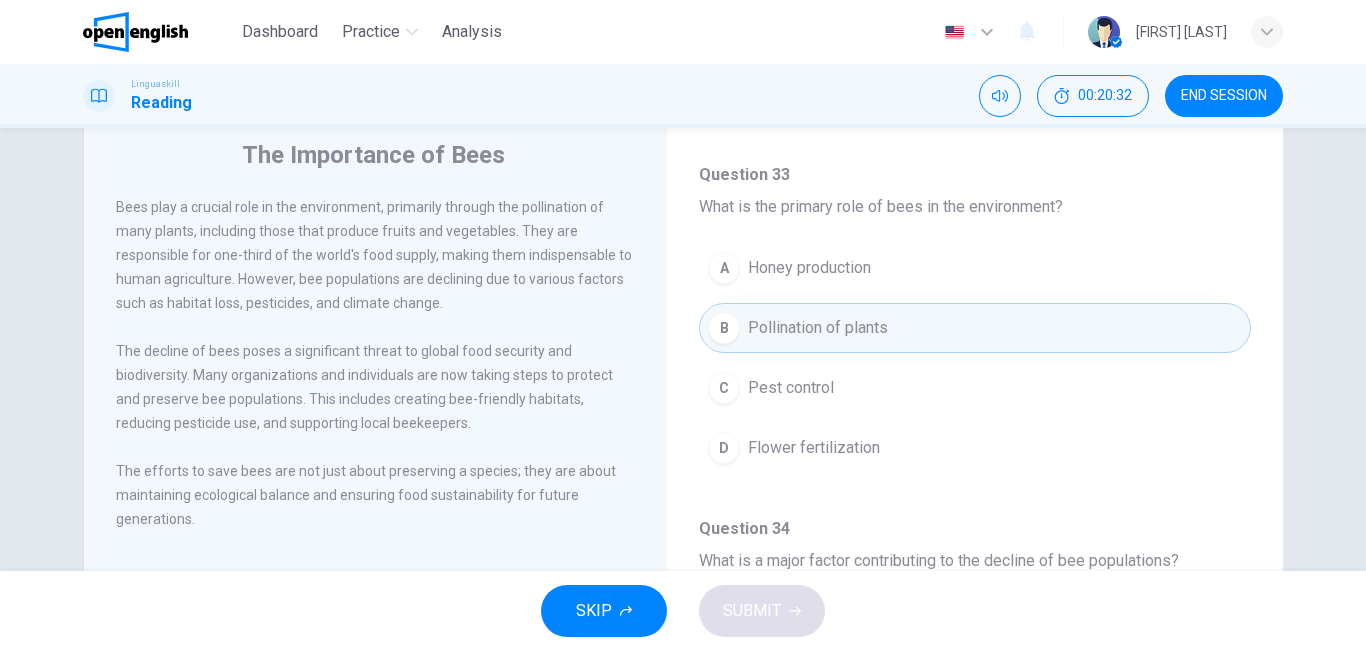 click on "Pollination of plants" at bounding box center (818, 328) 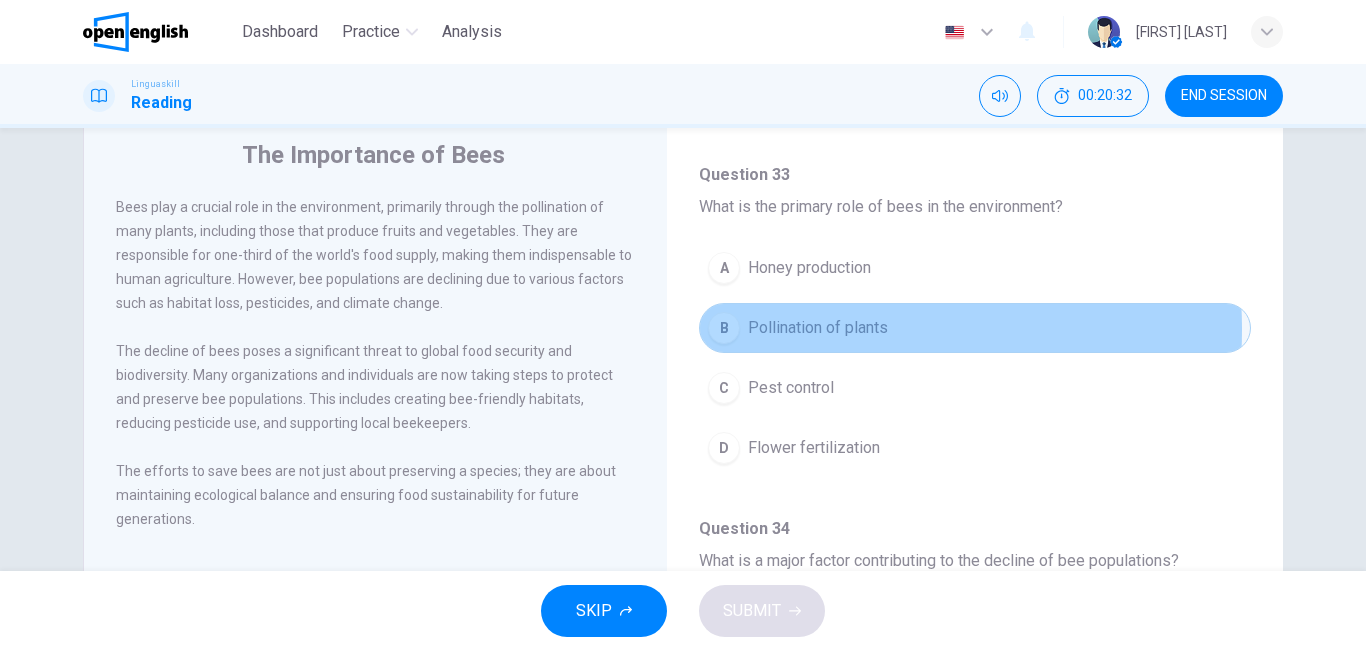 click on "Pollination of plants" at bounding box center (818, 328) 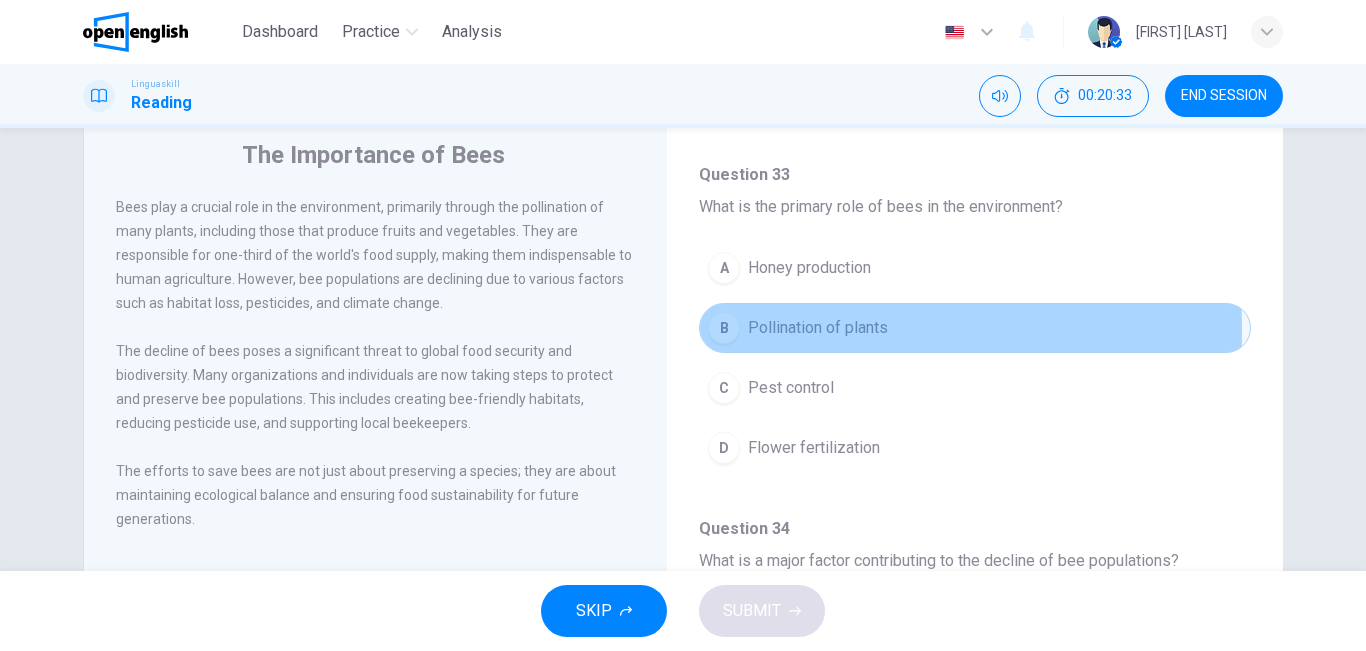 click on "Pollination of plants" at bounding box center (818, 328) 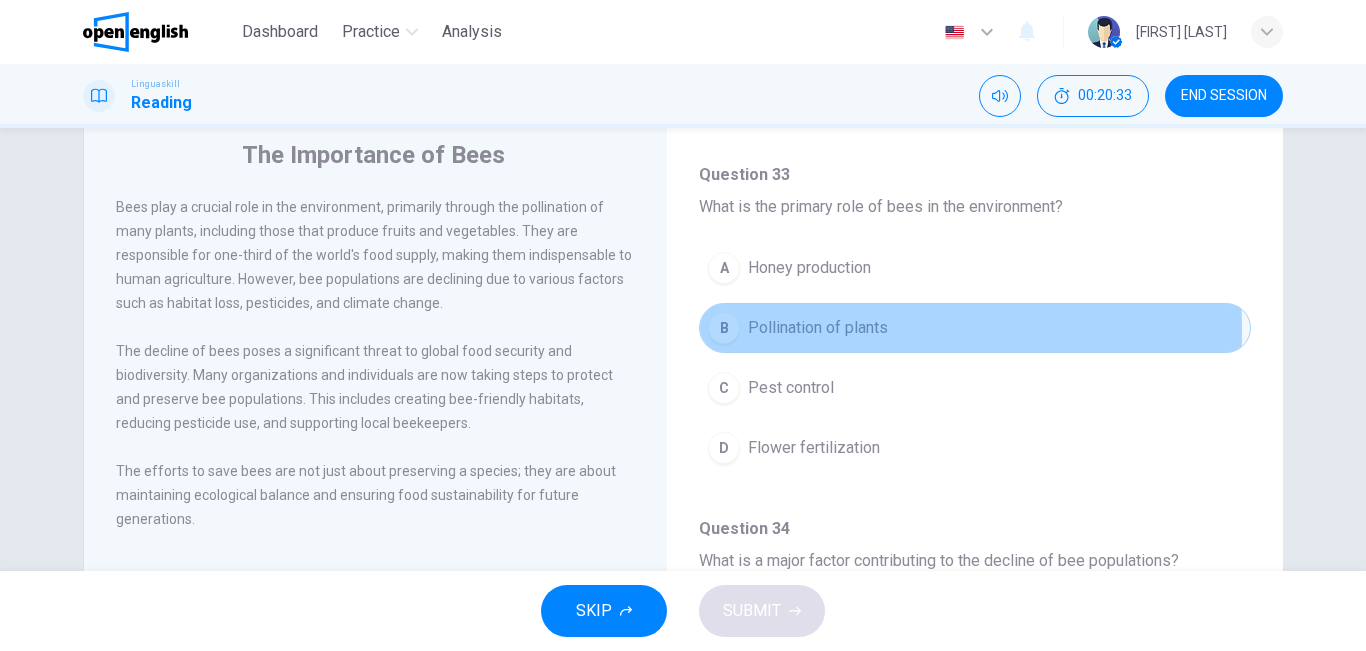 click on "Pollination of plants" at bounding box center (818, 328) 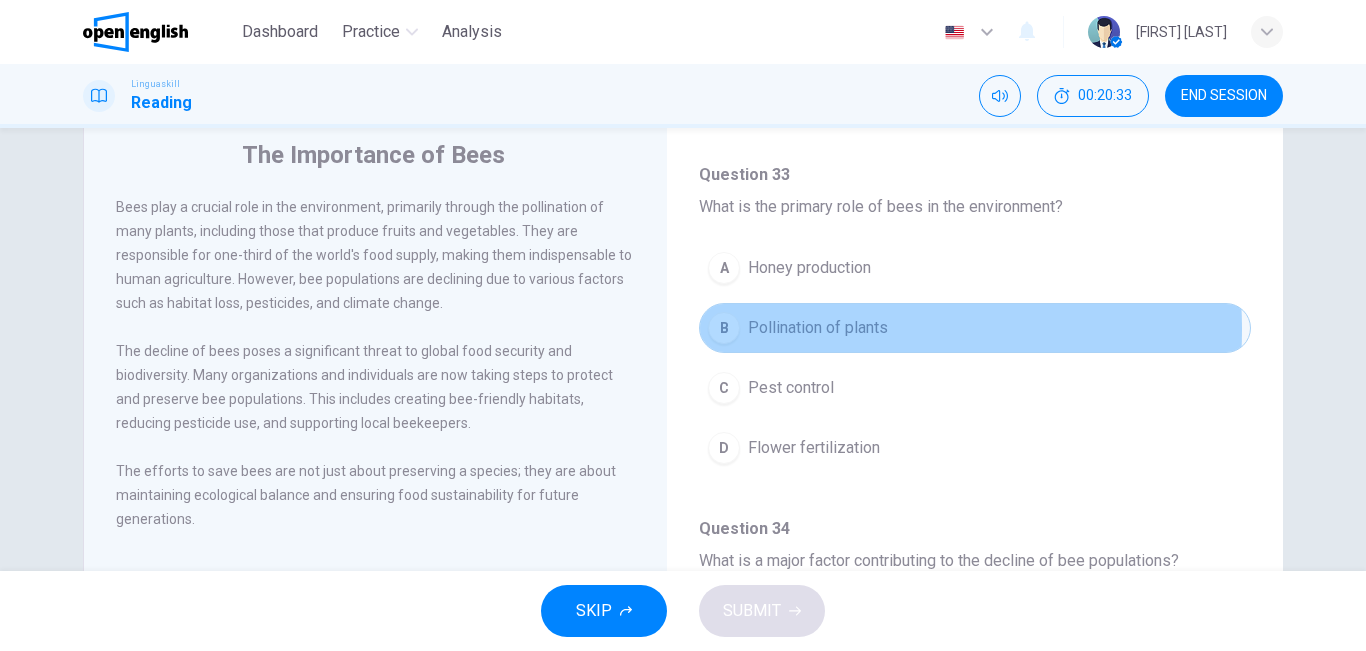 click on "Pollination of plants" at bounding box center [818, 328] 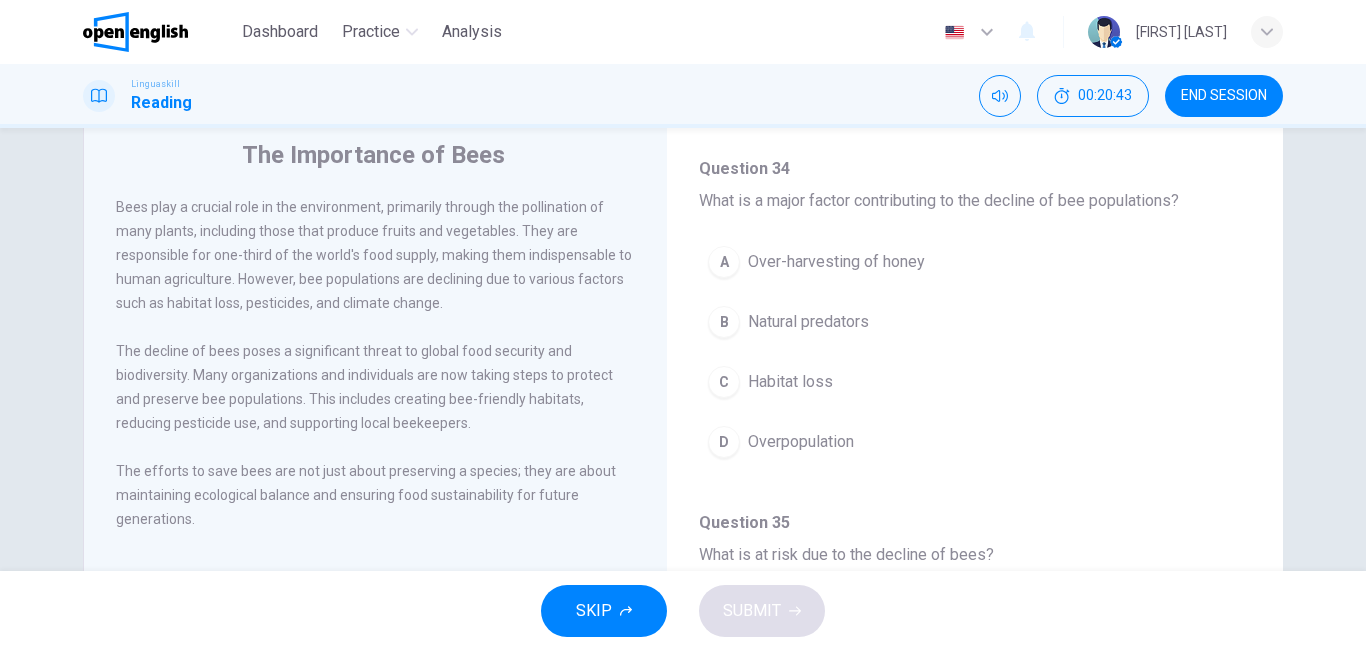 scroll, scrollTop: 444, scrollLeft: 0, axis: vertical 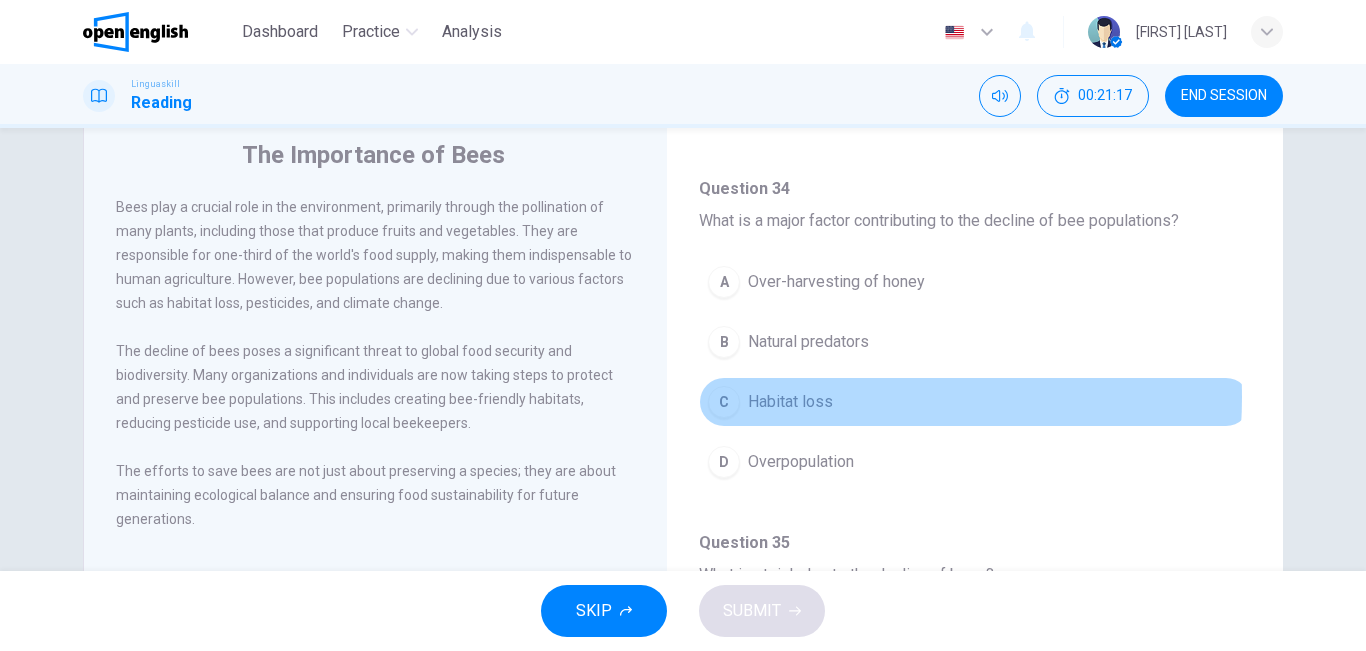 click on "Habitat loss" at bounding box center (790, 402) 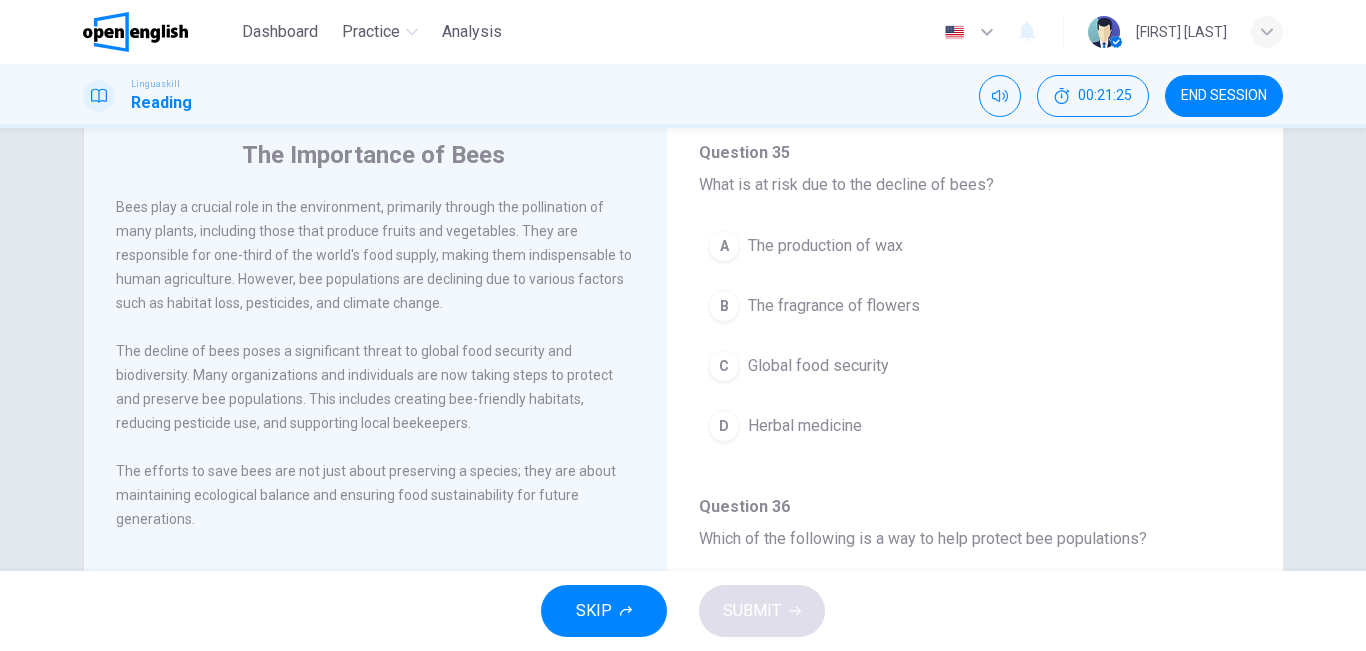 scroll, scrollTop: 831, scrollLeft: 0, axis: vertical 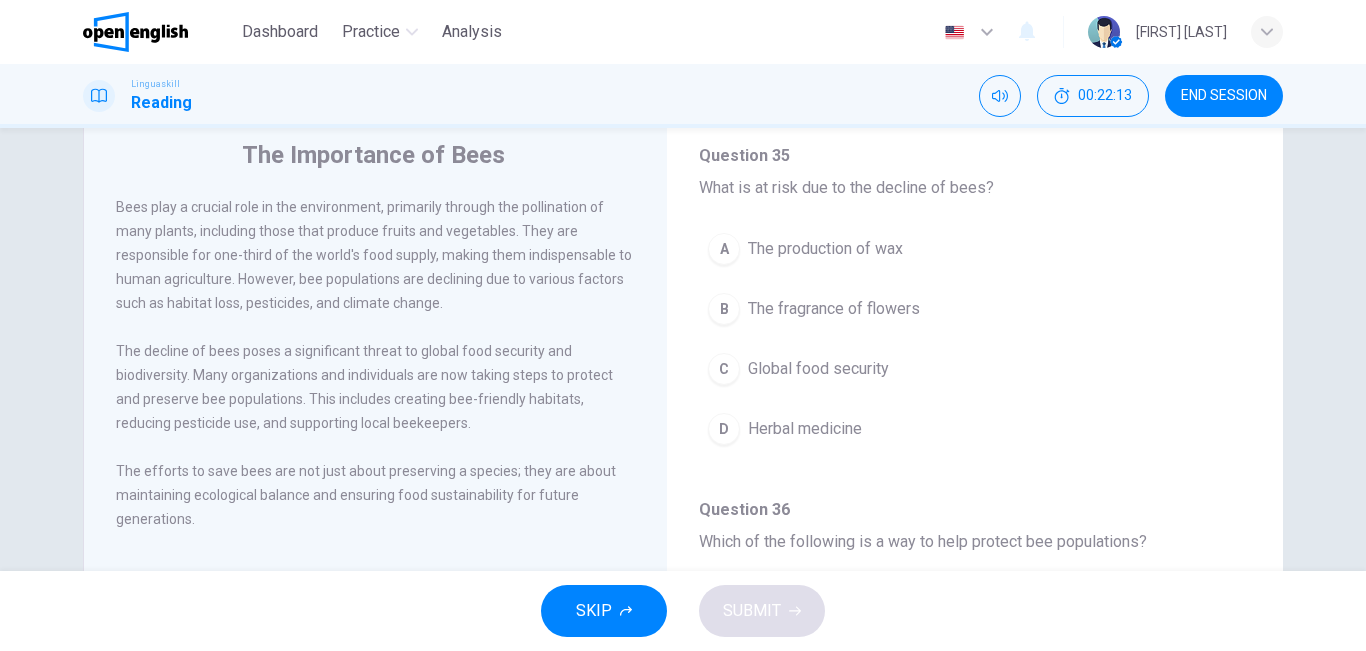 click on "The fragrance of flowers" at bounding box center [834, 309] 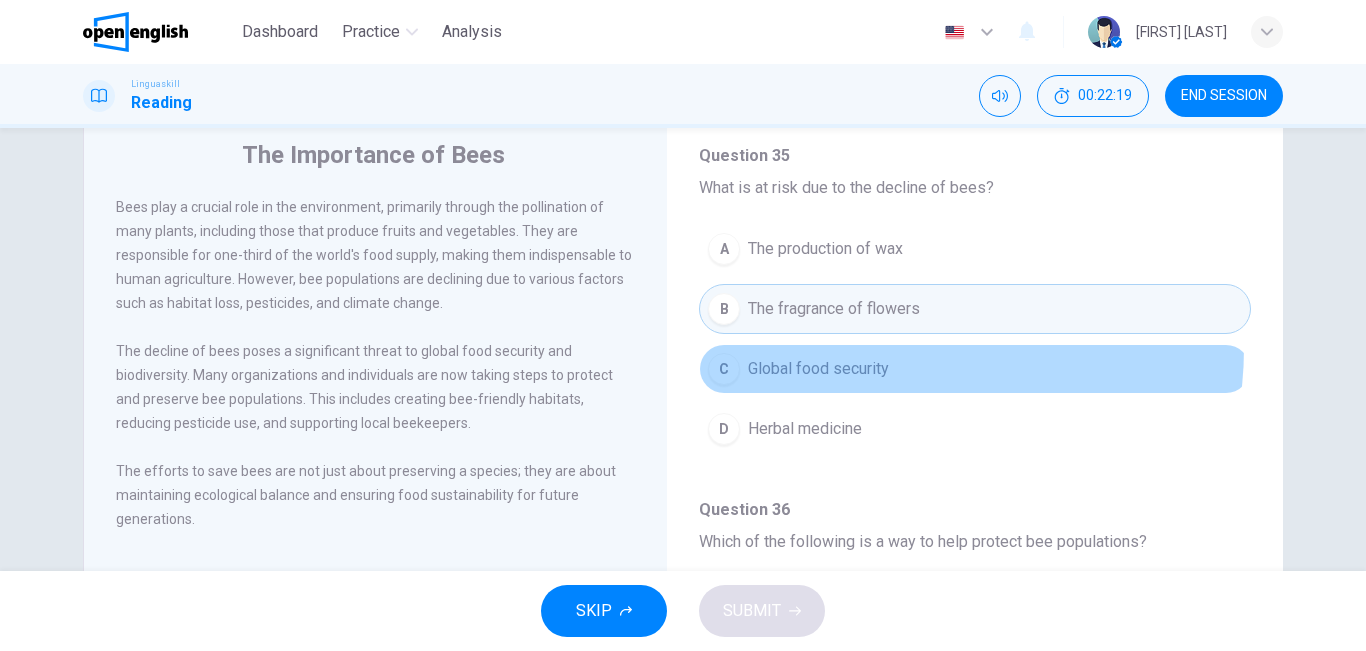 click on "C Global food security" at bounding box center (975, 369) 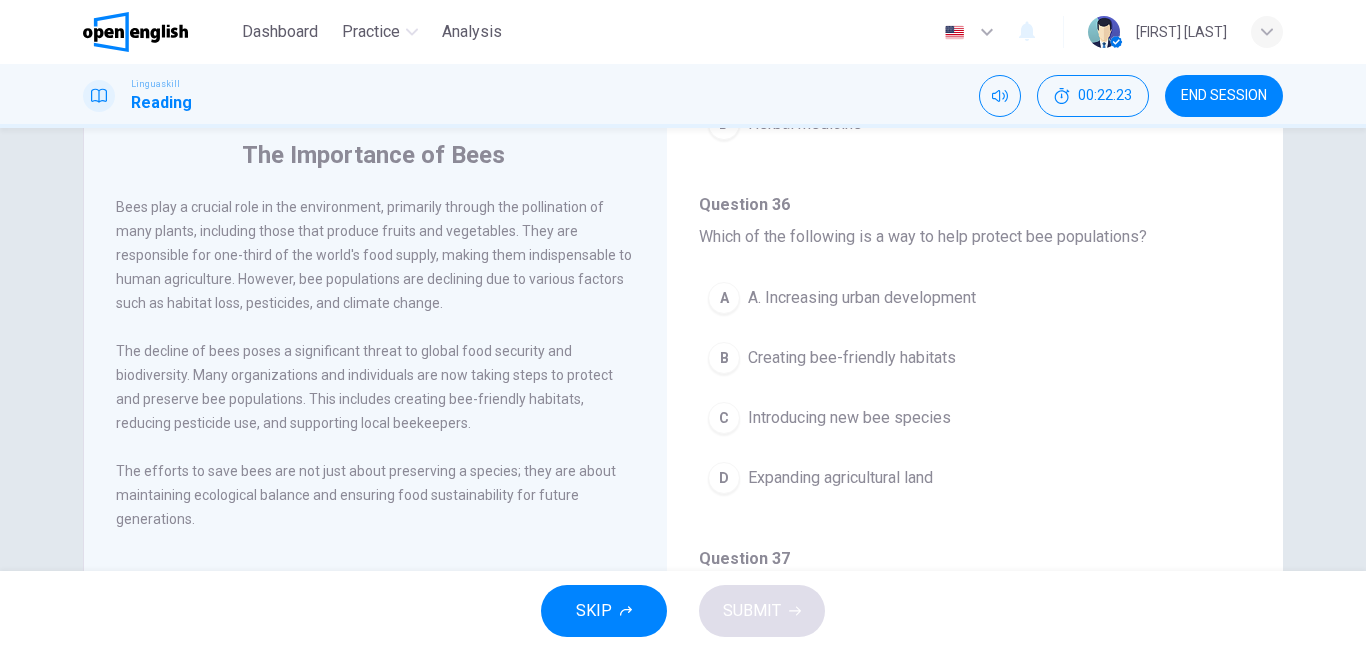scroll, scrollTop: 1106, scrollLeft: 0, axis: vertical 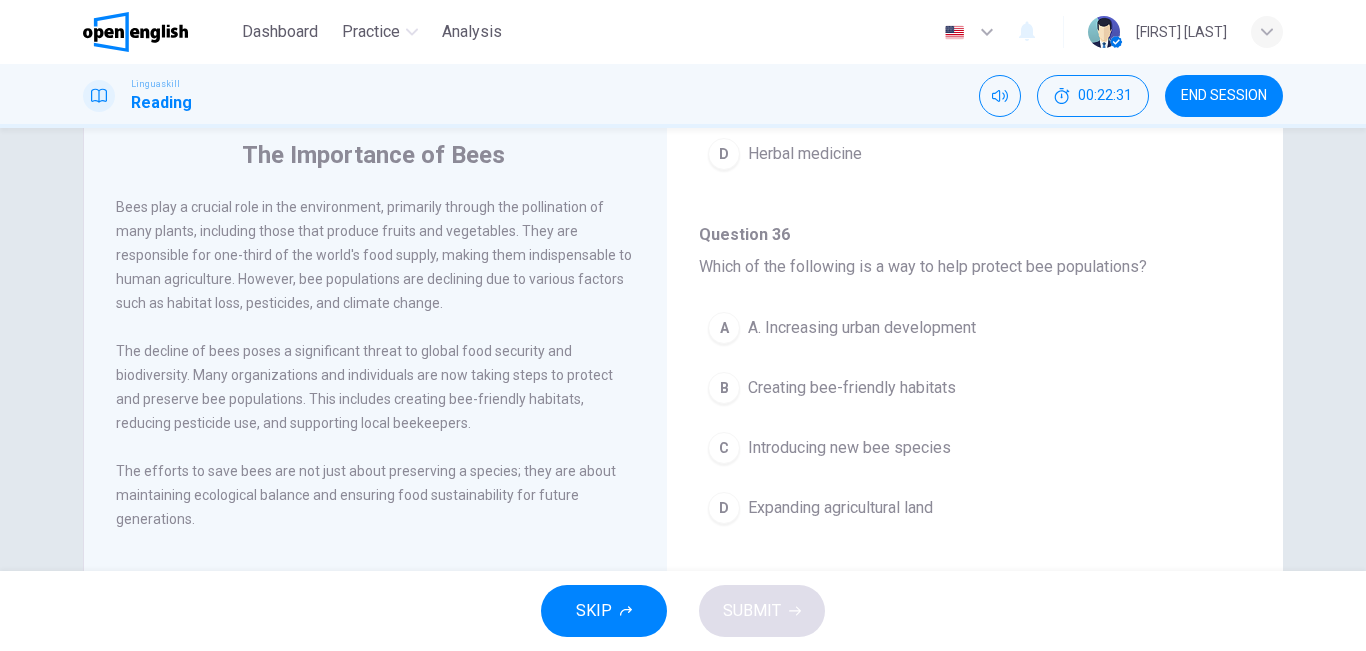 click on "Creating bee-friendly habitats" at bounding box center (852, 388) 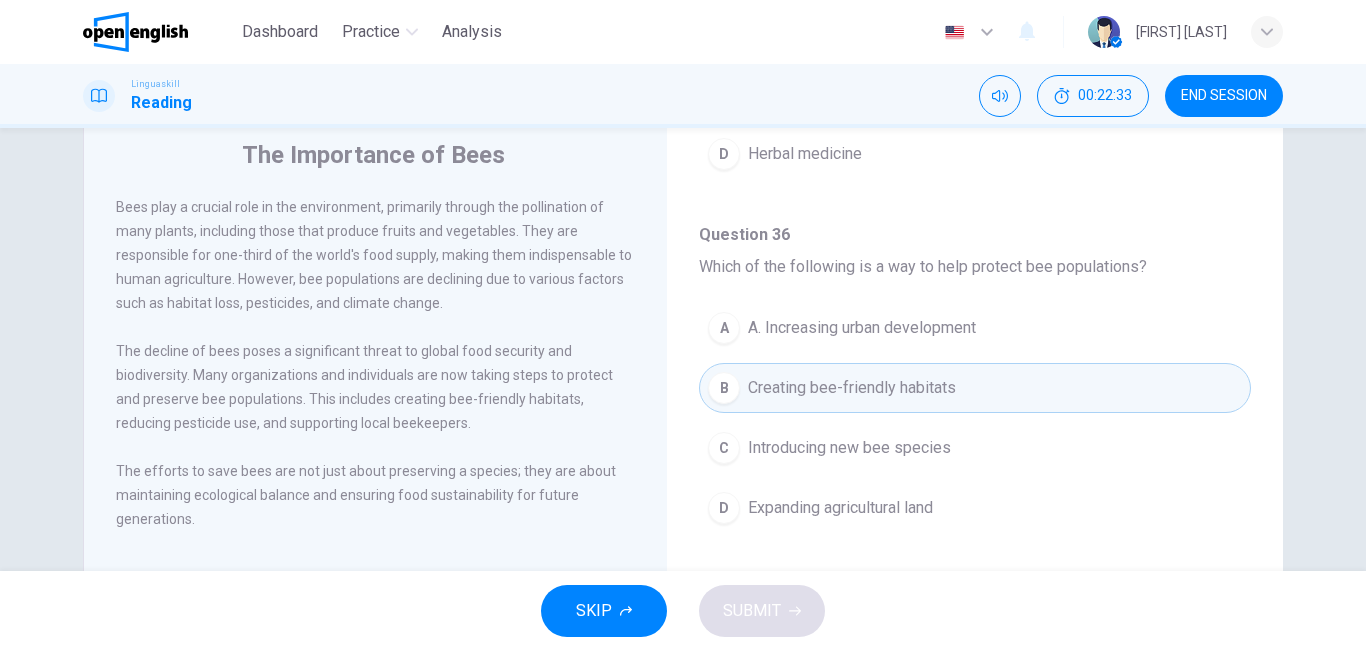 scroll, scrollTop: 1251, scrollLeft: 0, axis: vertical 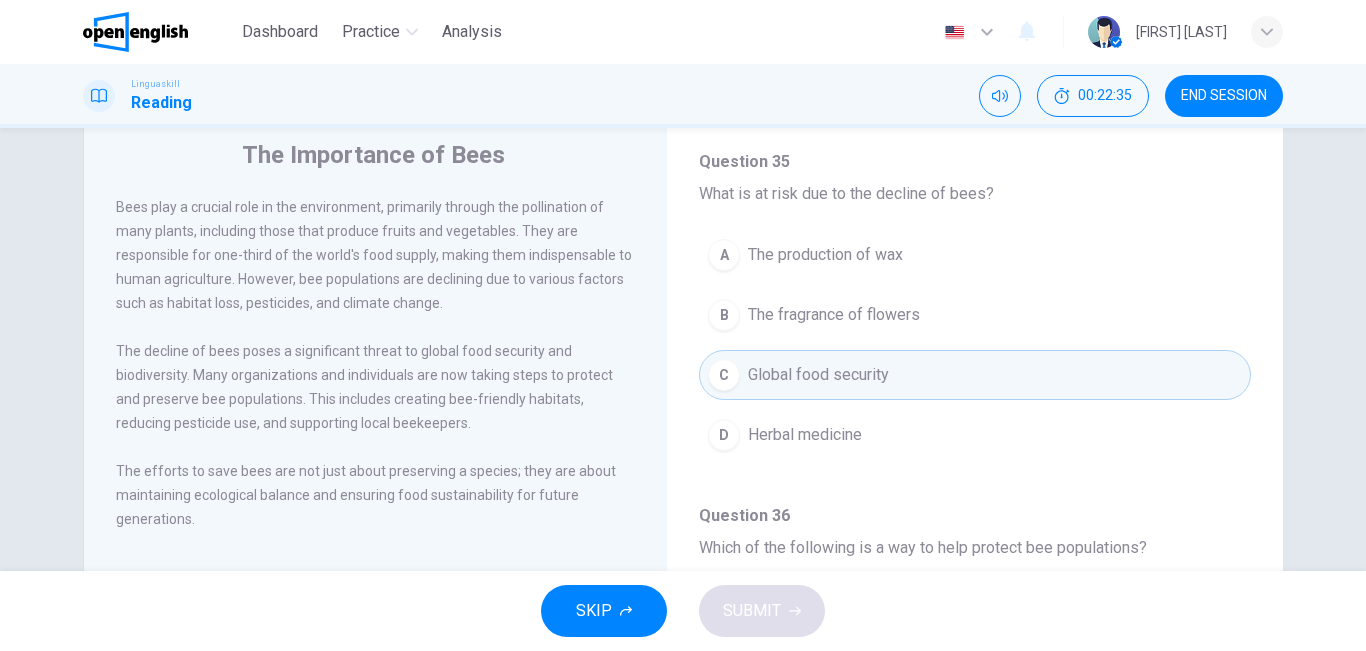 drag, startPoint x: 1263, startPoint y: 518, endPoint x: 1254, endPoint y: 530, distance: 15 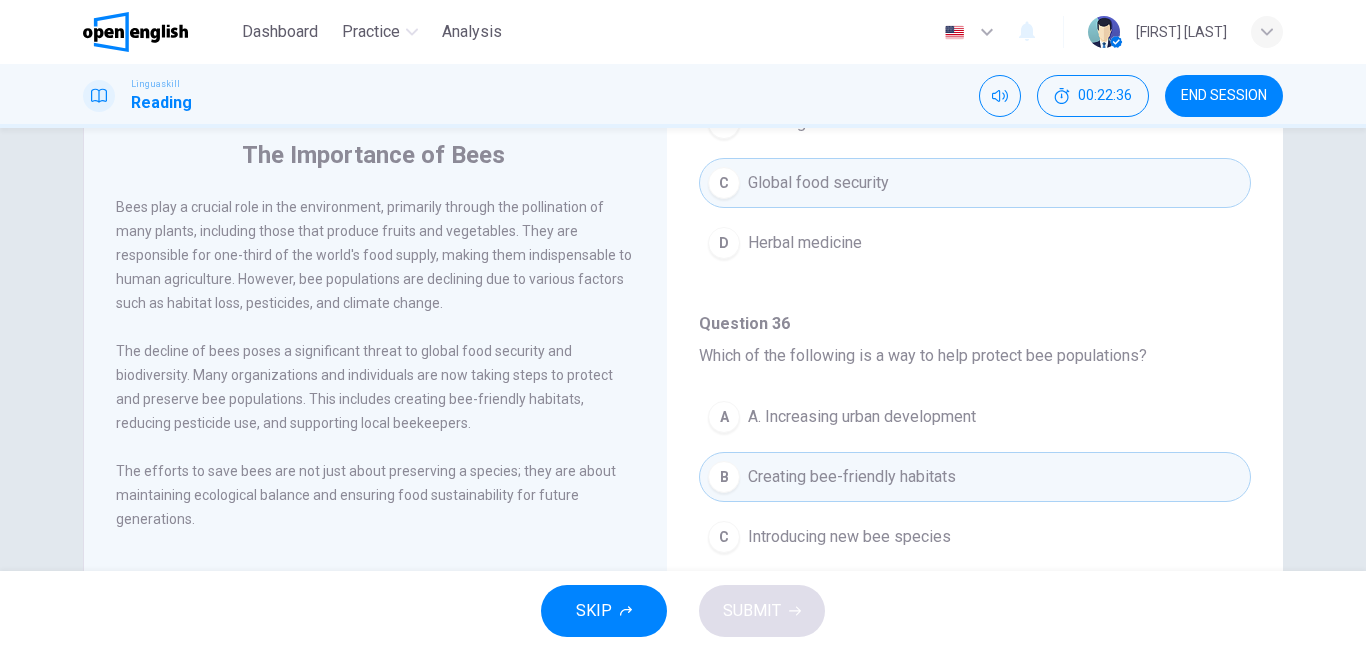 scroll, scrollTop: 1251, scrollLeft: 0, axis: vertical 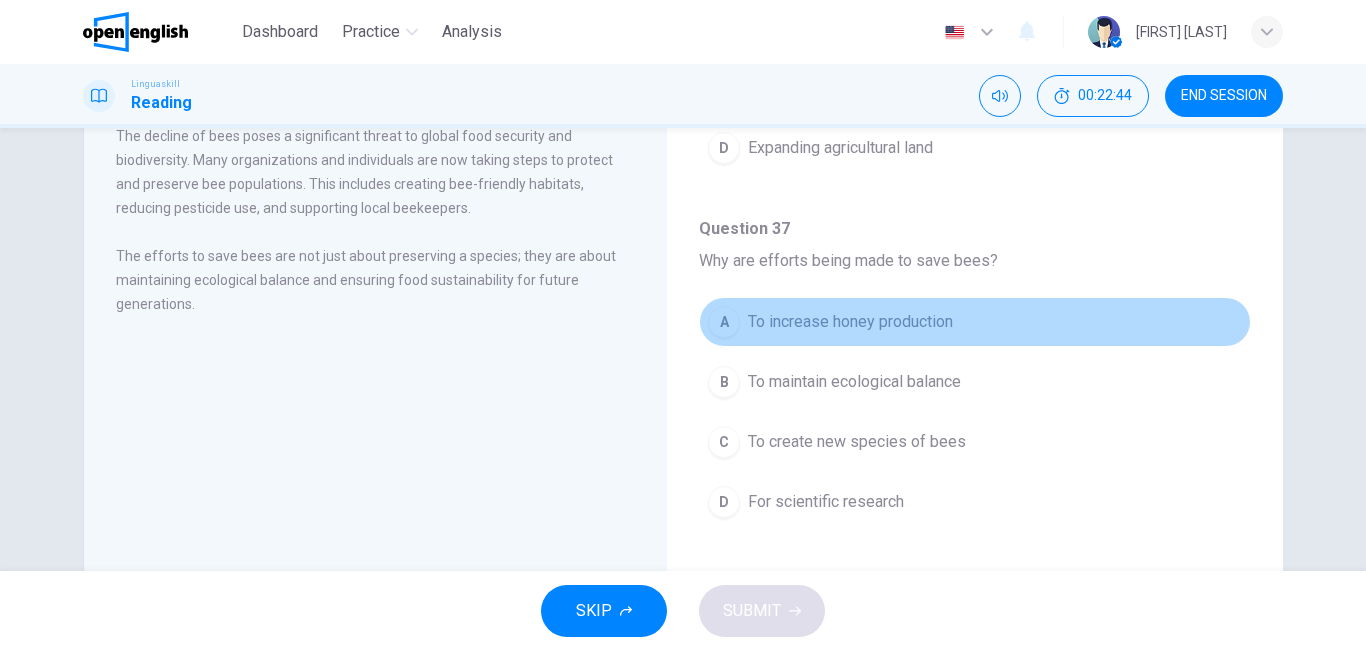 click on "A To increase honey production" at bounding box center (975, 322) 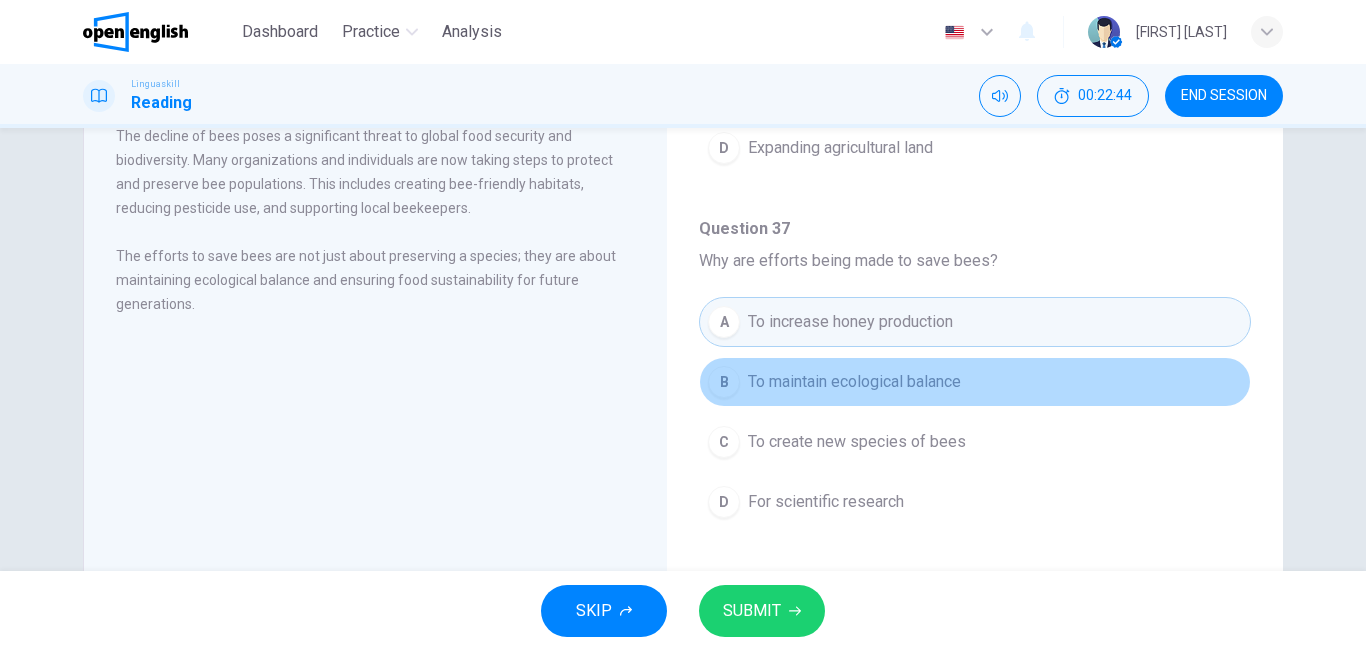click on "B To maintain ecological balance" at bounding box center (975, 382) 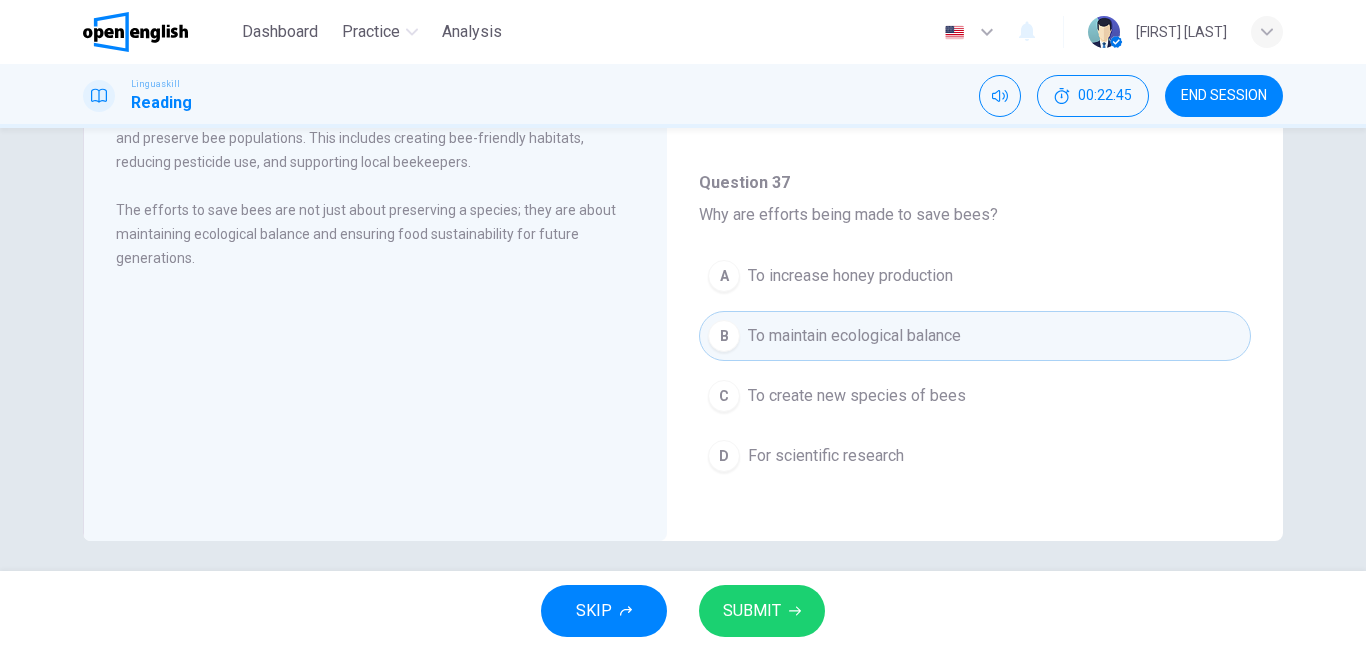 scroll, scrollTop: 332, scrollLeft: 0, axis: vertical 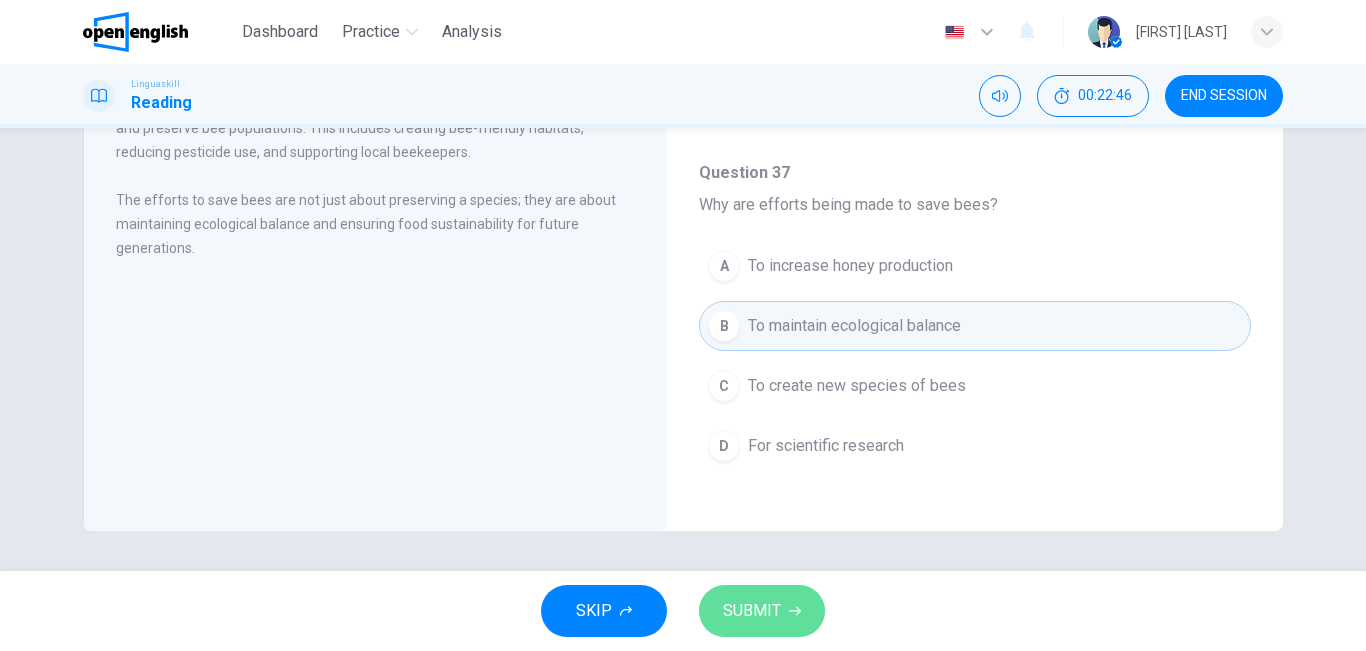 click on "SUBMIT" at bounding box center [762, 611] 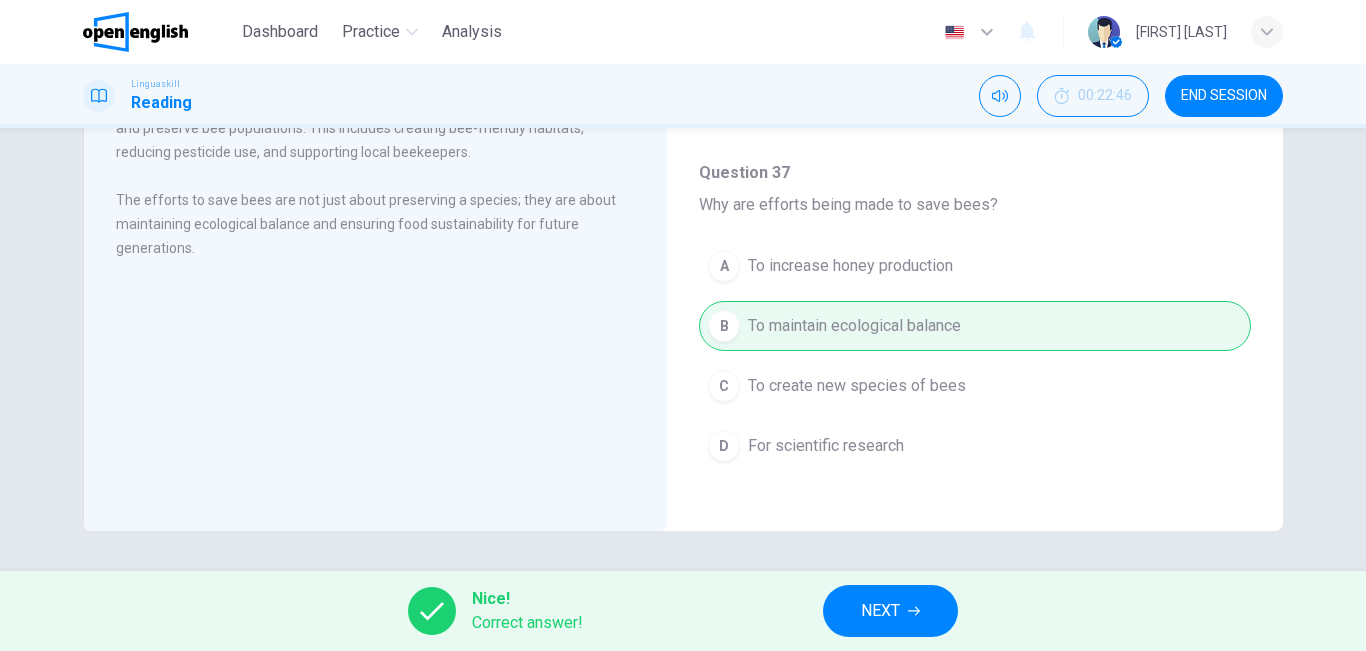 drag, startPoint x: 1262, startPoint y: 421, endPoint x: 1256, endPoint y: 399, distance: 22.803509 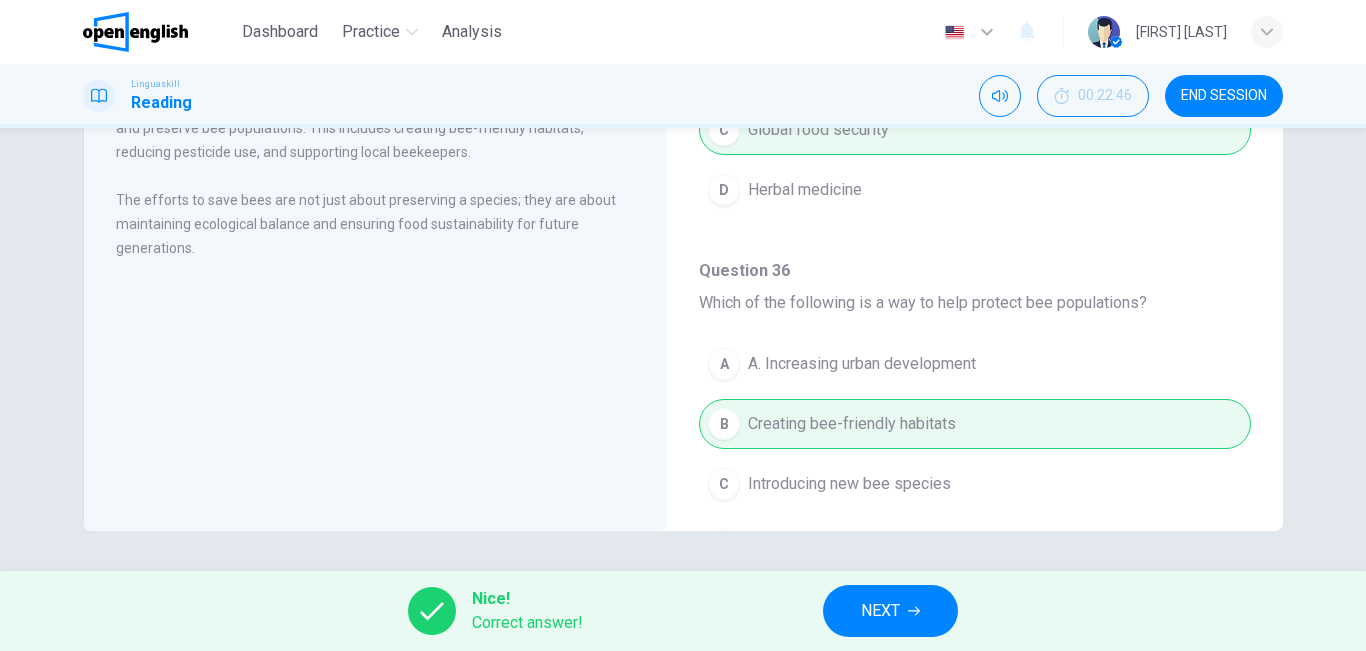 scroll, scrollTop: 1251, scrollLeft: 0, axis: vertical 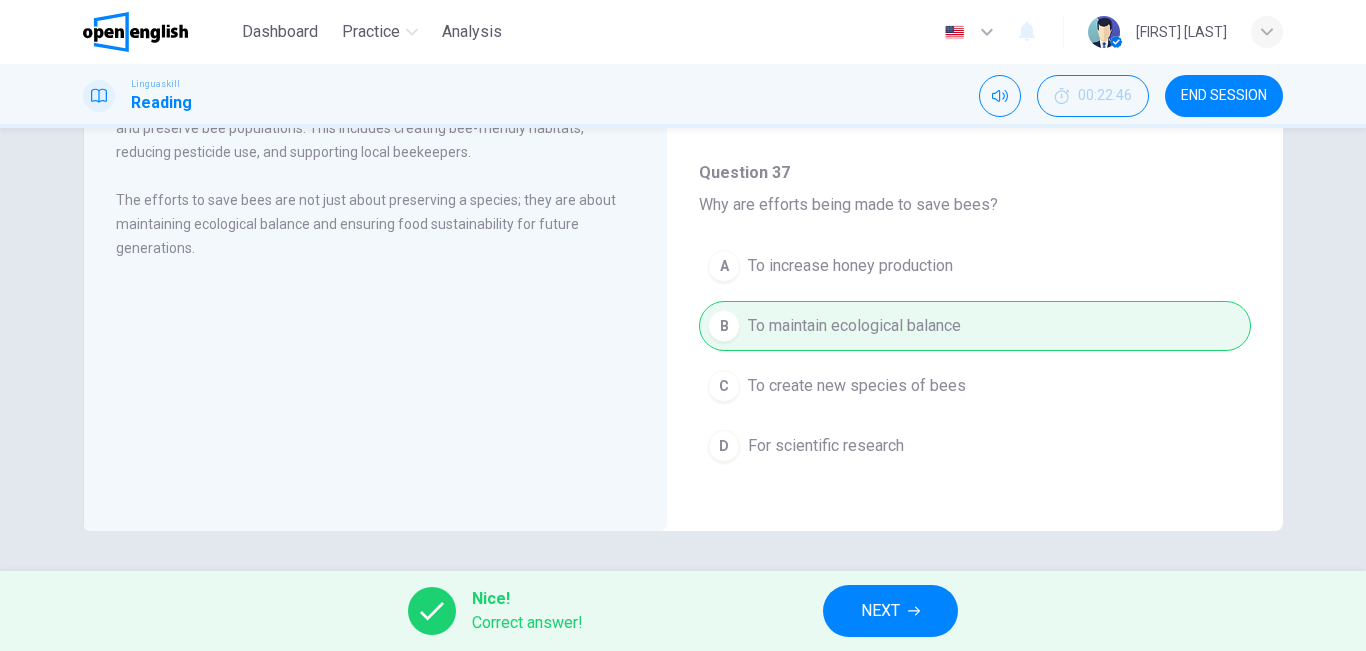 click on "NEXT" at bounding box center [890, 611] 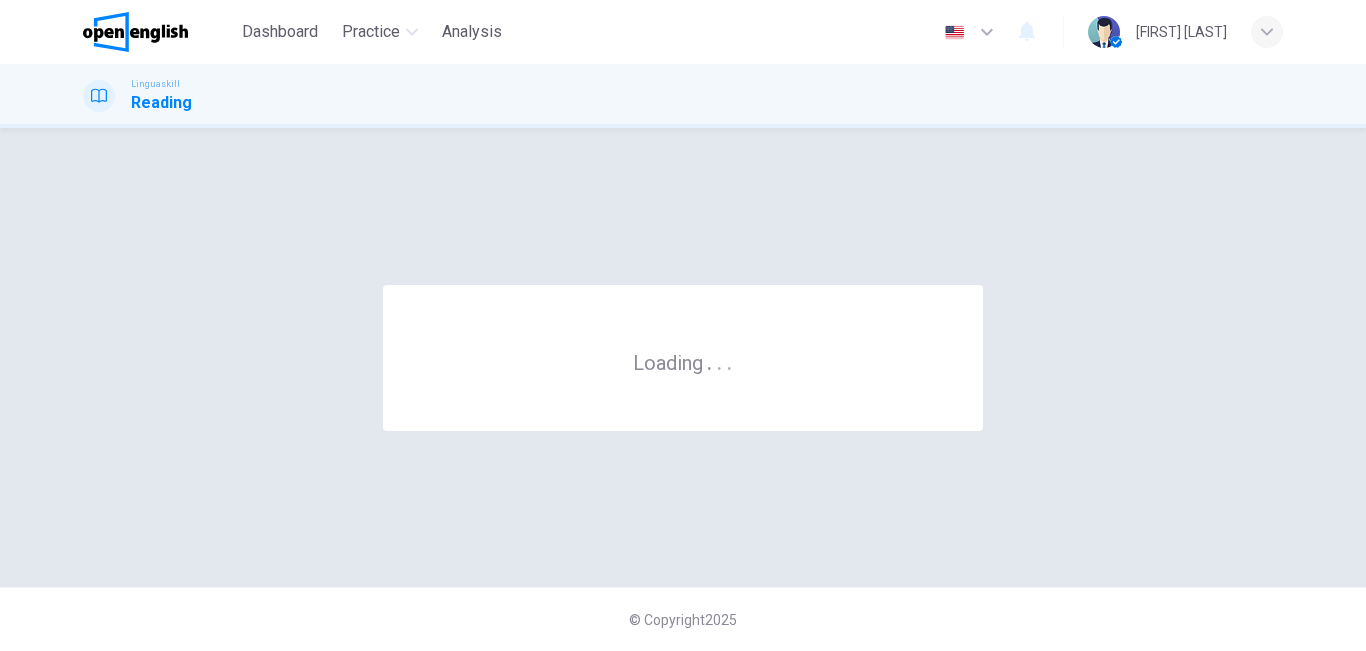 scroll, scrollTop: 0, scrollLeft: 0, axis: both 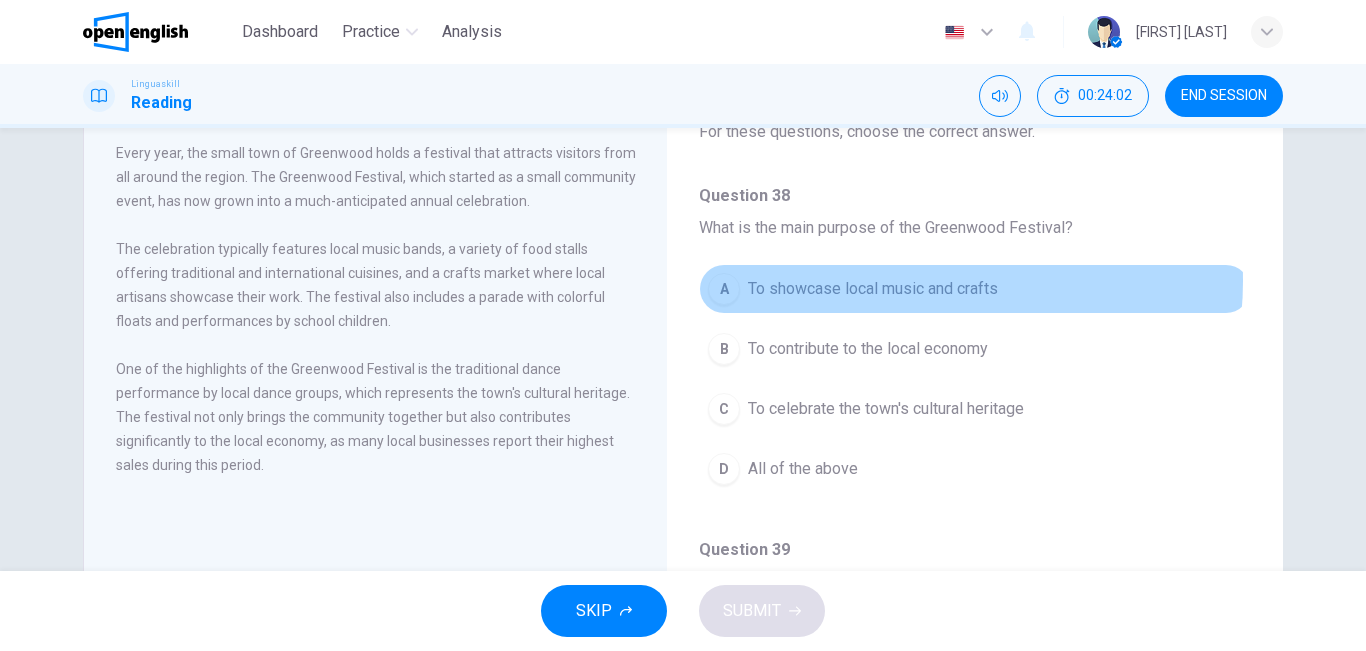 click on "To showcase local music and crafts" at bounding box center (873, 289) 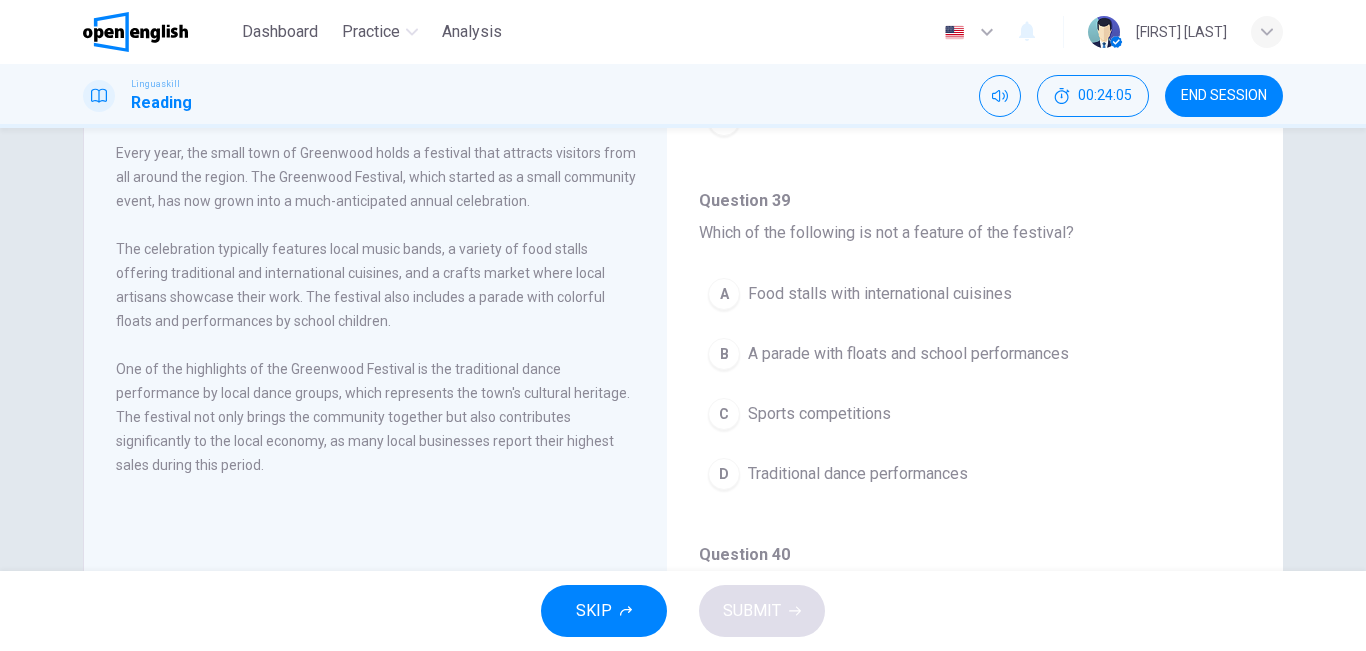 scroll, scrollTop: 372, scrollLeft: 0, axis: vertical 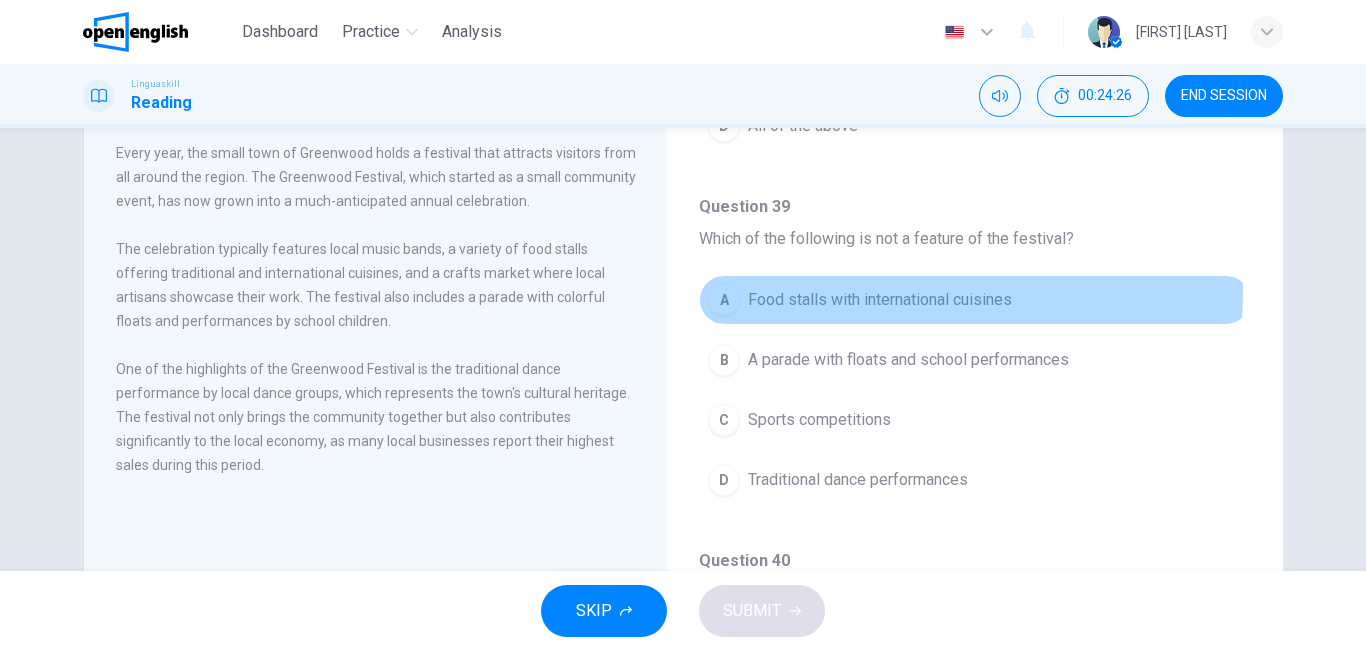 click on "Food stalls with international cuisines" at bounding box center [880, 300] 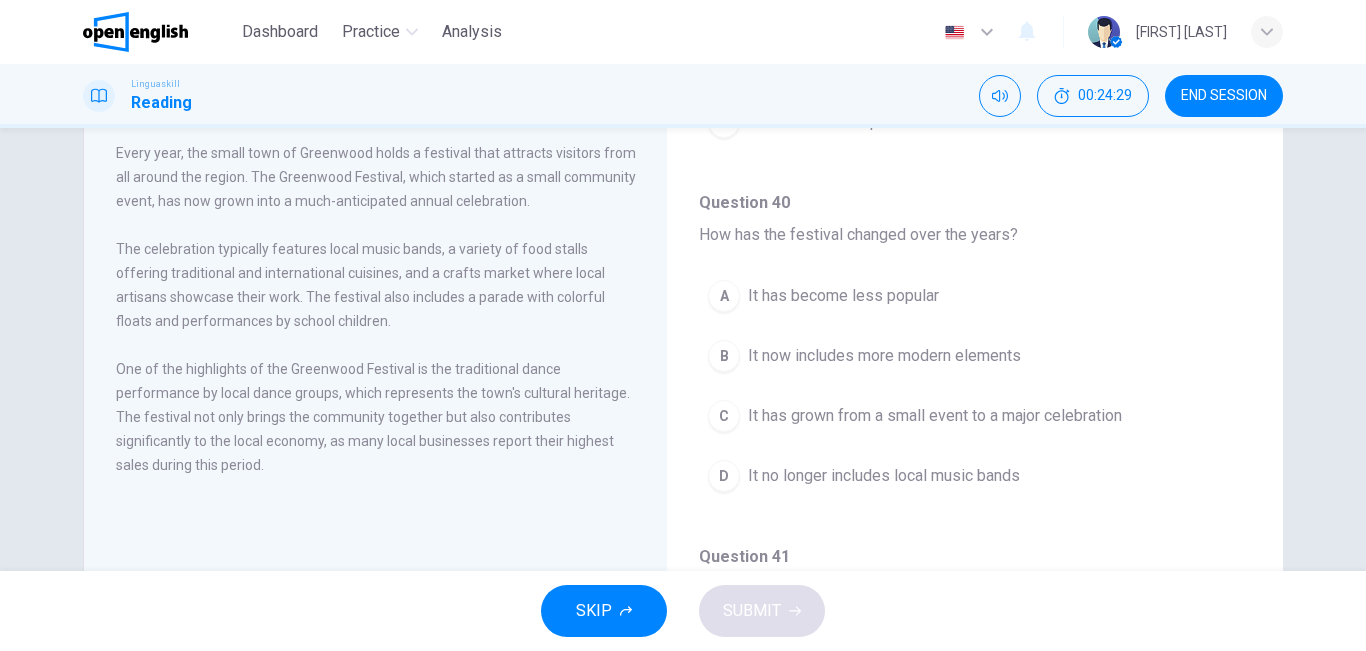 scroll, scrollTop: 745, scrollLeft: 0, axis: vertical 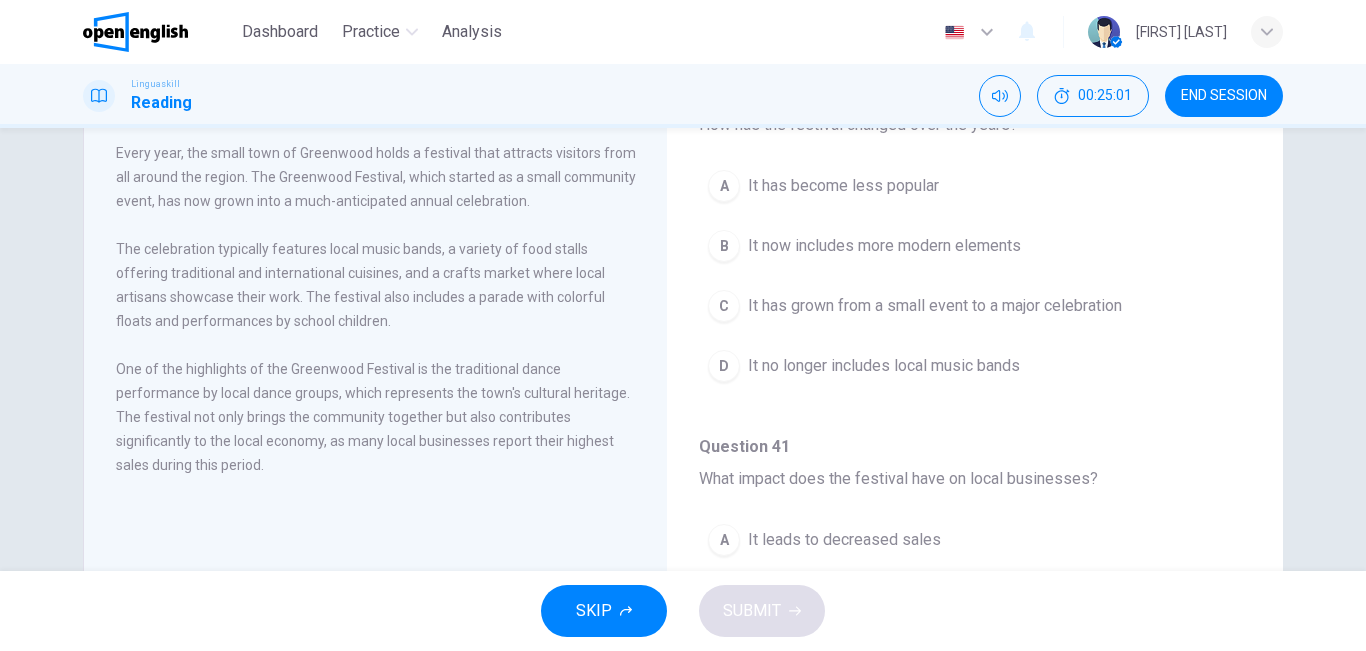click on "C It has grown from a small event to a major celebration" at bounding box center [975, 306] 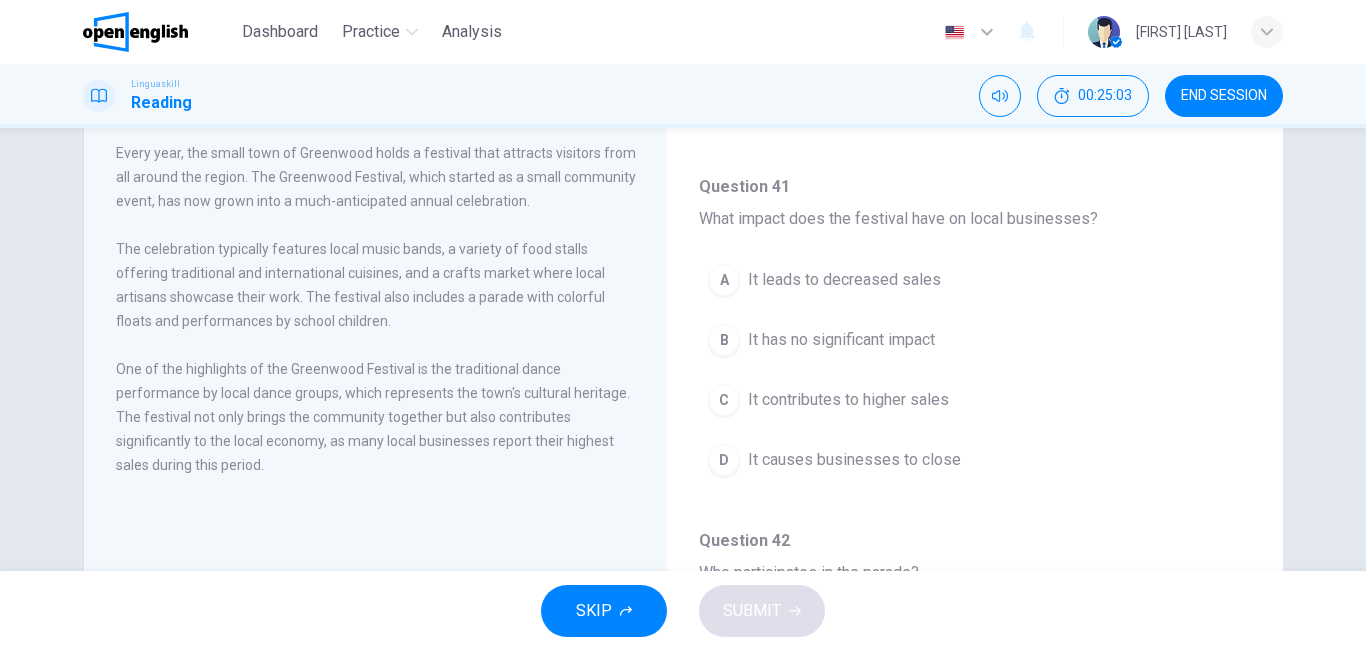 scroll, scrollTop: 1094, scrollLeft: 0, axis: vertical 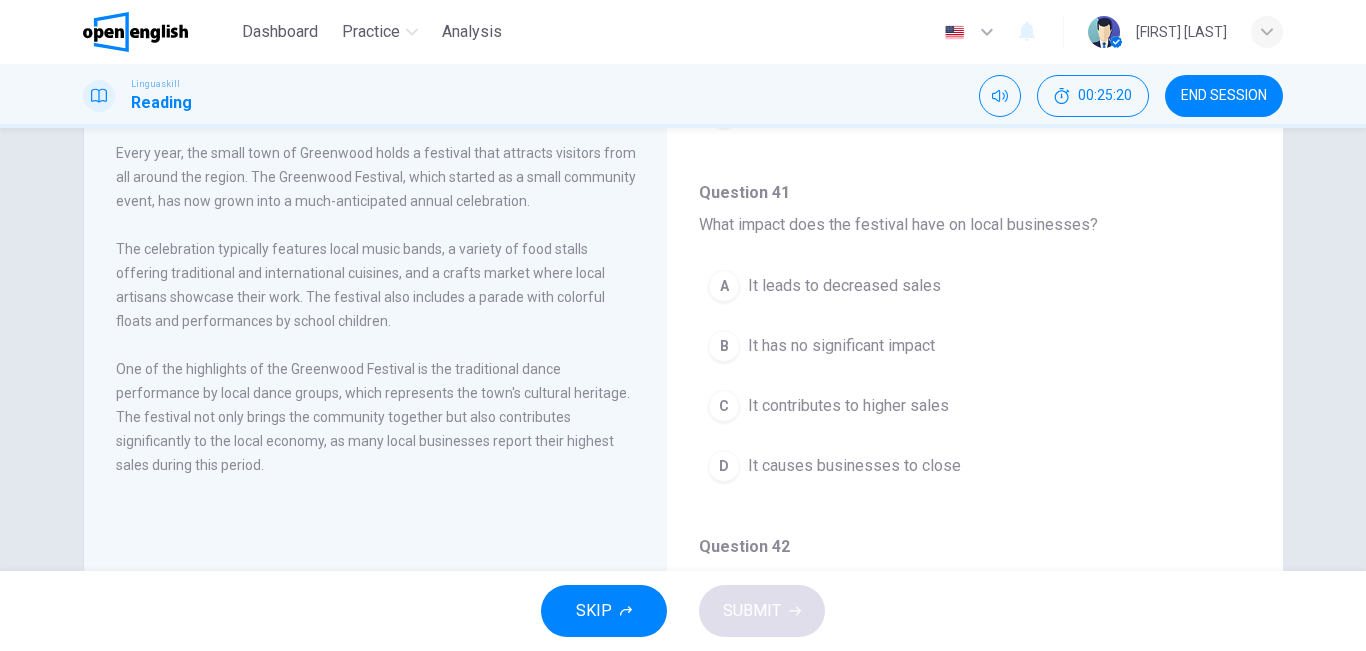 click on "It contributes to higher sales" at bounding box center (848, 406) 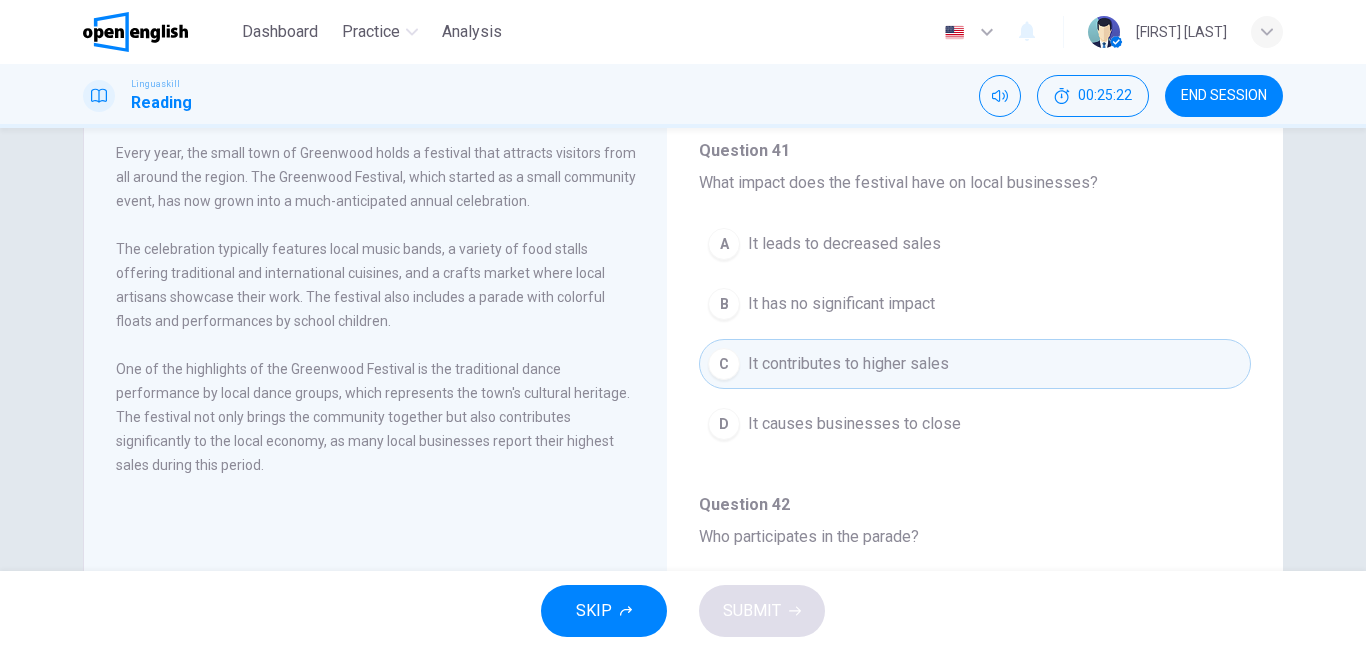 scroll, scrollTop: 1251, scrollLeft: 0, axis: vertical 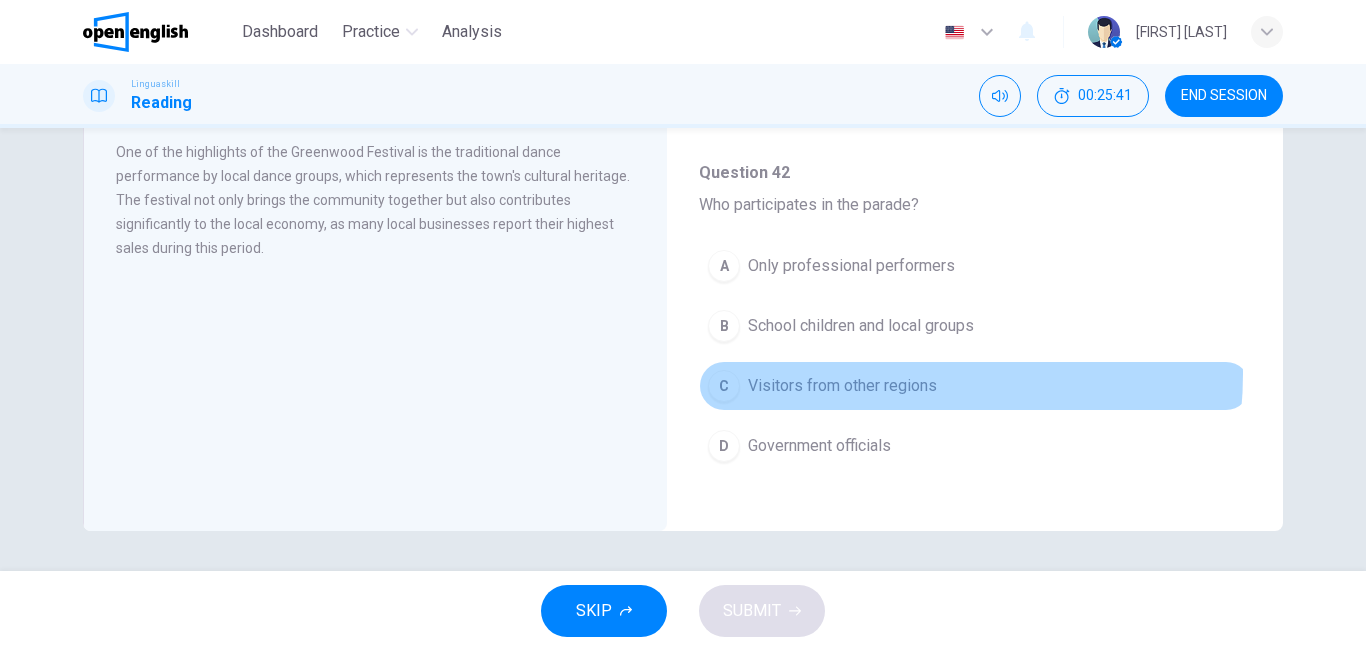 click on "Visitors from other regions" at bounding box center [842, 386] 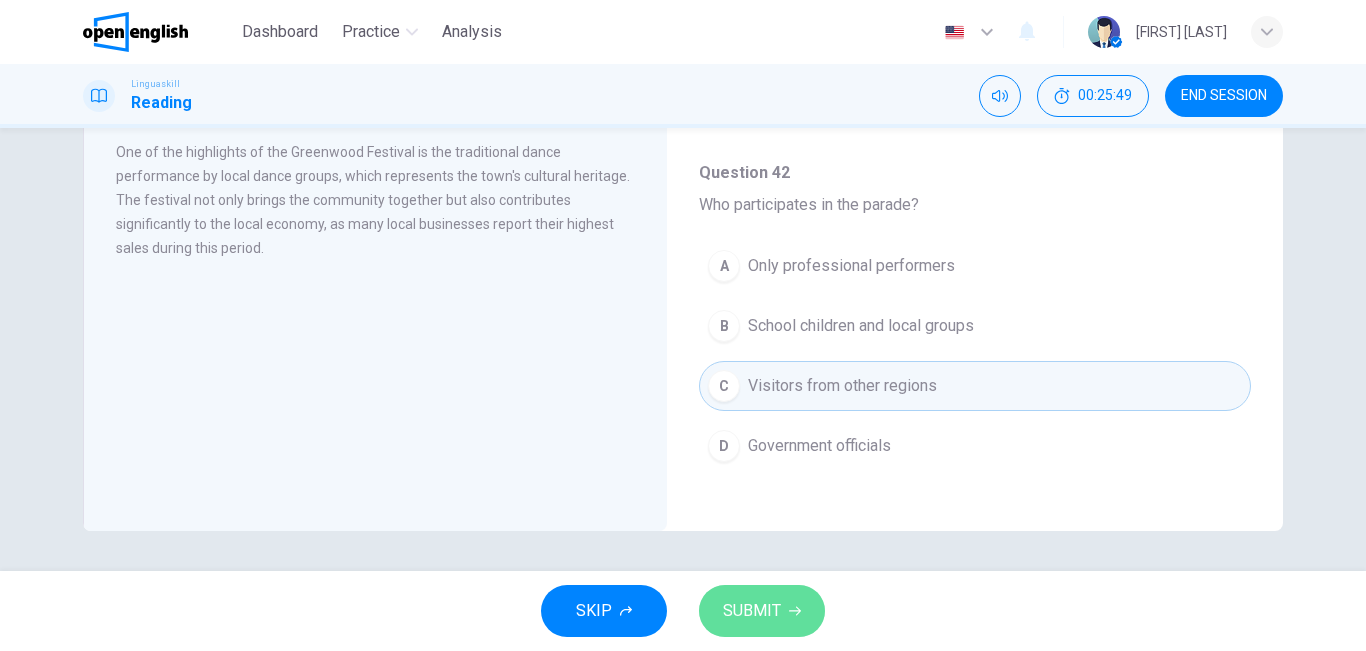 click on "SUBMIT" at bounding box center (762, 611) 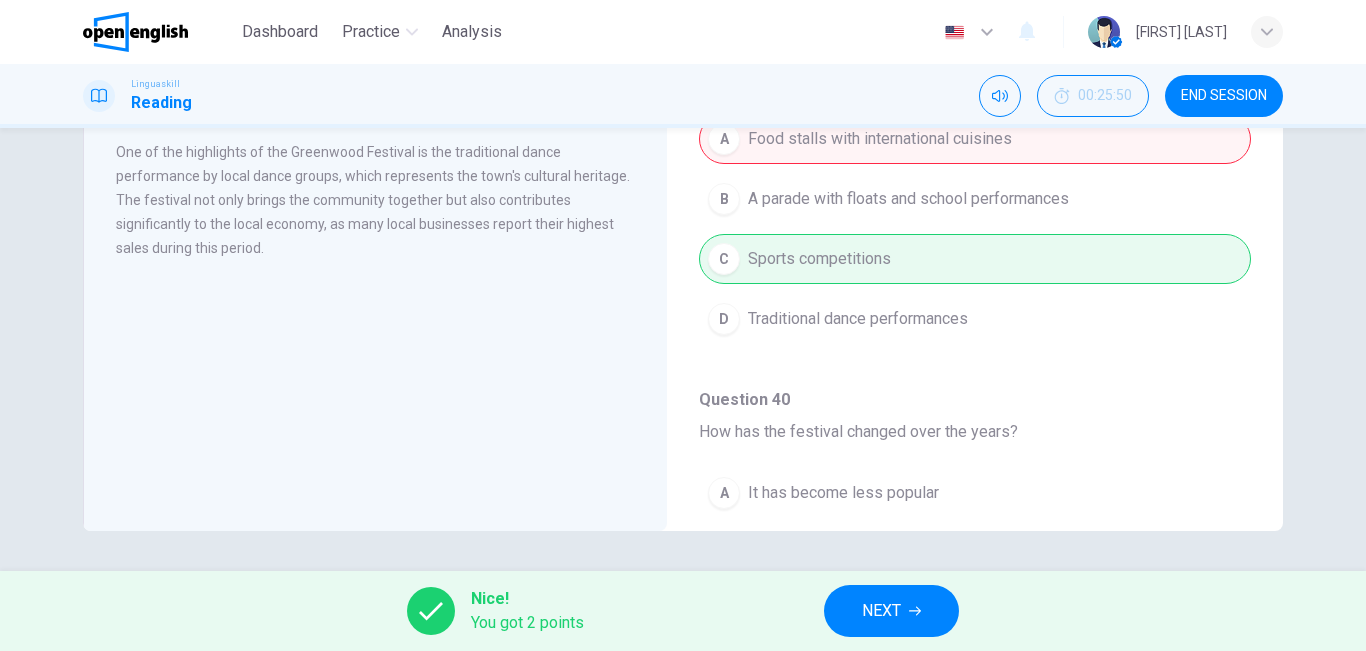 scroll, scrollTop: 1251, scrollLeft: 0, axis: vertical 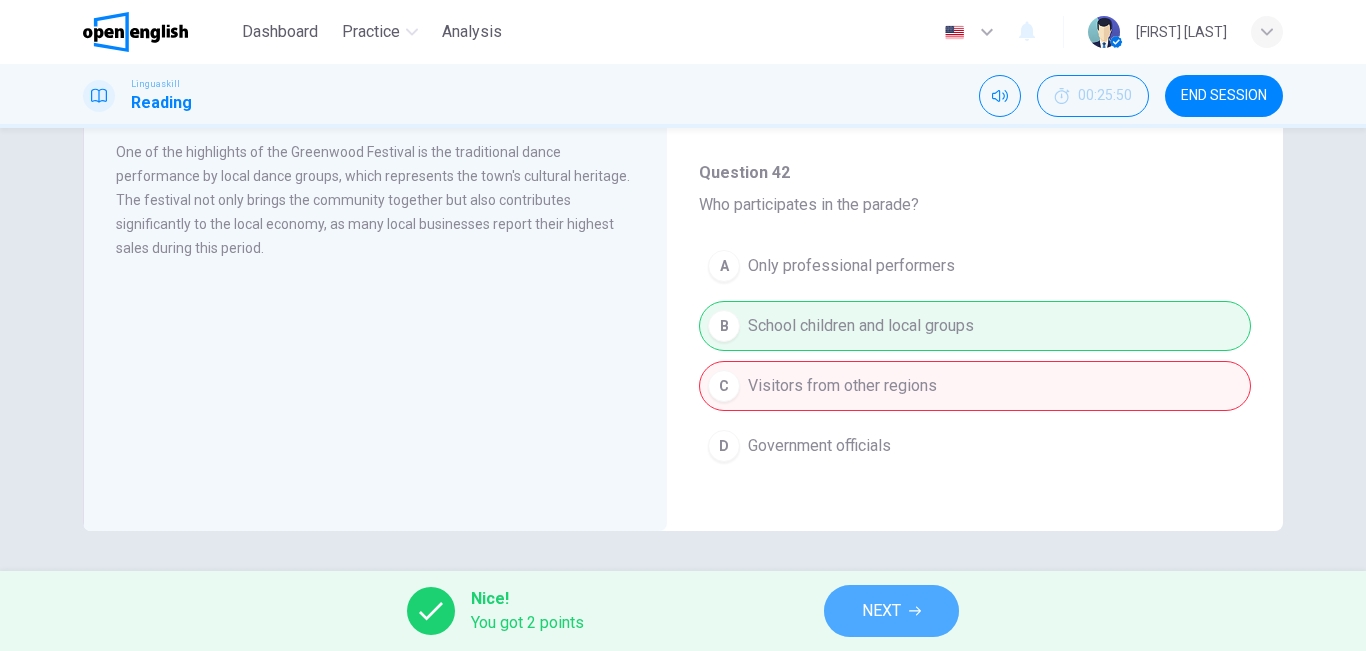 click 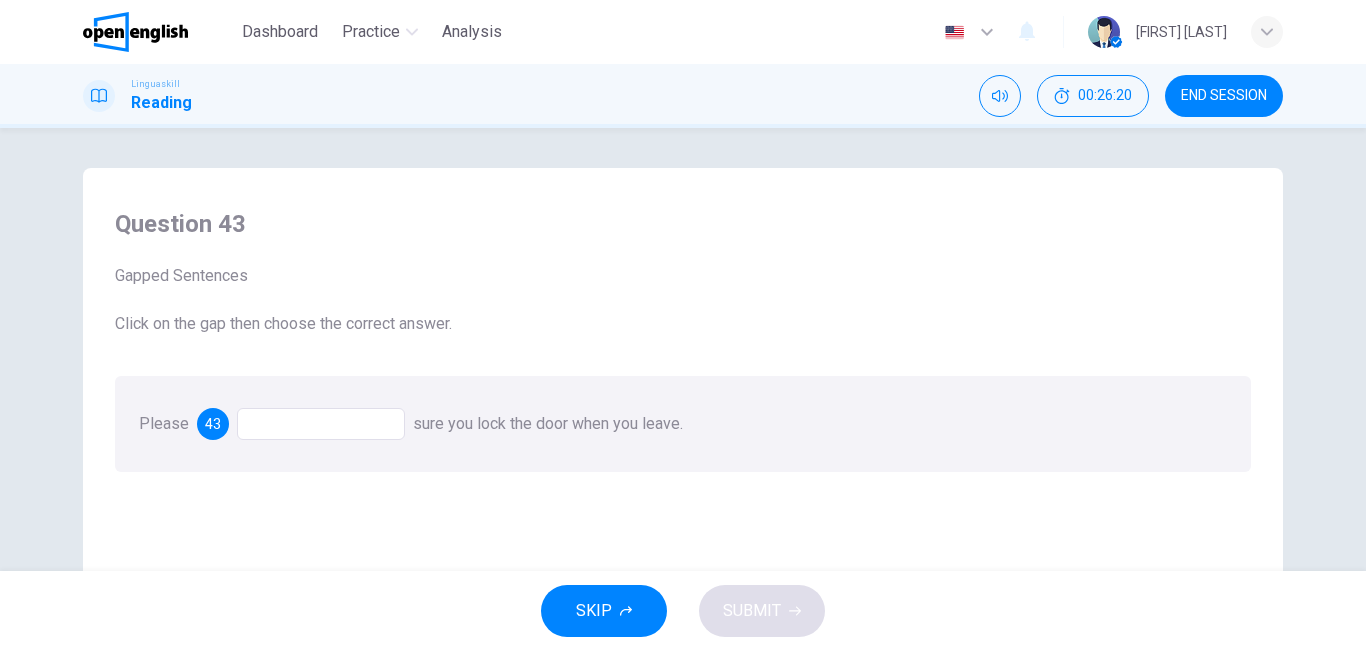 click at bounding box center [321, 424] 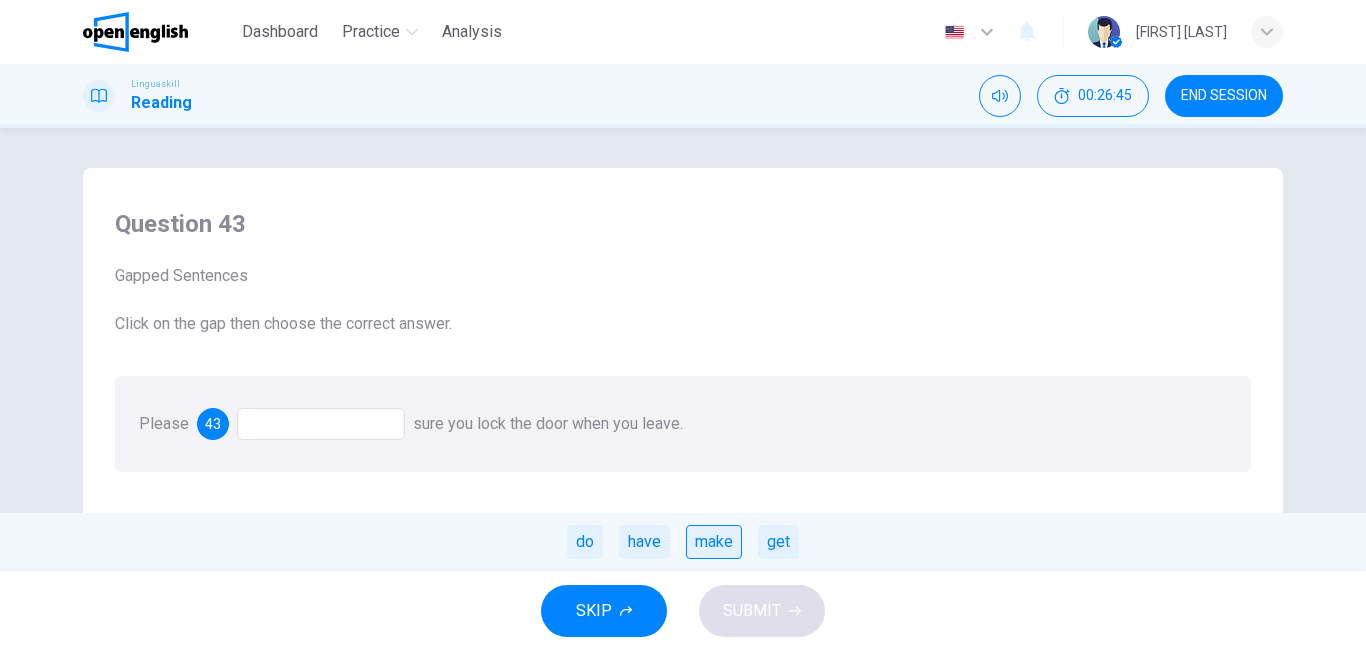 click on "make" at bounding box center [714, 542] 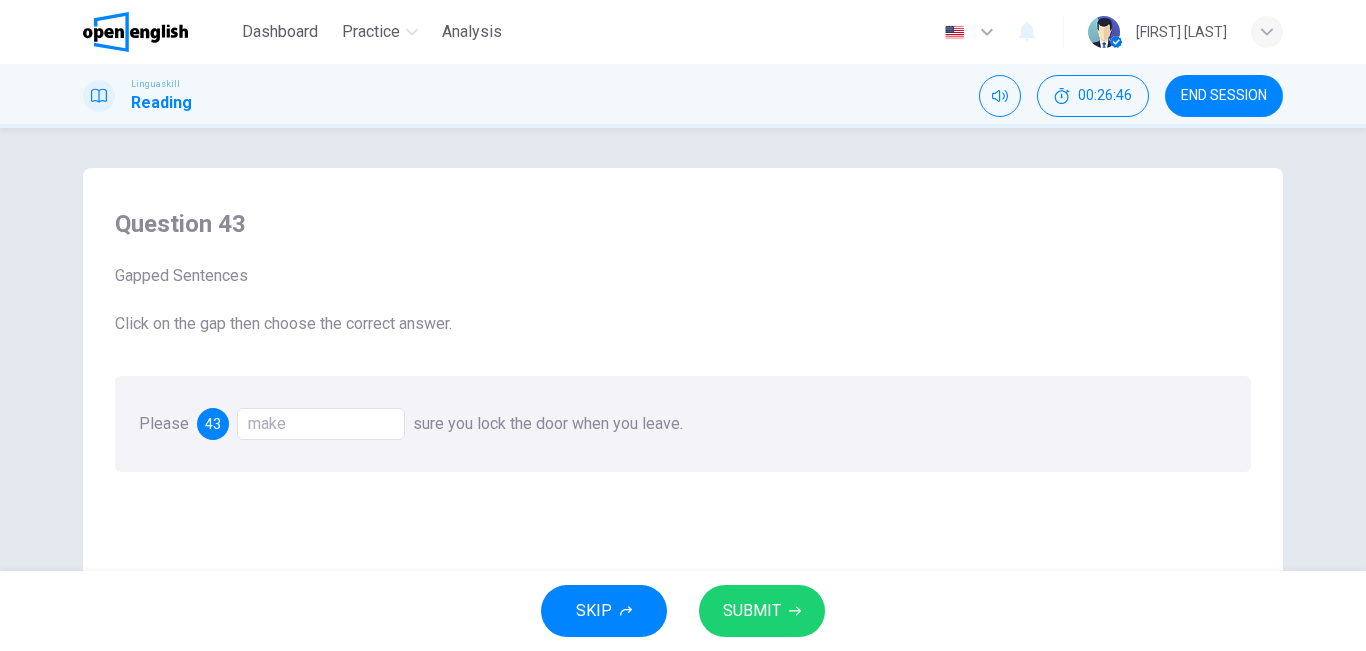 click on "SUBMIT" at bounding box center (762, 611) 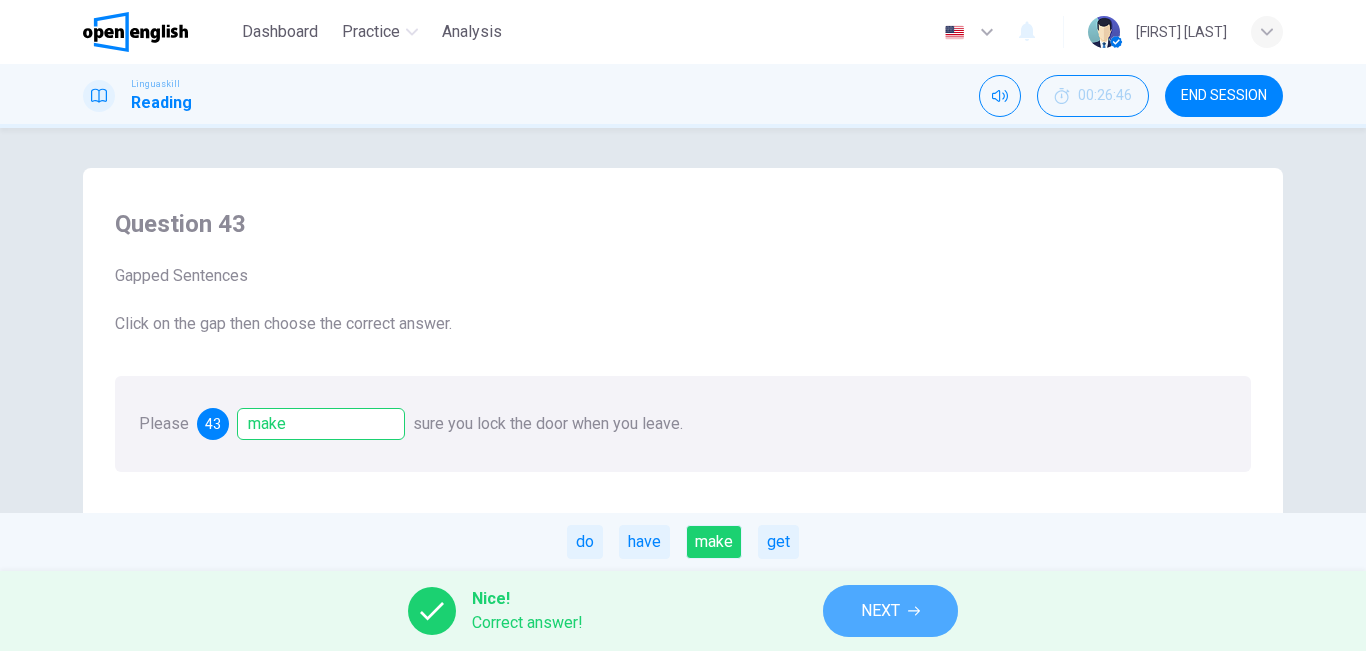 click on "NEXT" at bounding box center (880, 611) 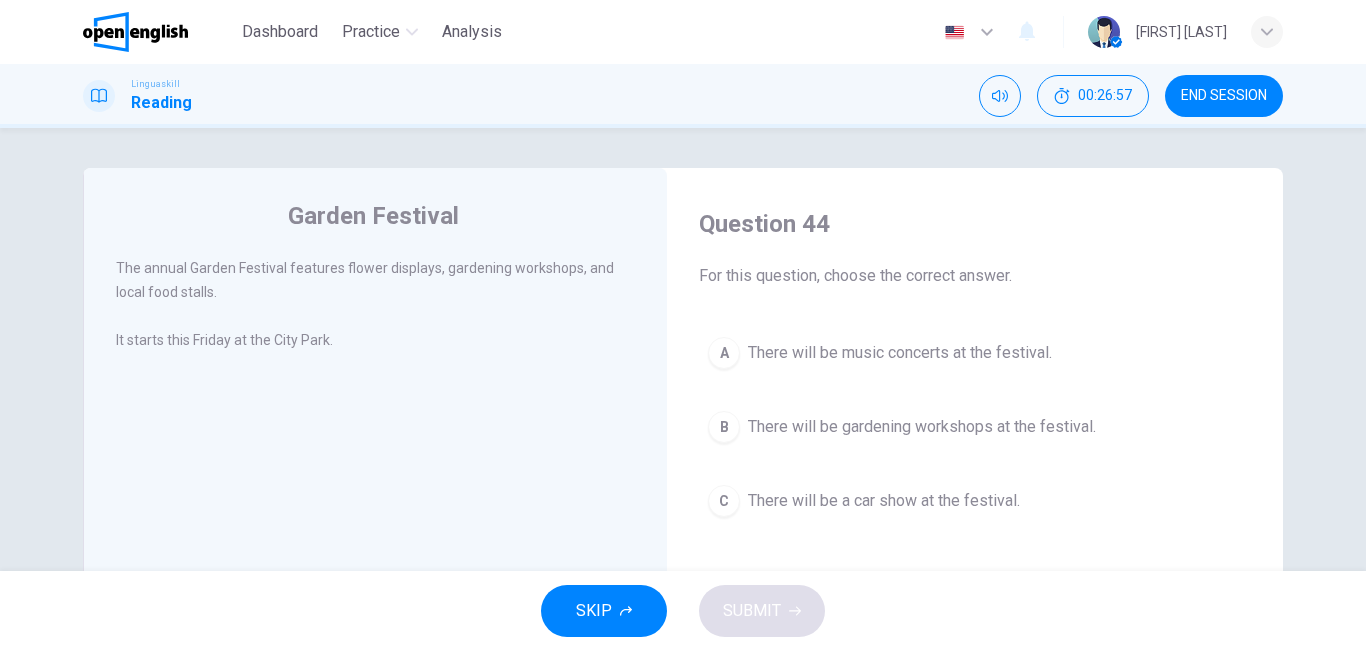 click on "B There will be gardening workshops at the festival." at bounding box center [975, 427] 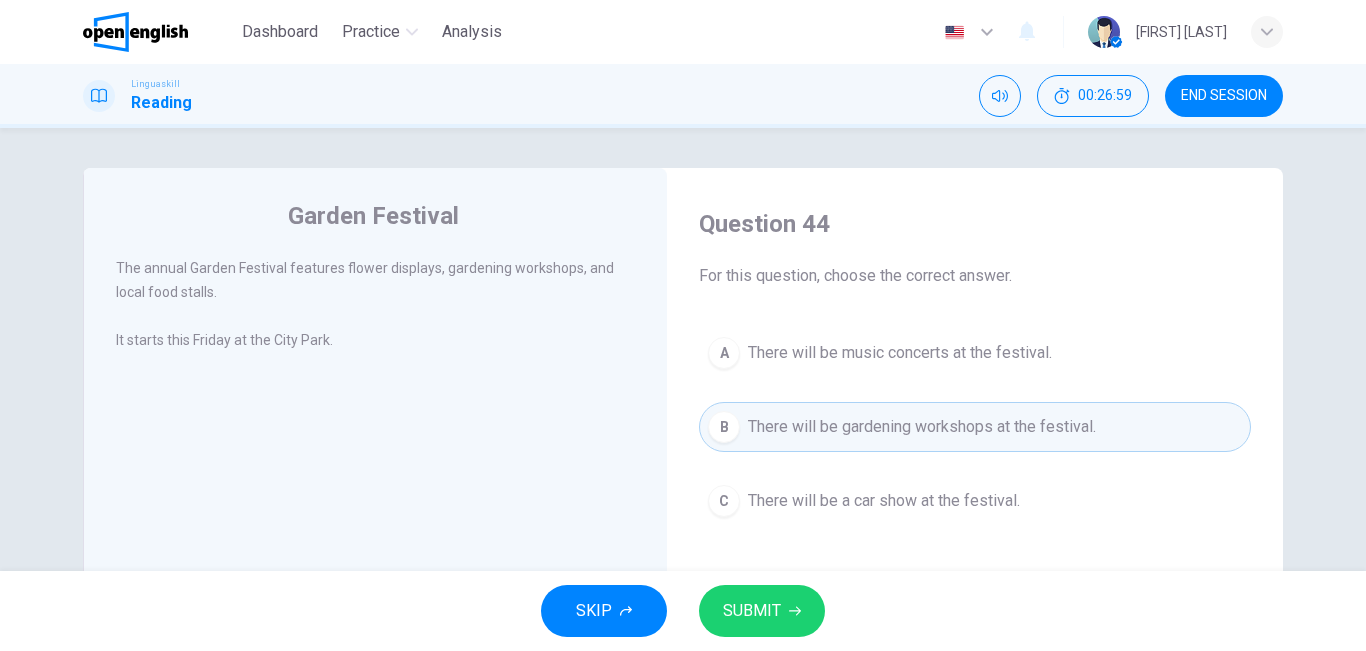 click on "SUBMIT" at bounding box center [762, 611] 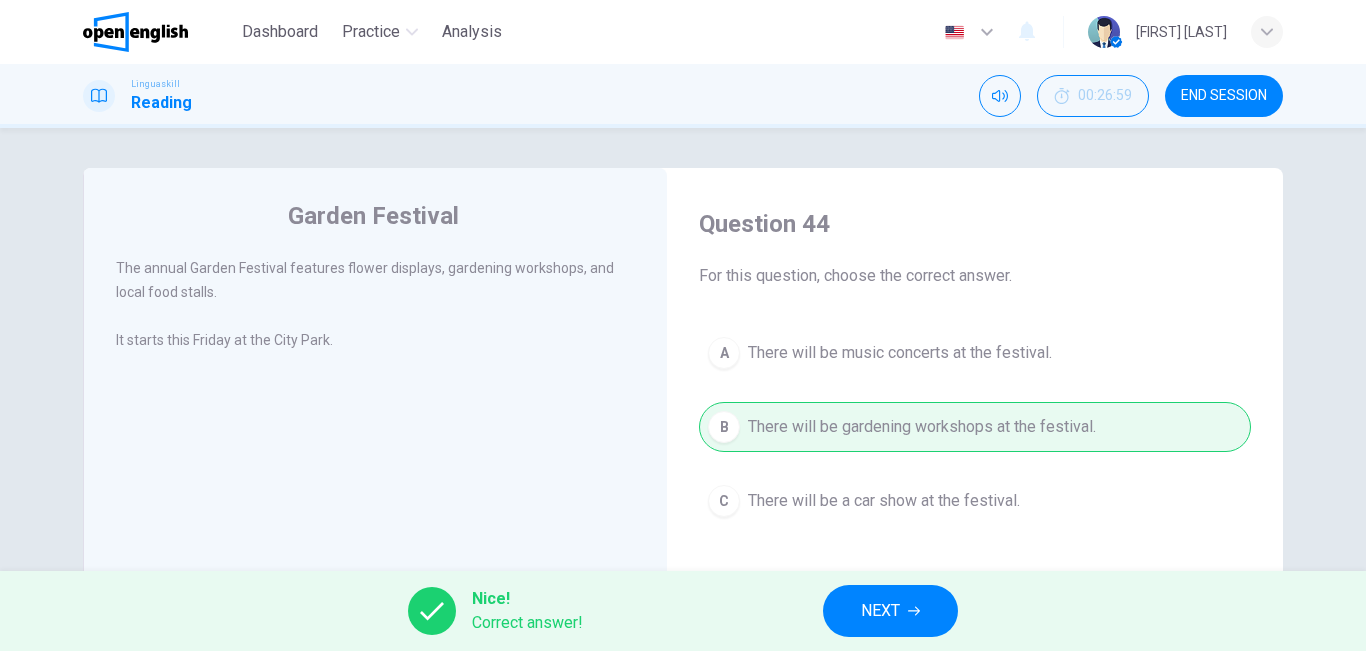 click on "NEXT" at bounding box center (890, 611) 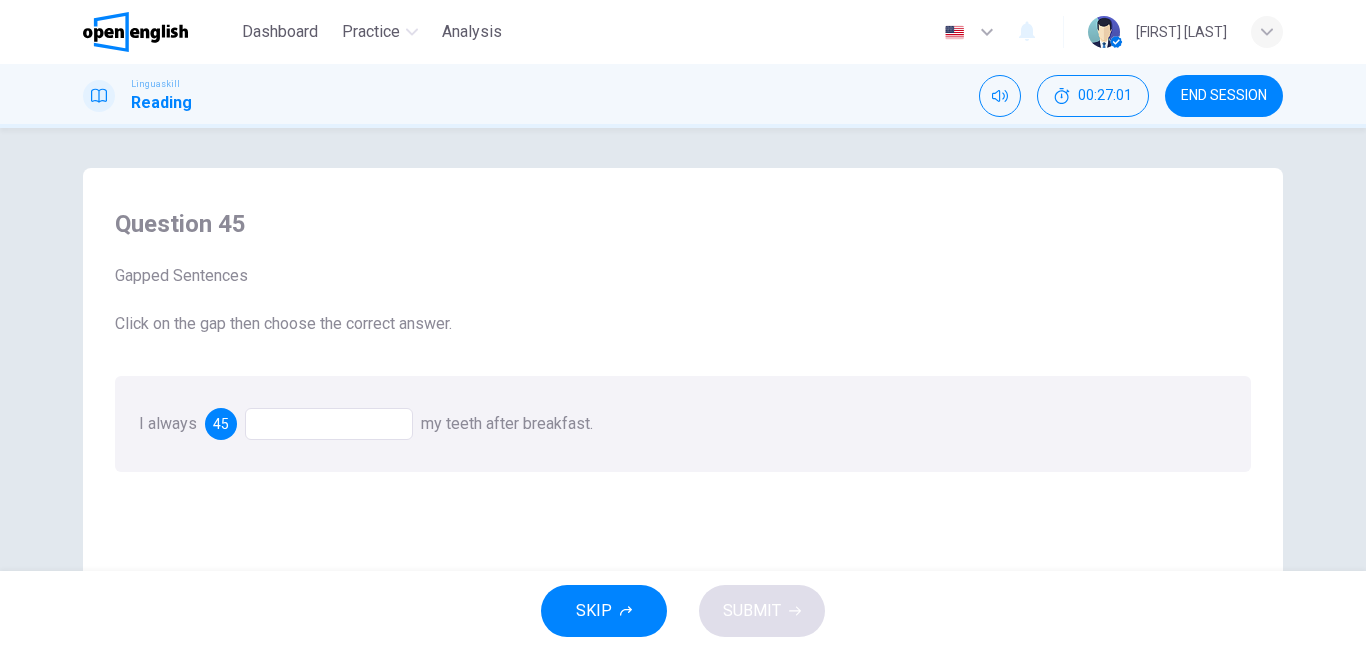 click at bounding box center [329, 424] 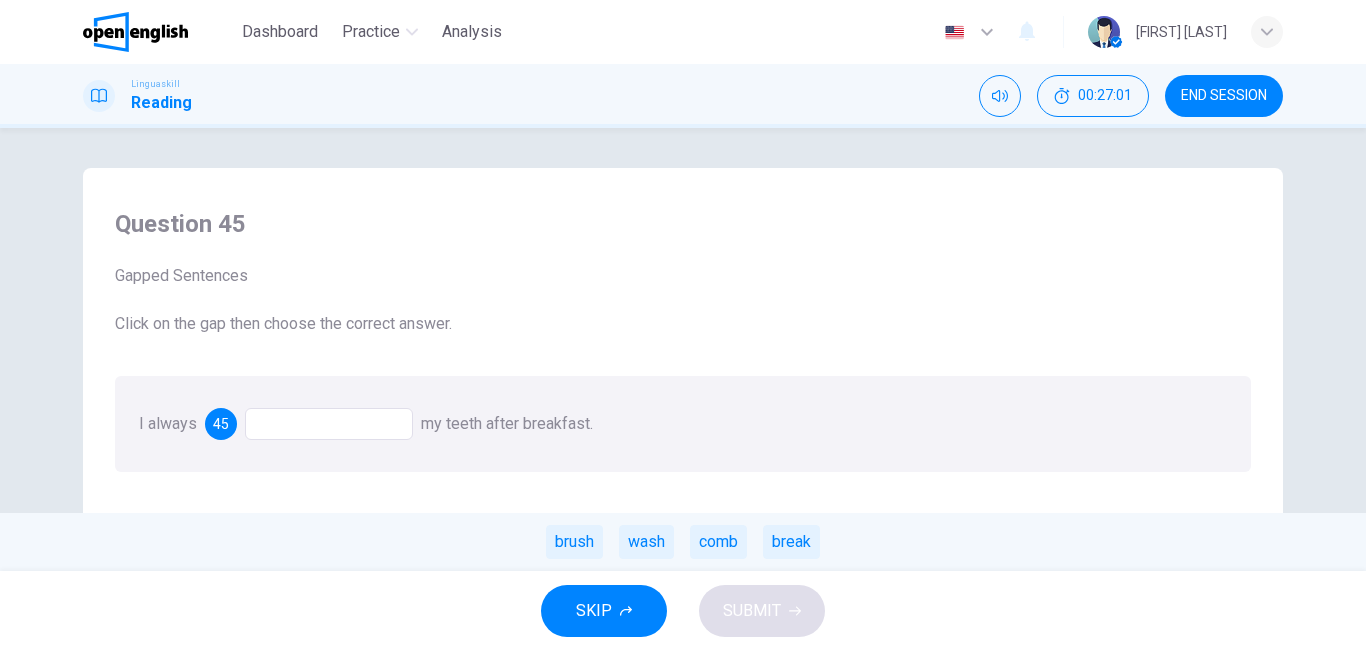 click at bounding box center [329, 424] 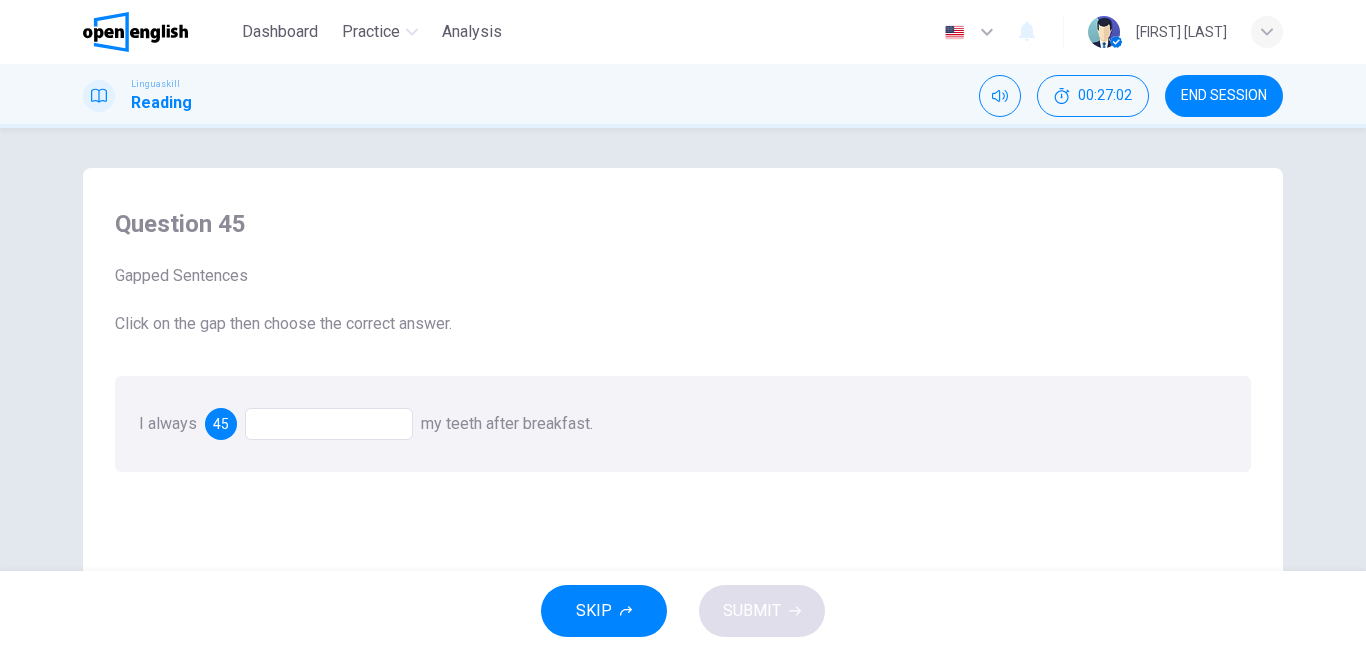 click at bounding box center (329, 424) 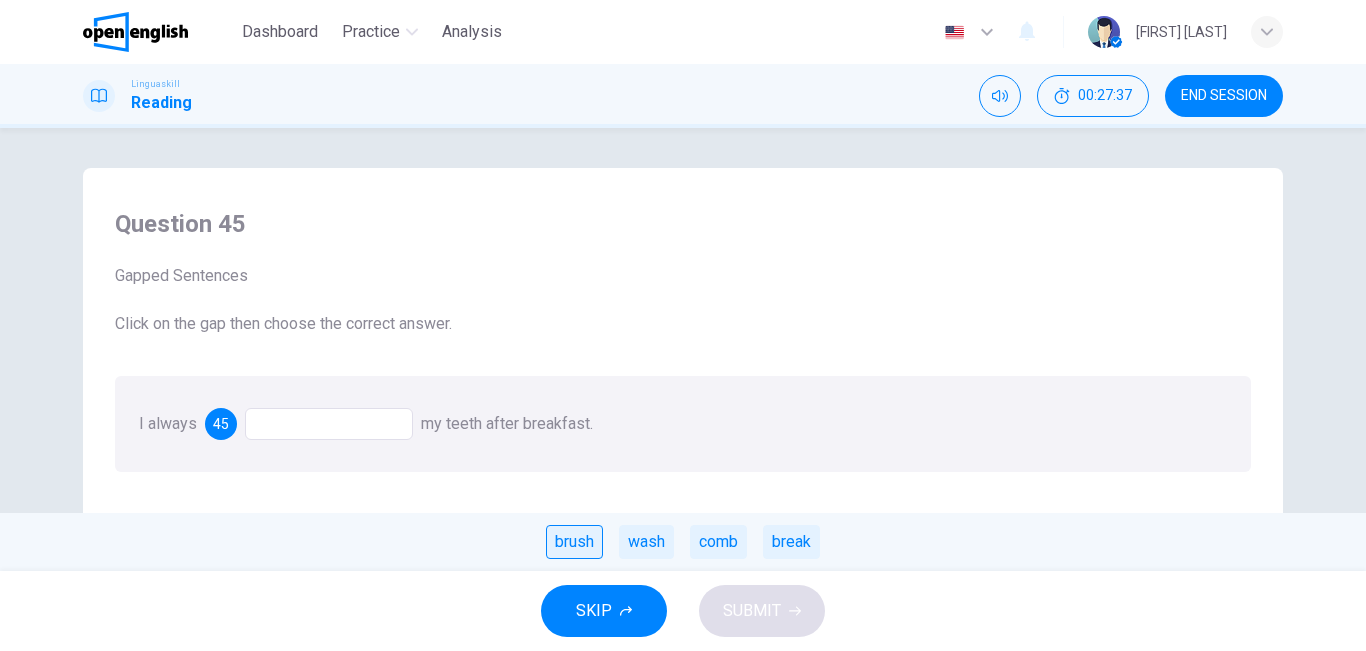 click on "brush" at bounding box center [574, 542] 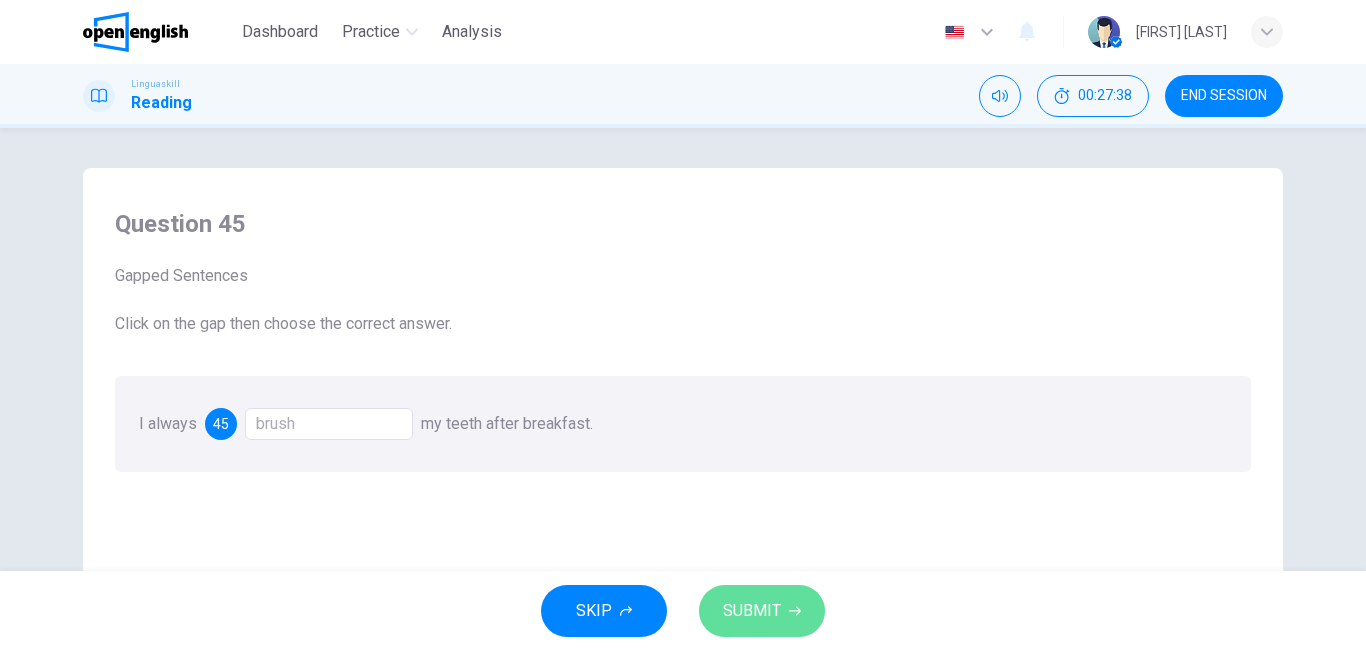 click on "SUBMIT" at bounding box center (752, 611) 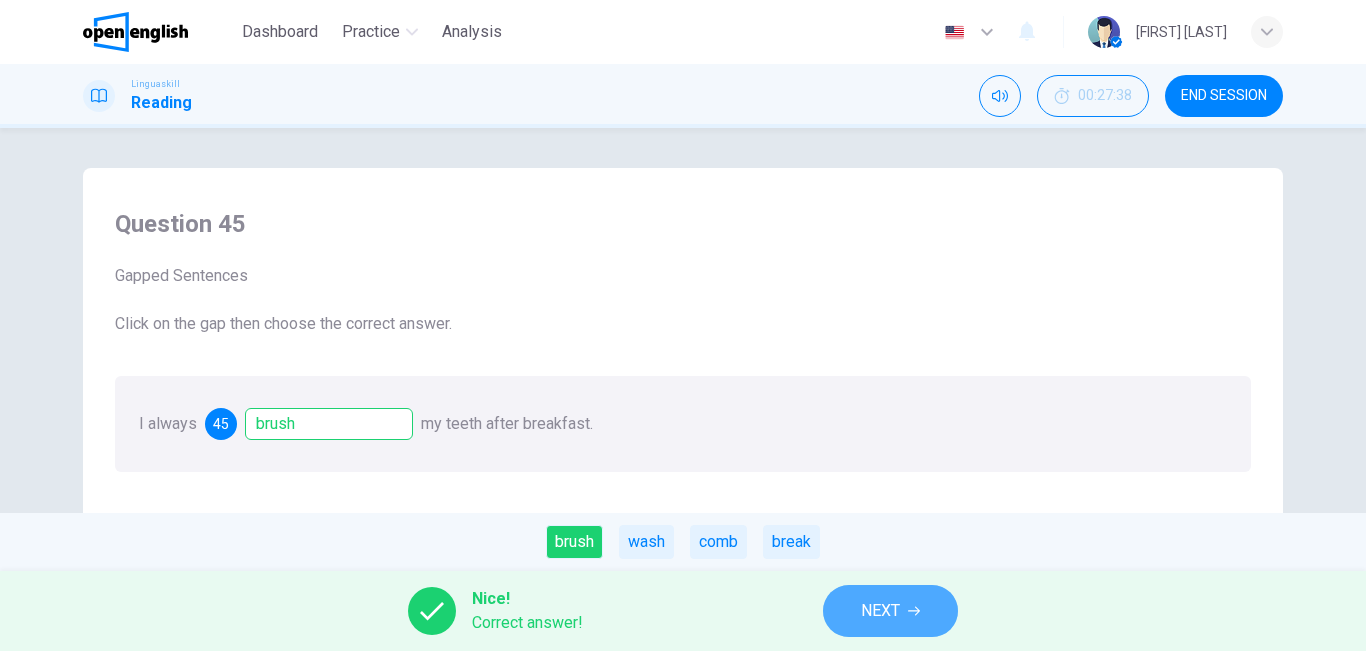 click on "NEXT" at bounding box center [890, 611] 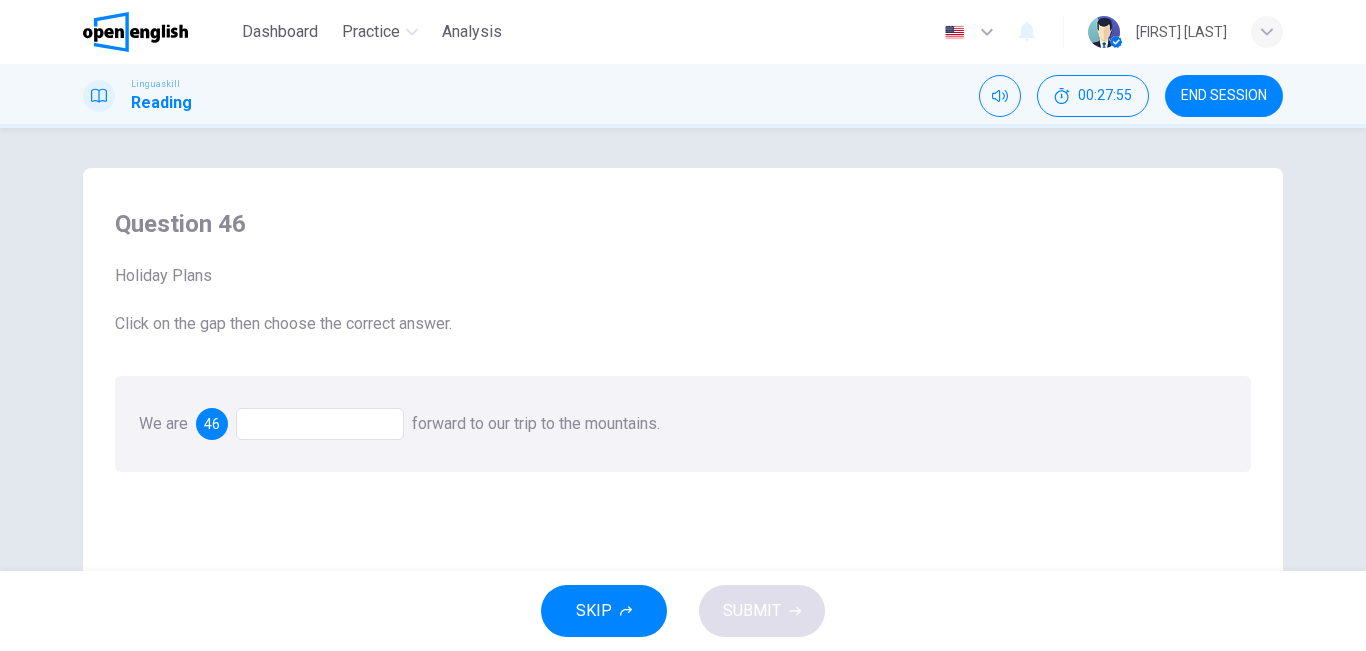 click at bounding box center (320, 424) 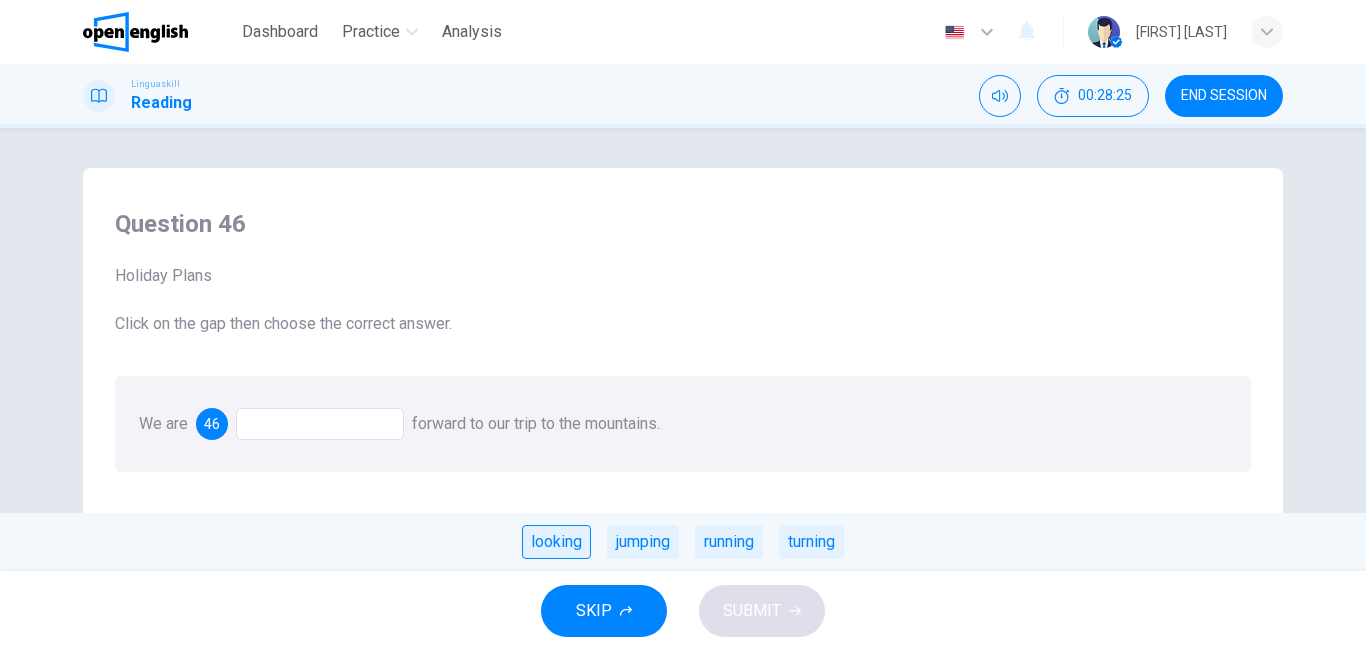 click on "looking" at bounding box center (556, 542) 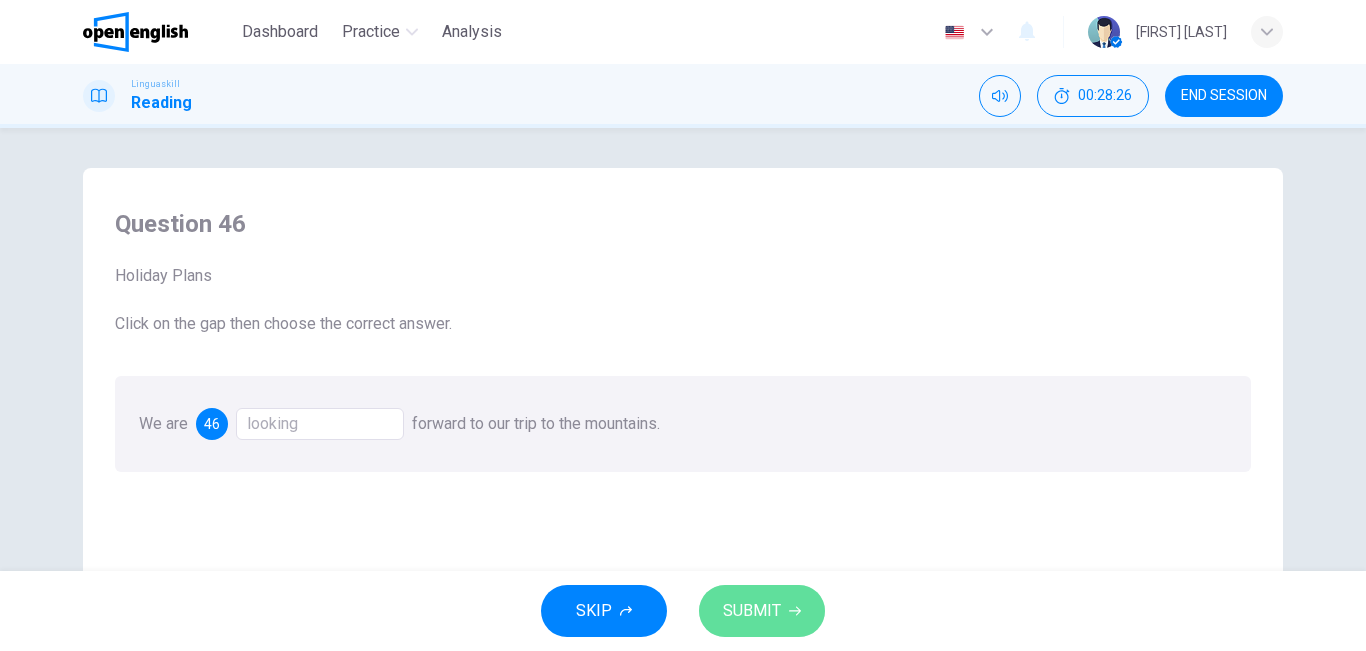 click on "SUBMIT" at bounding box center (762, 611) 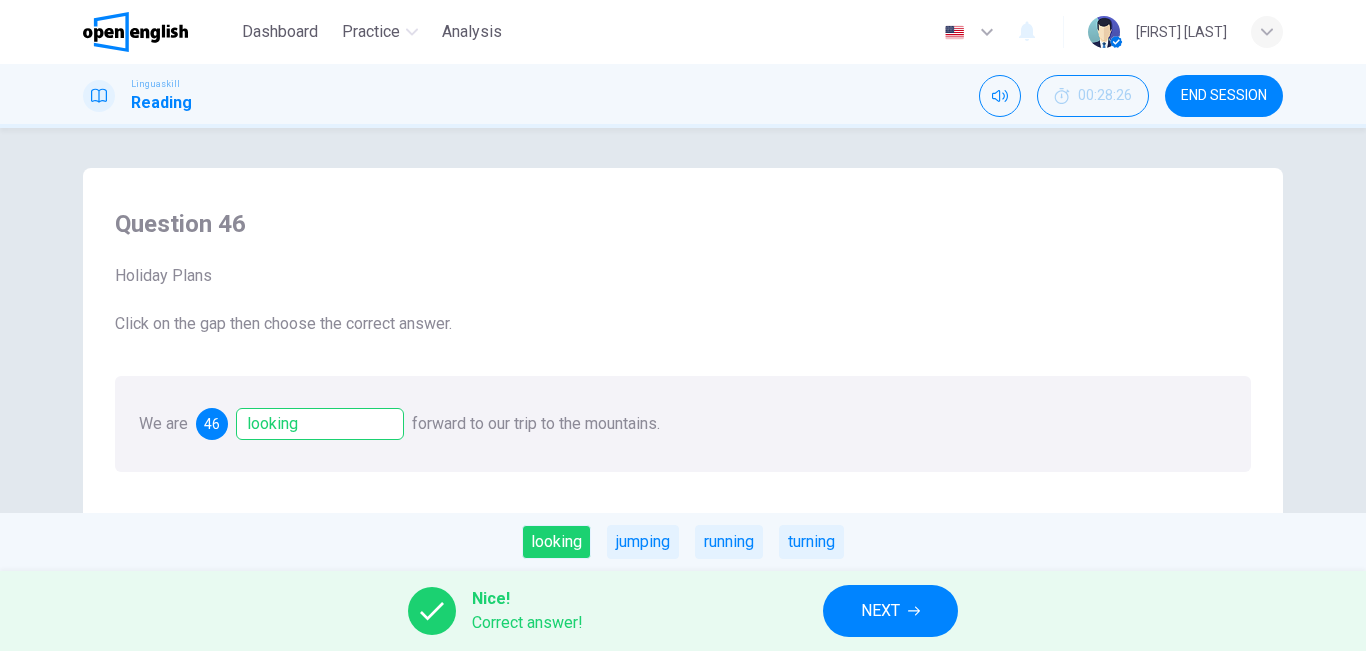 click on "Nice! Correct answer! NEXT" at bounding box center [683, 611] 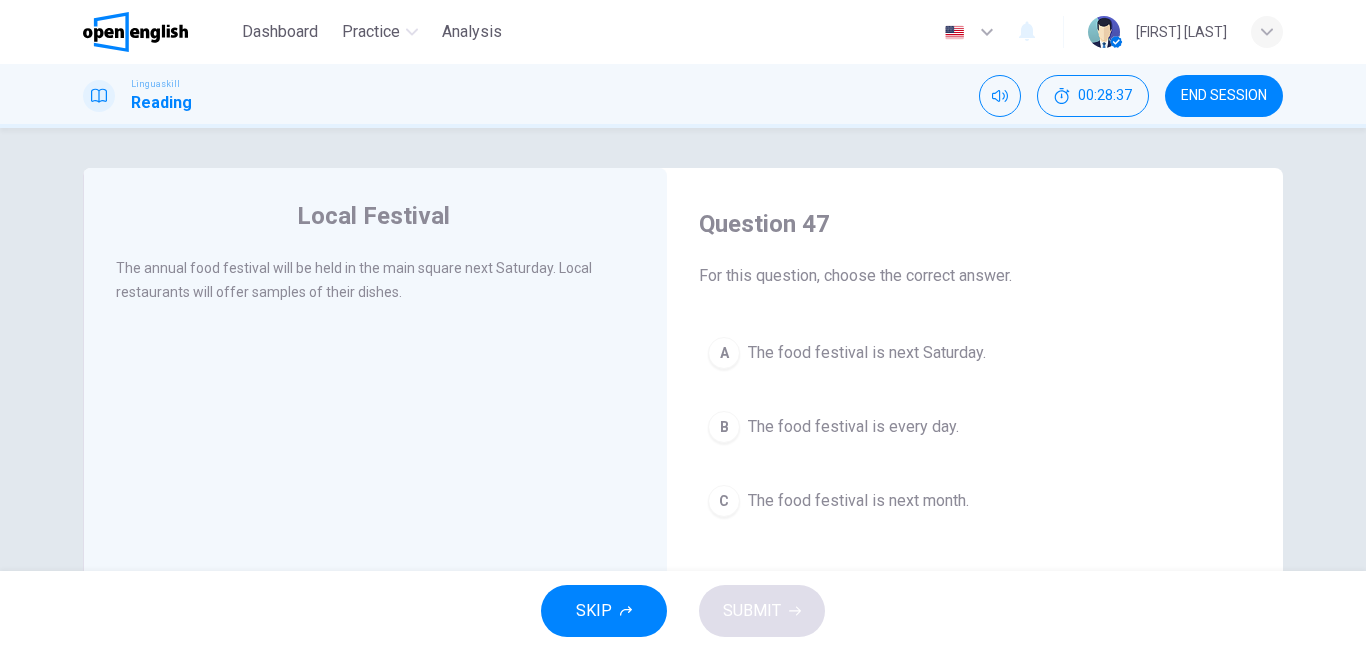 click on "The food festival is next Saturday." at bounding box center (867, 353) 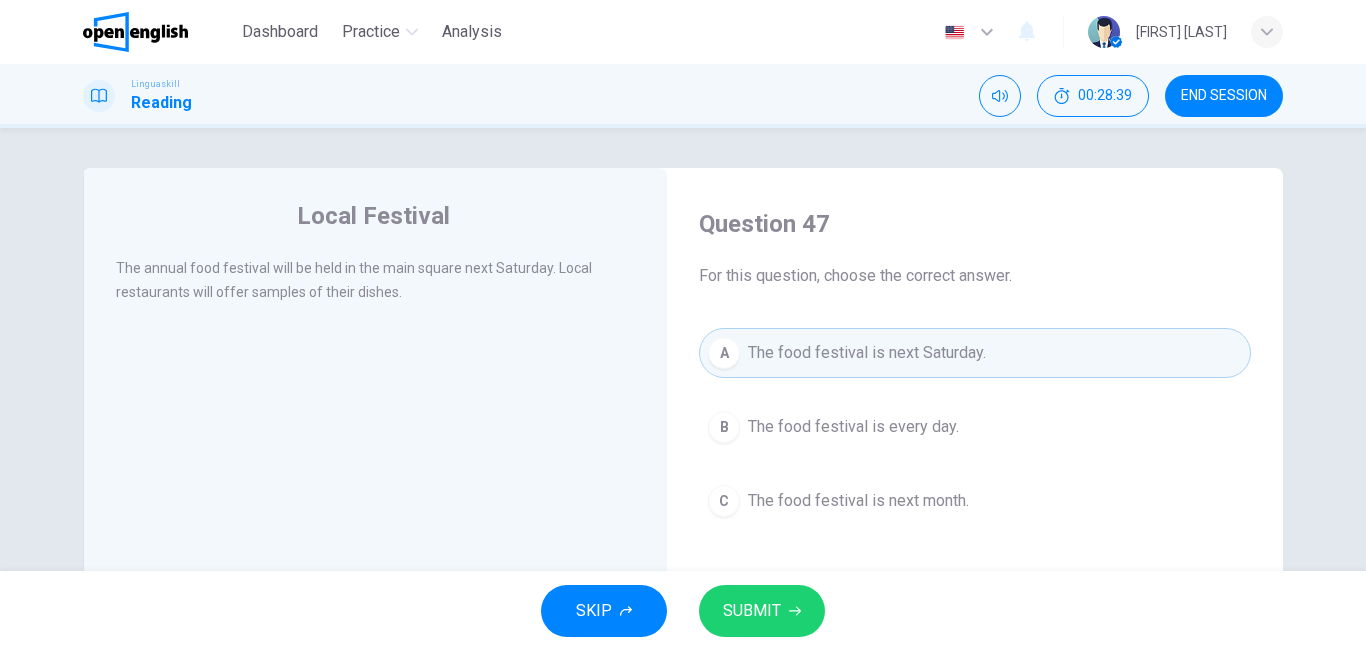 click on "SUBMIT" at bounding box center (752, 611) 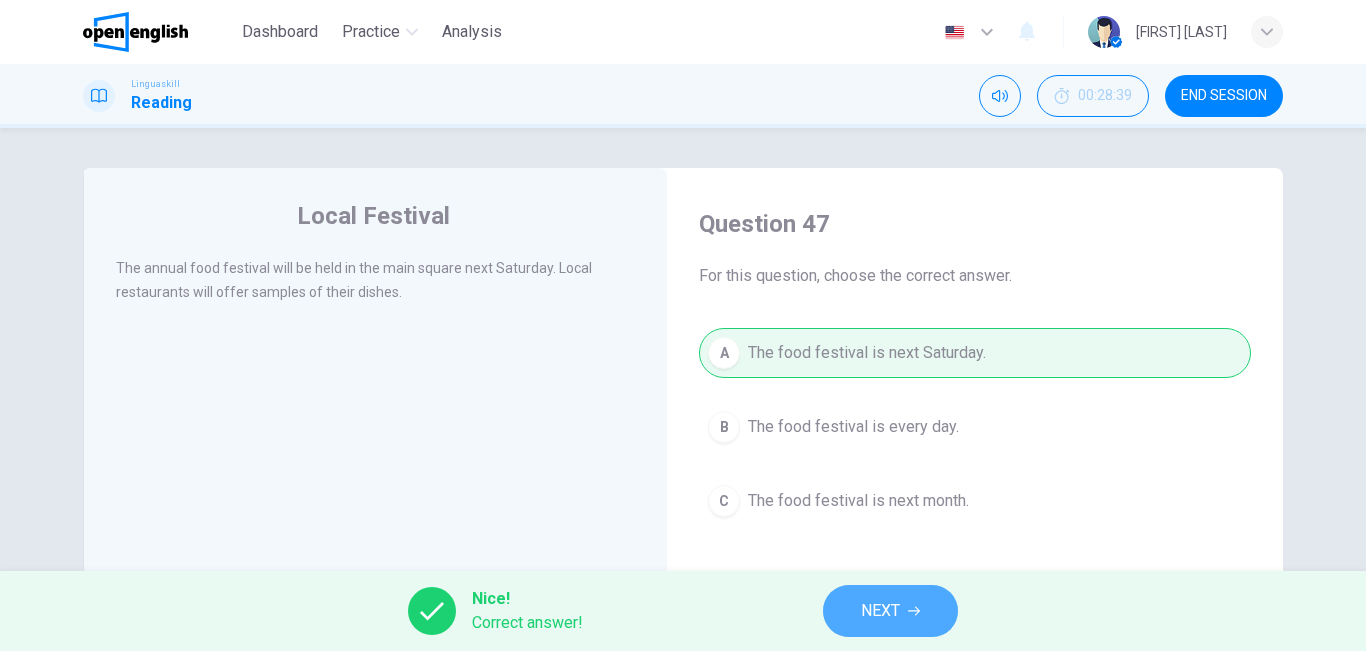 click on "NEXT" at bounding box center [890, 611] 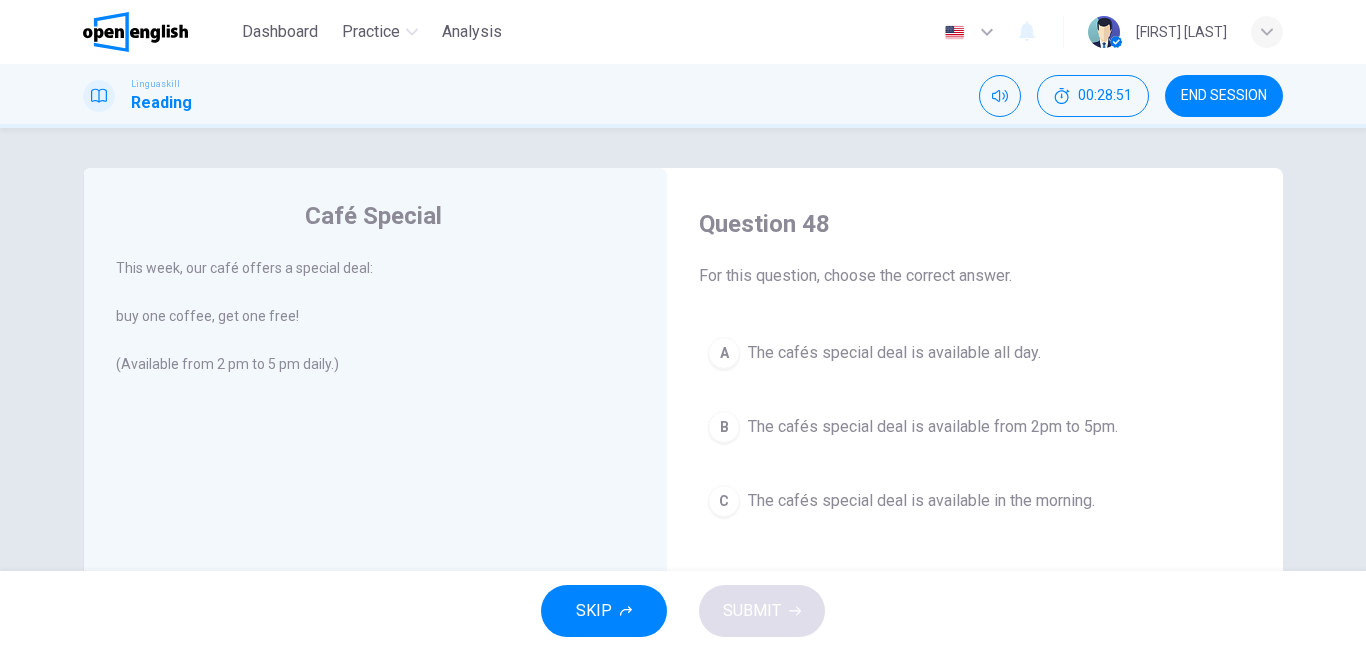 click on "A The cafés special deal is available all day. B The cafés special deal is available from 2pm to 5pm. C The cafés special deal is available in the morning." at bounding box center (975, 427) 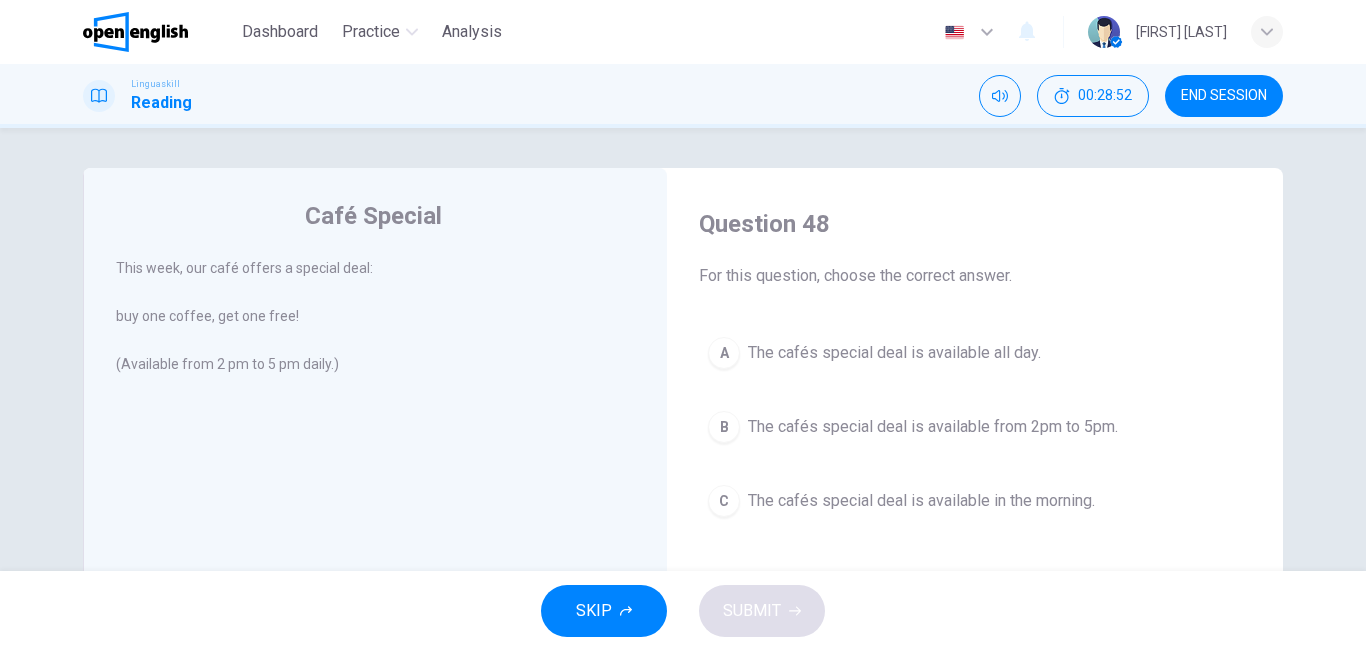 click on "B The cafés special deal is available from 2pm to 5pm." at bounding box center [975, 427] 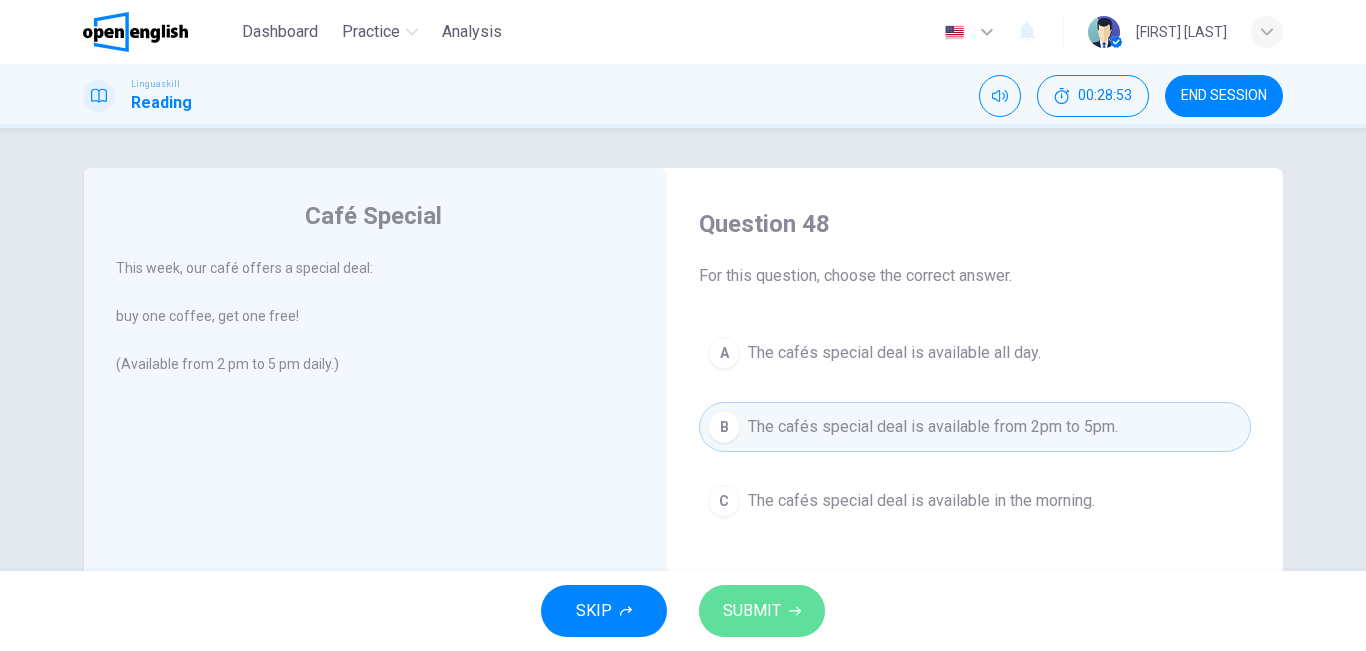 click on "SUBMIT" at bounding box center [762, 611] 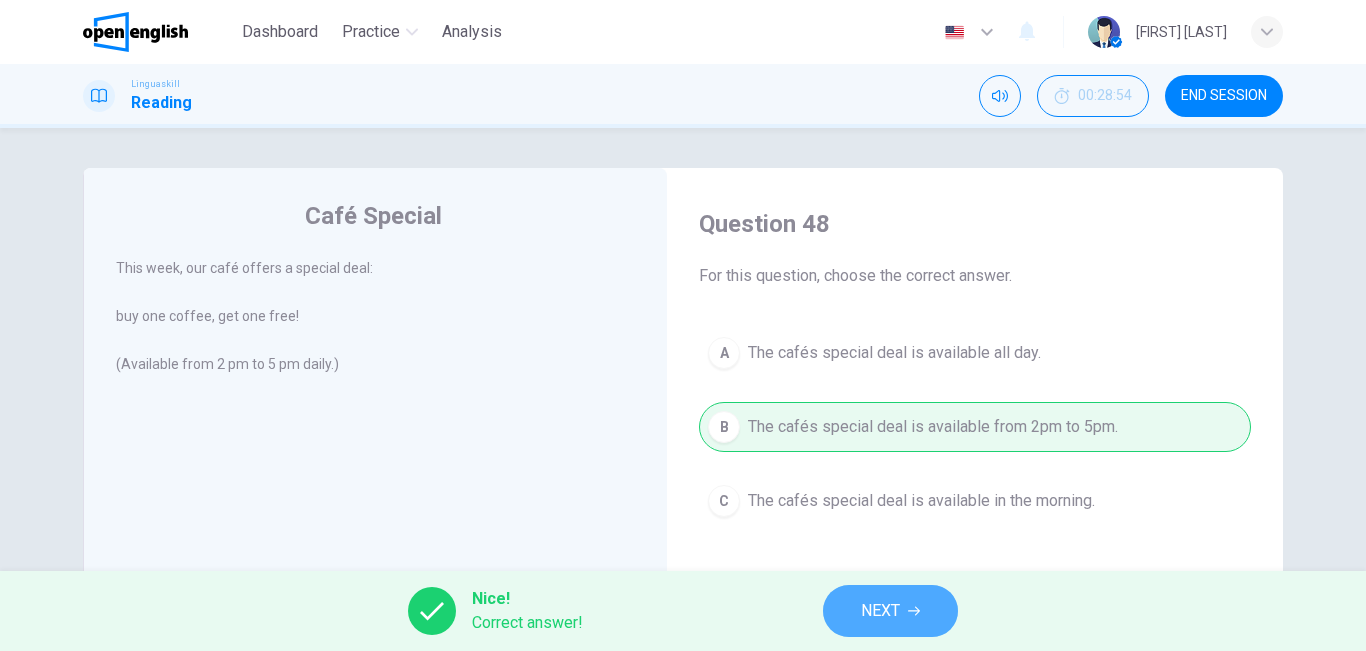 click on "NEXT" at bounding box center [880, 611] 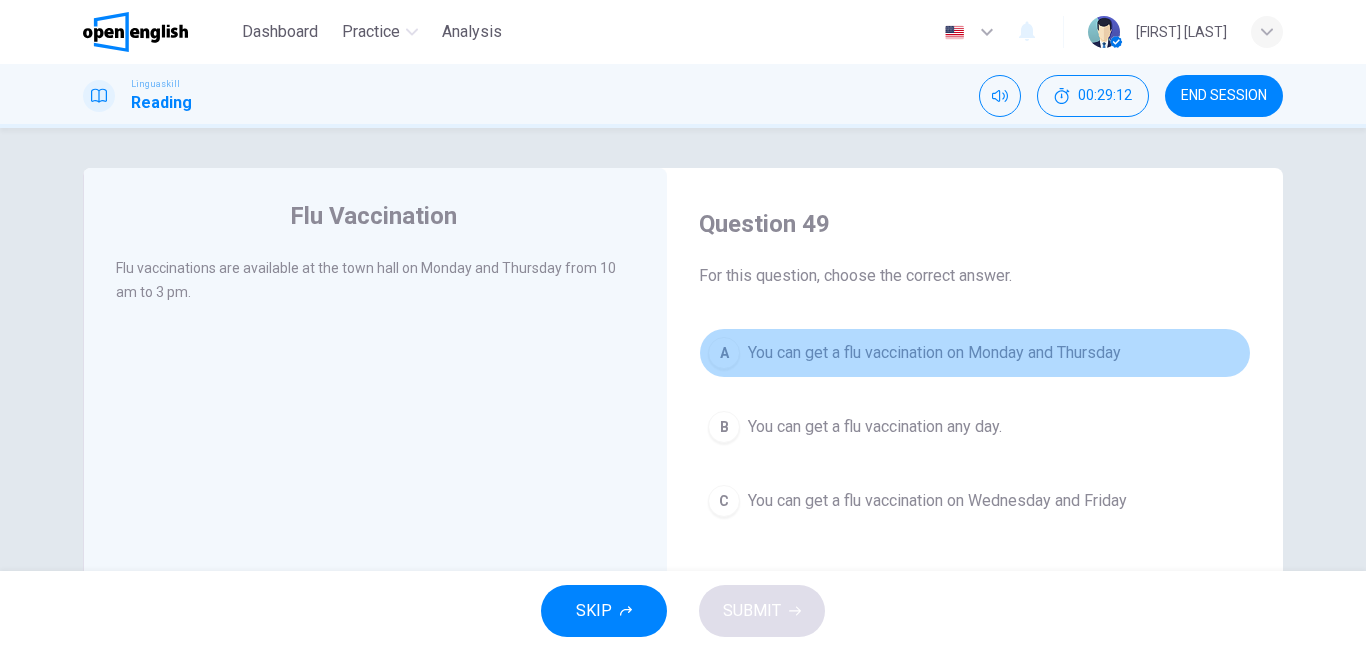 click on "You can get a flu vaccination on Monday and Thursday" at bounding box center [934, 353] 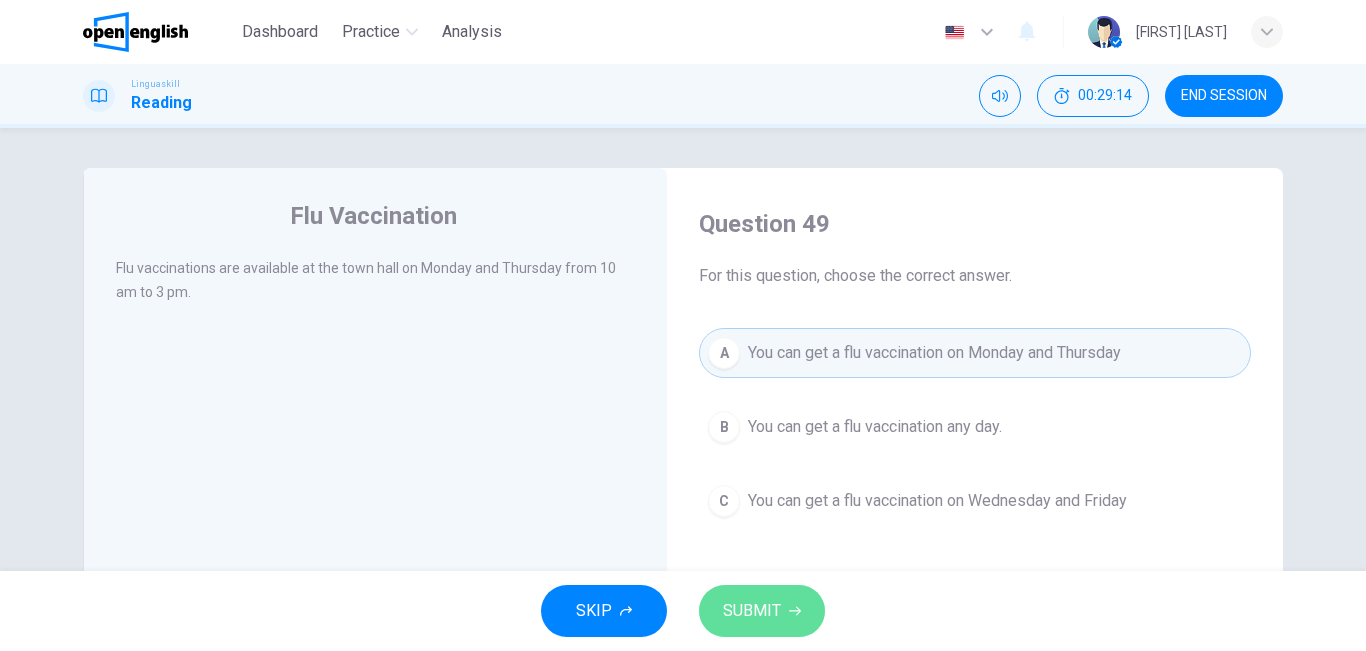 click on "SUBMIT" at bounding box center [762, 611] 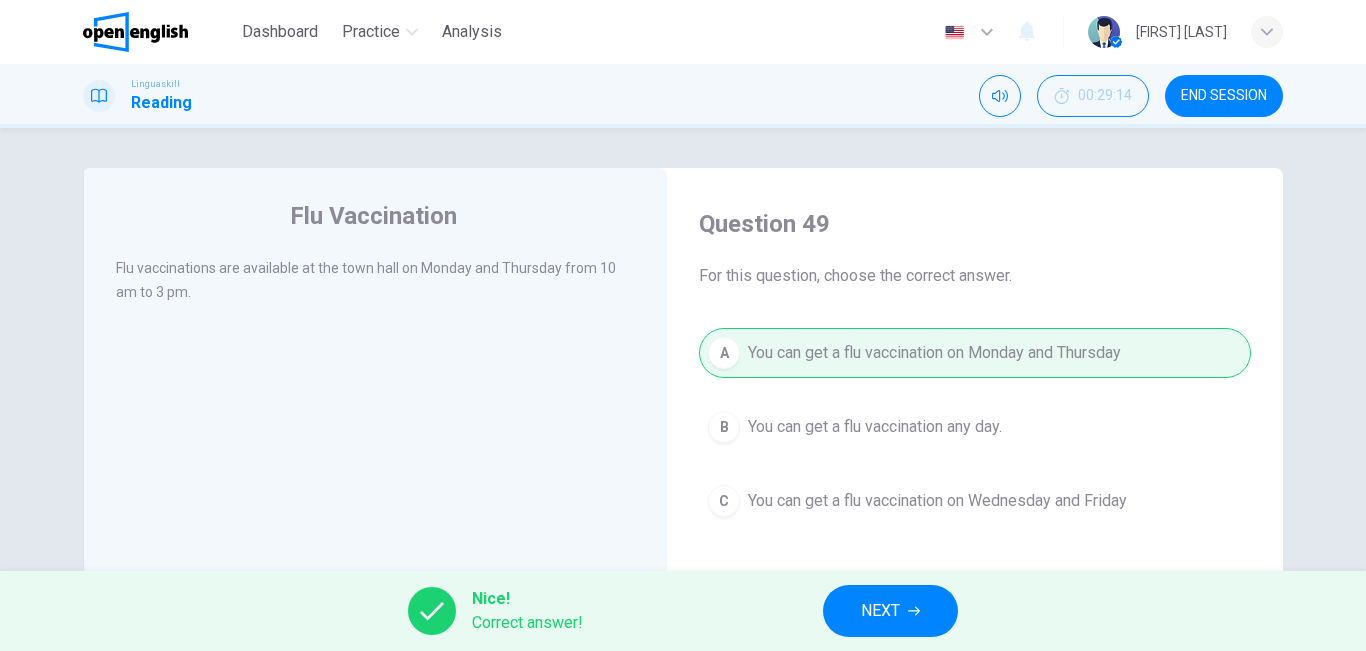 click on "NEXT" at bounding box center [890, 611] 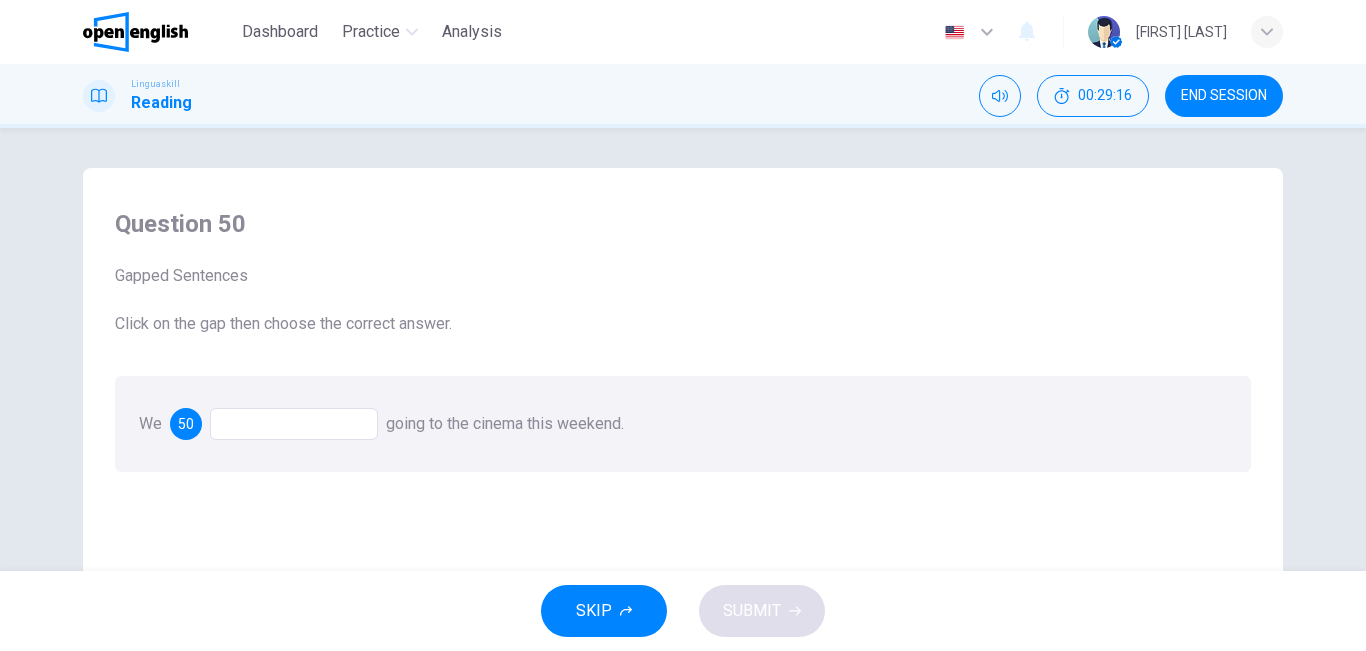 click at bounding box center (294, 424) 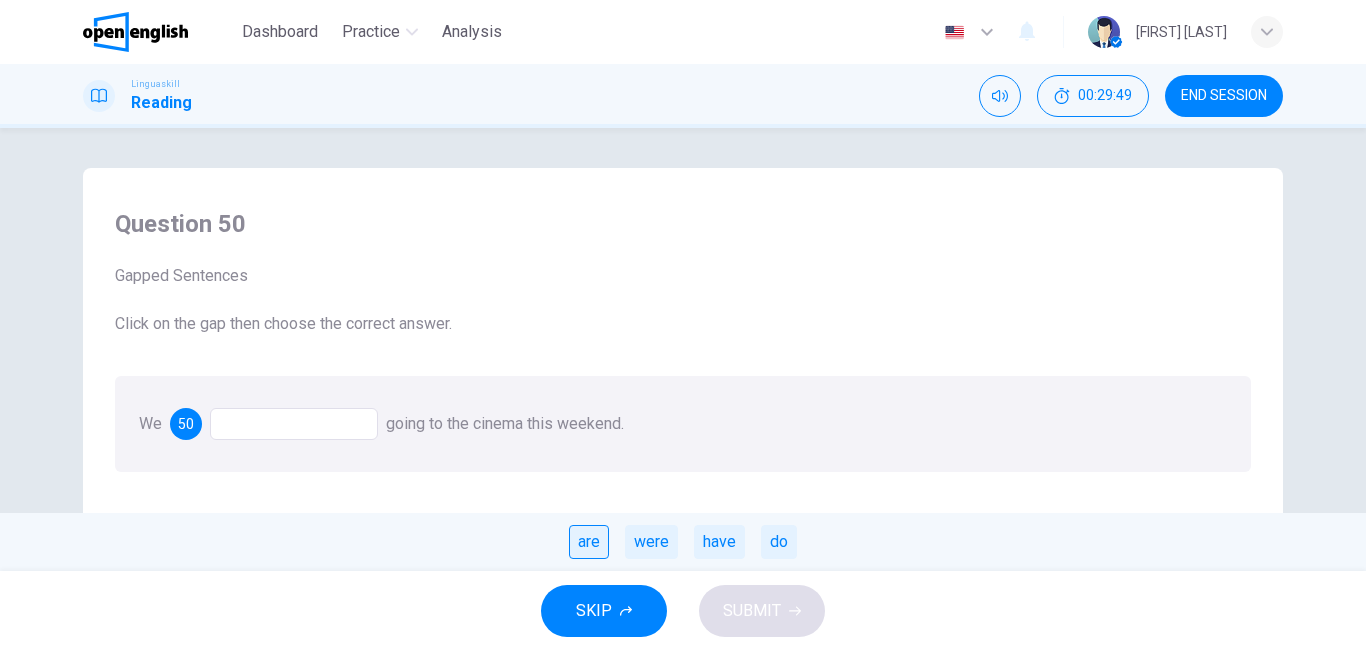 click on "are" at bounding box center (589, 542) 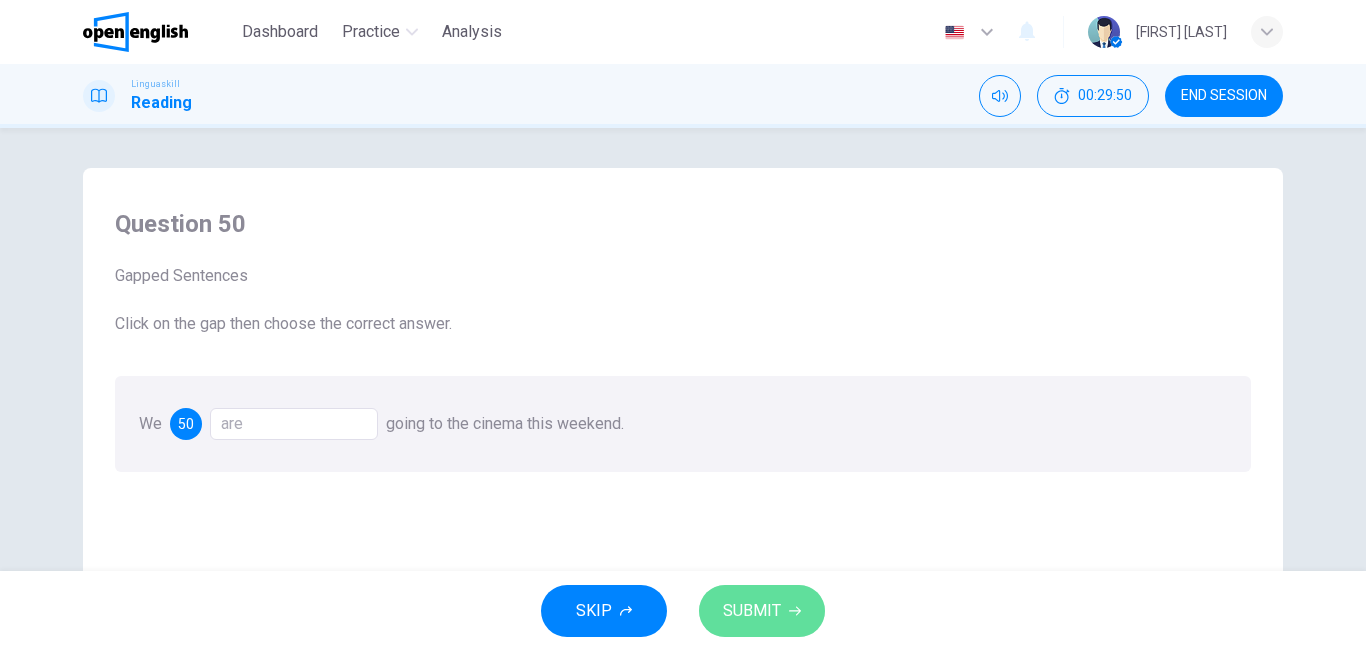 click on "SUBMIT" at bounding box center (762, 611) 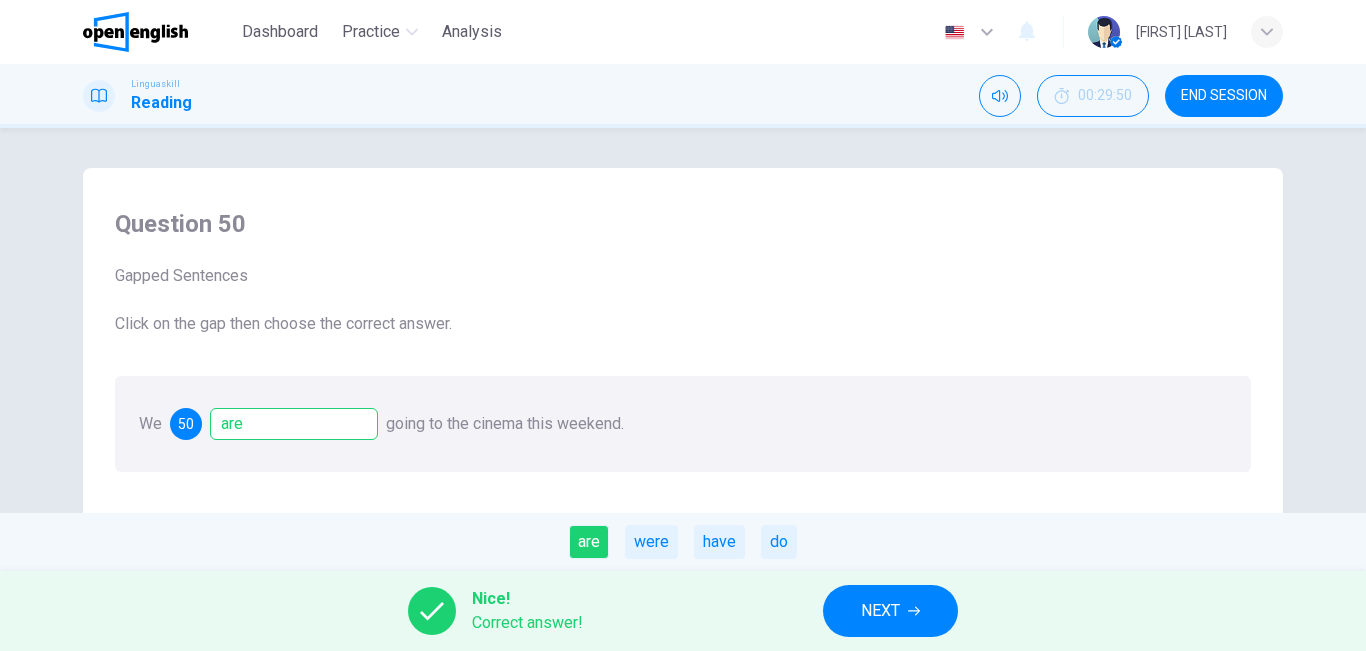click on "Nice! Correct answer! NEXT" at bounding box center (683, 611) 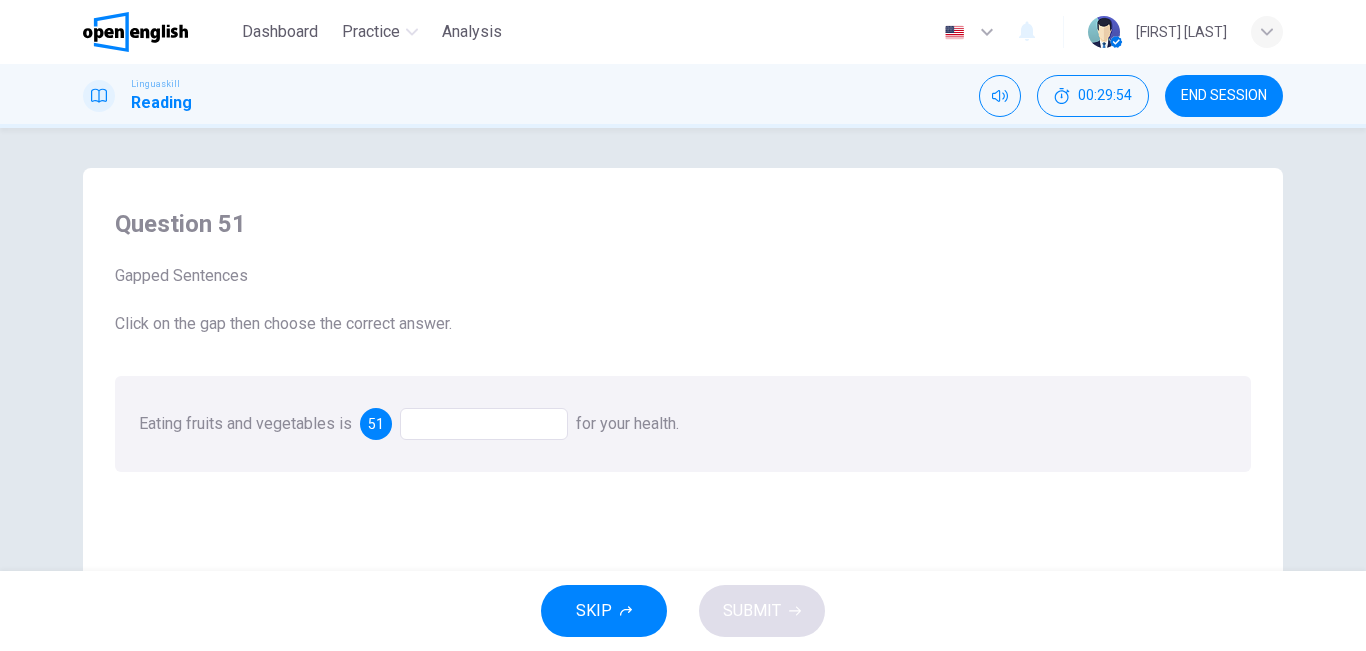 click at bounding box center (484, 424) 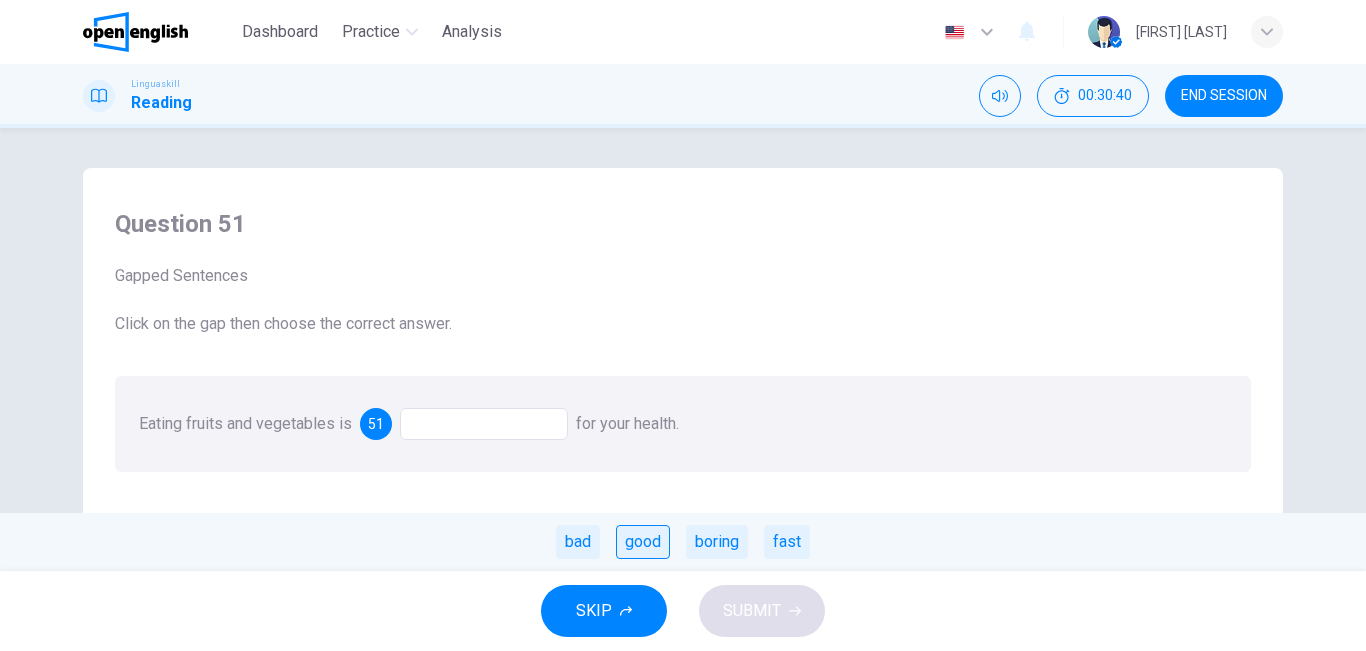 click on "good" at bounding box center [643, 542] 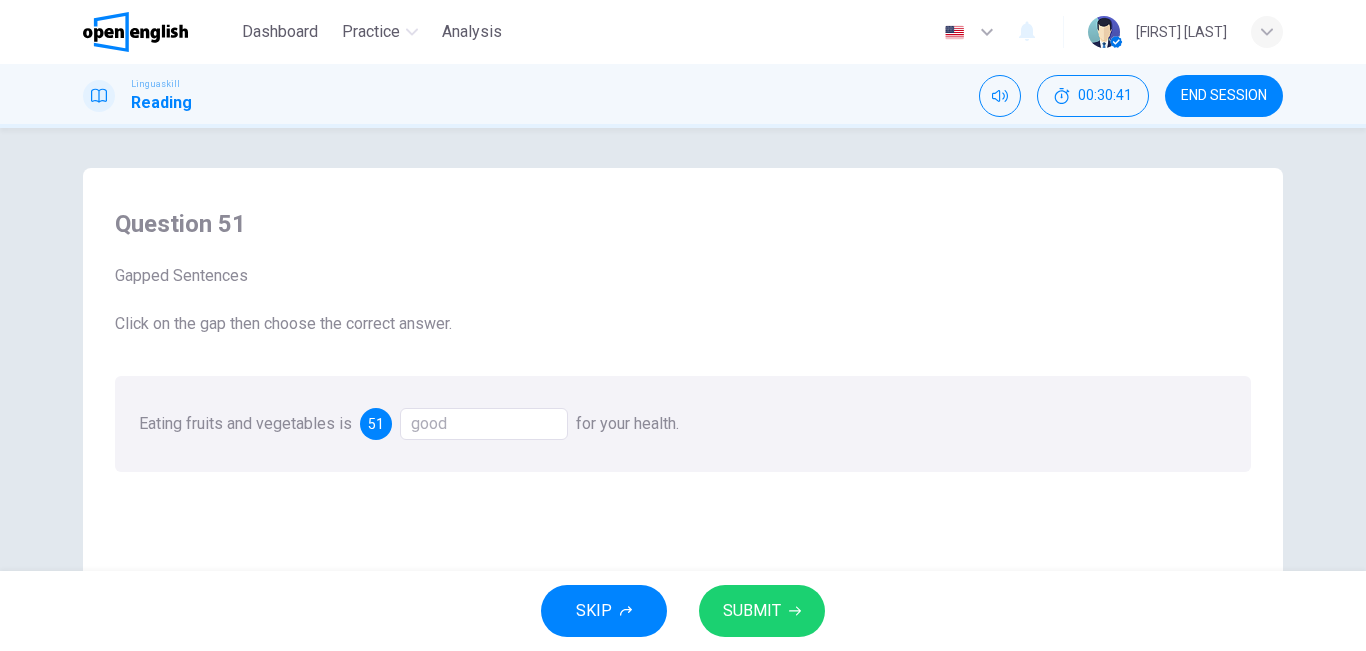 click on "SUBMIT" at bounding box center (752, 611) 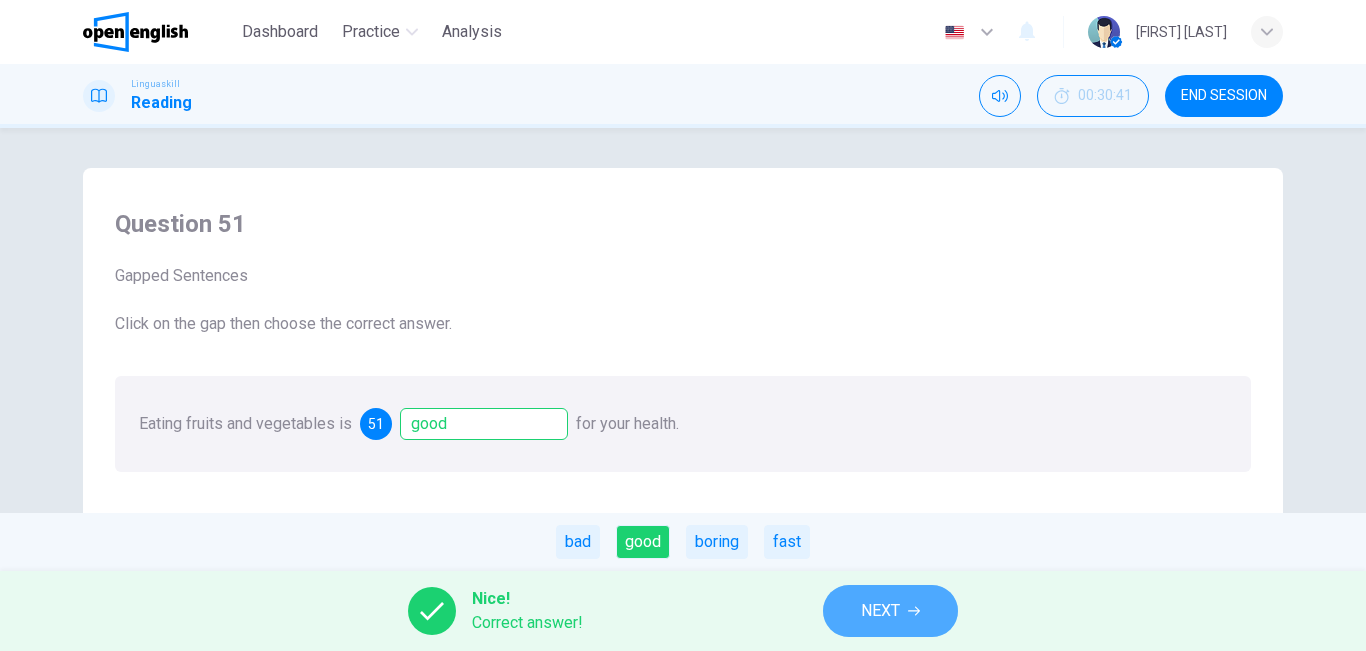 click on "NEXT" at bounding box center (890, 611) 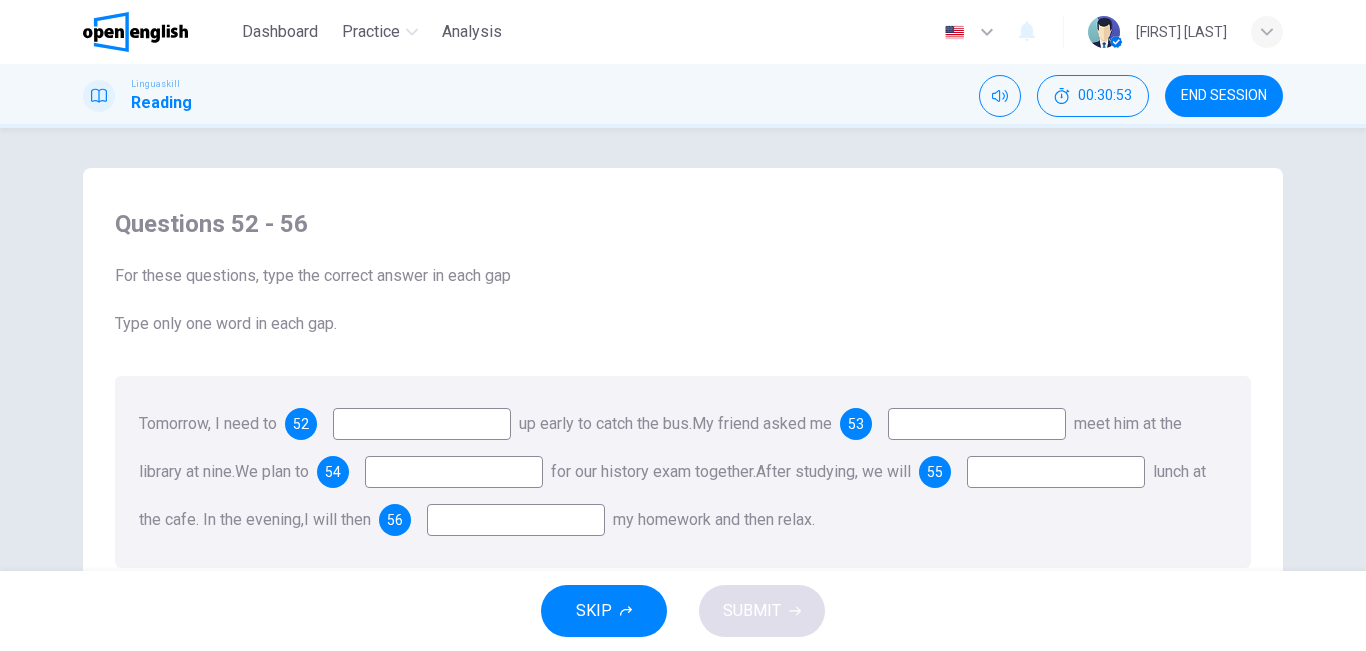 click at bounding box center (422, 424) 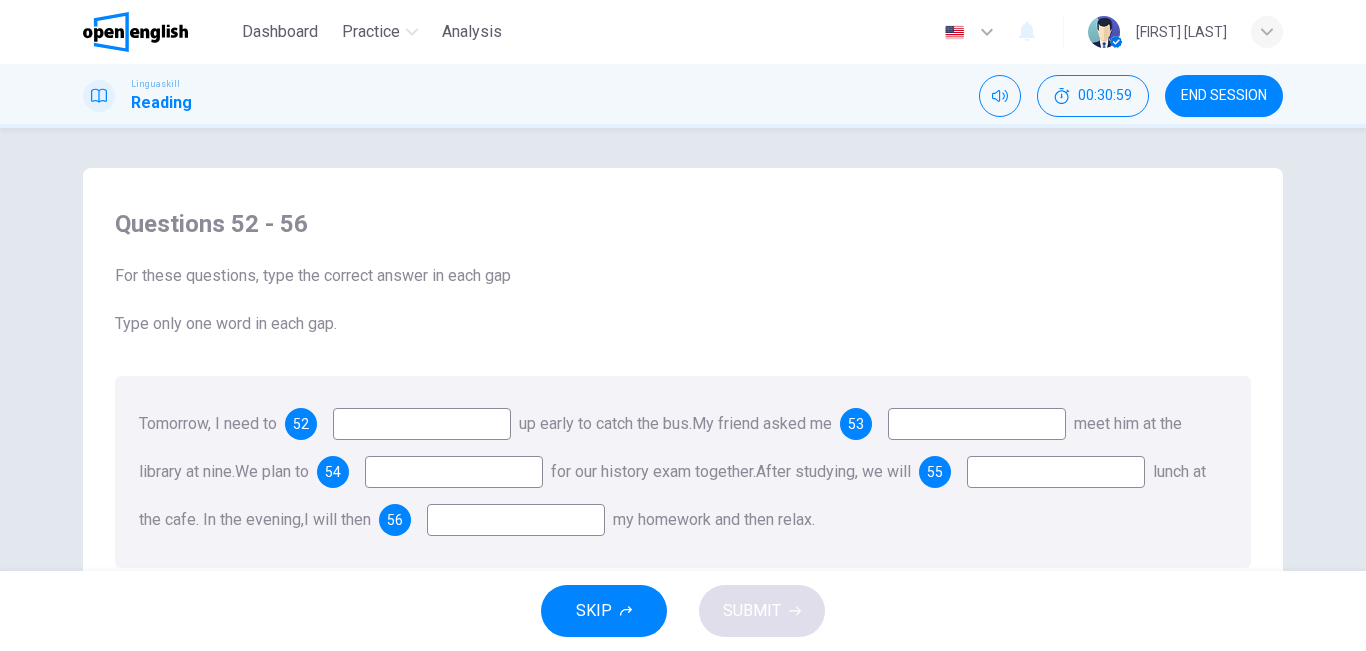 click at bounding box center [422, 424] 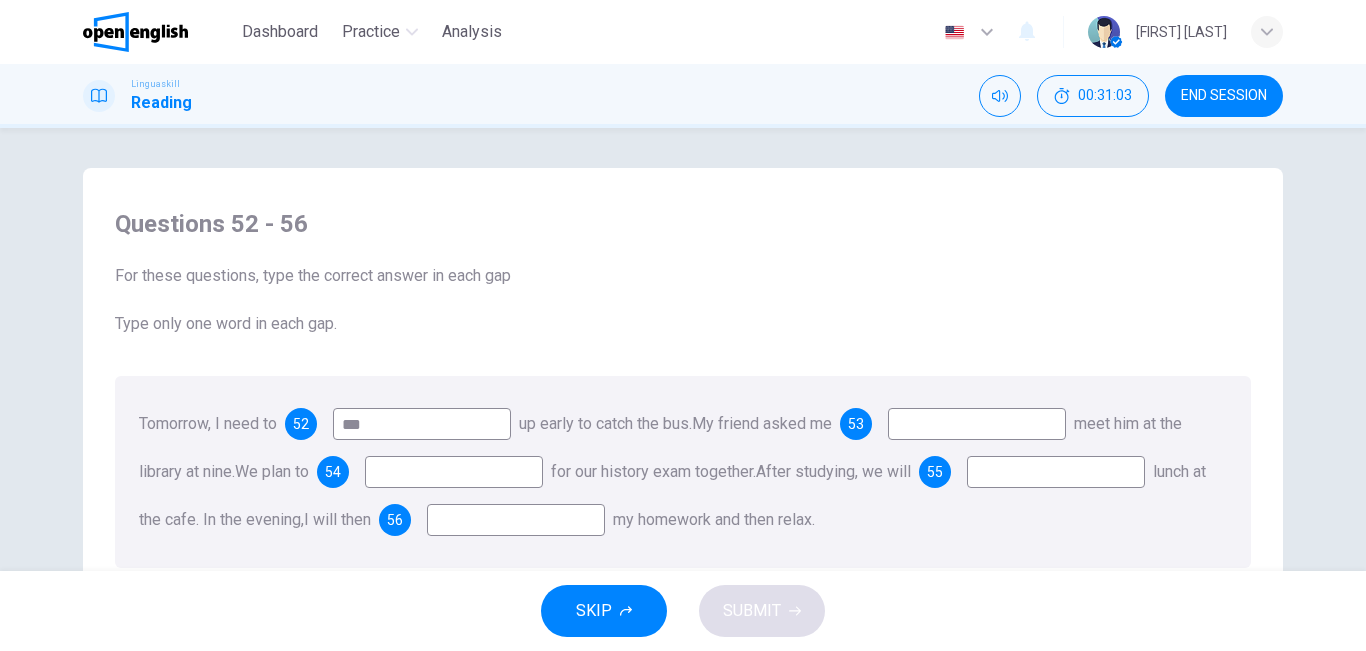 type on "***" 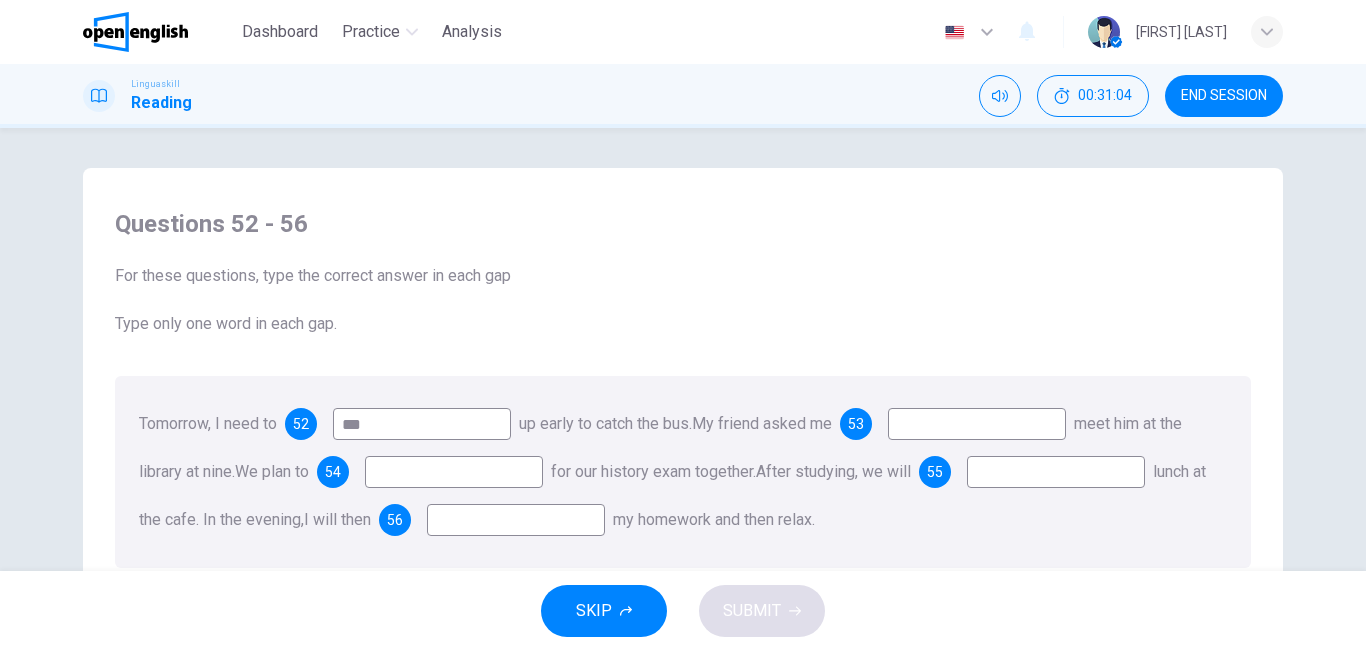 click on "Tomorrow, I need to  52 ***  up early to catch the bus.  My friend asked me  53  meet him at the library at nine.  We plan to  54  for our history exam together.  After studying, we will  55  lunch at the cafe. In the evening,  I will then  56  my homework and then relax." at bounding box center (683, 472) 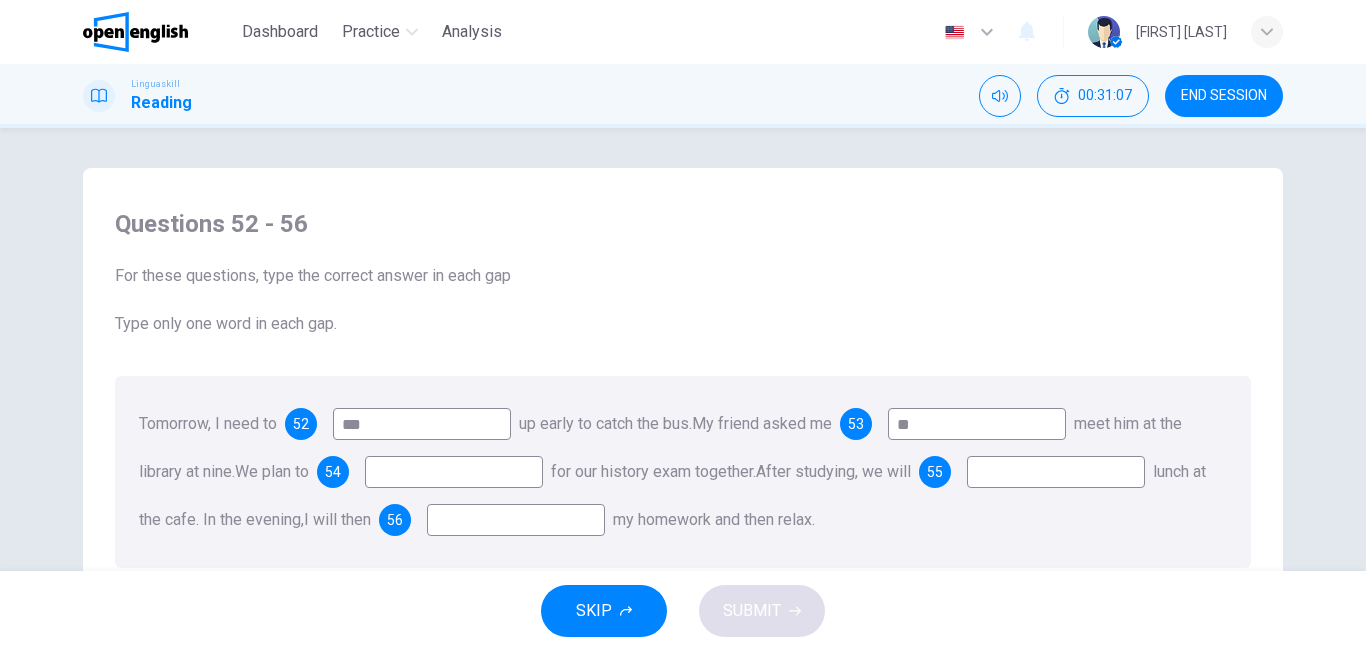 type on "**" 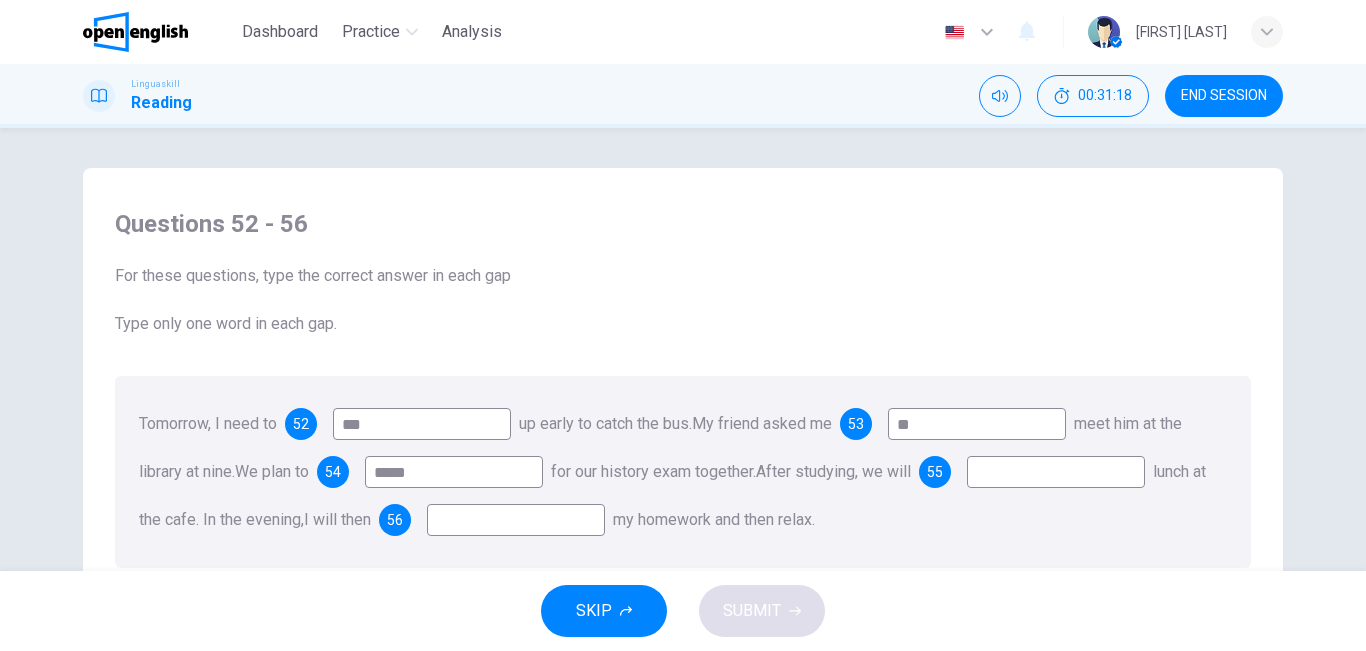 type on "*****" 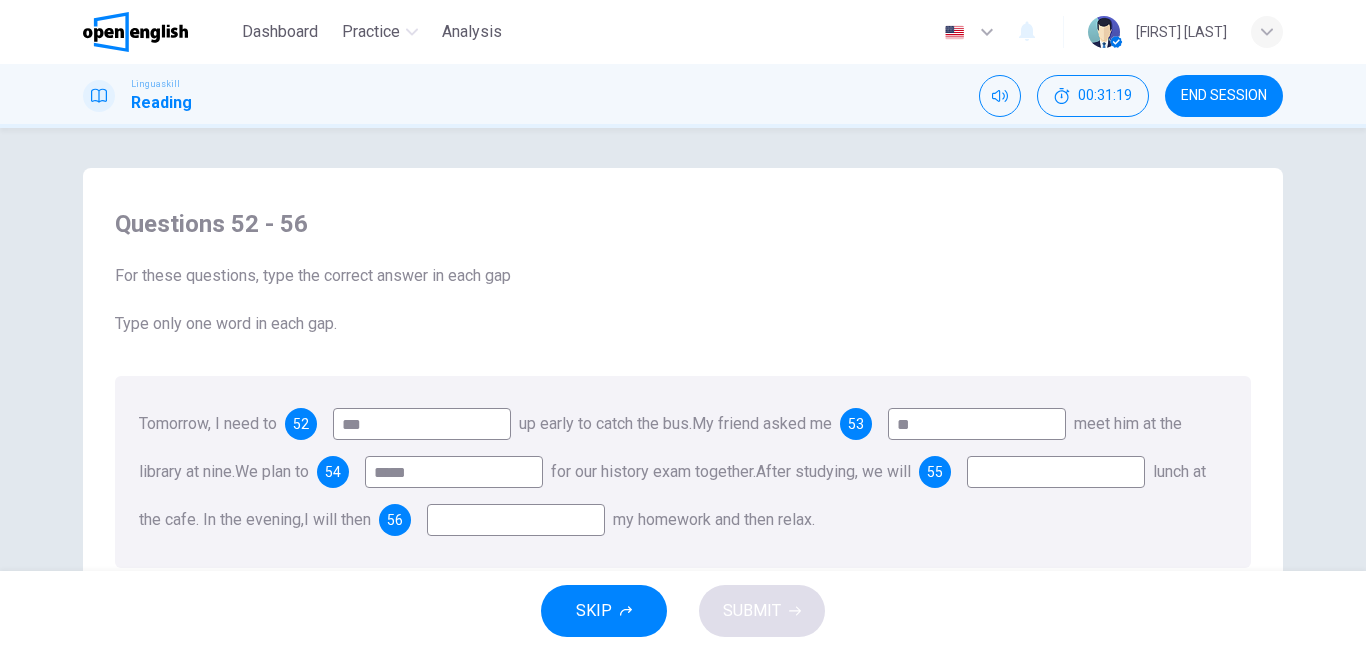 click at bounding box center [1056, 472] 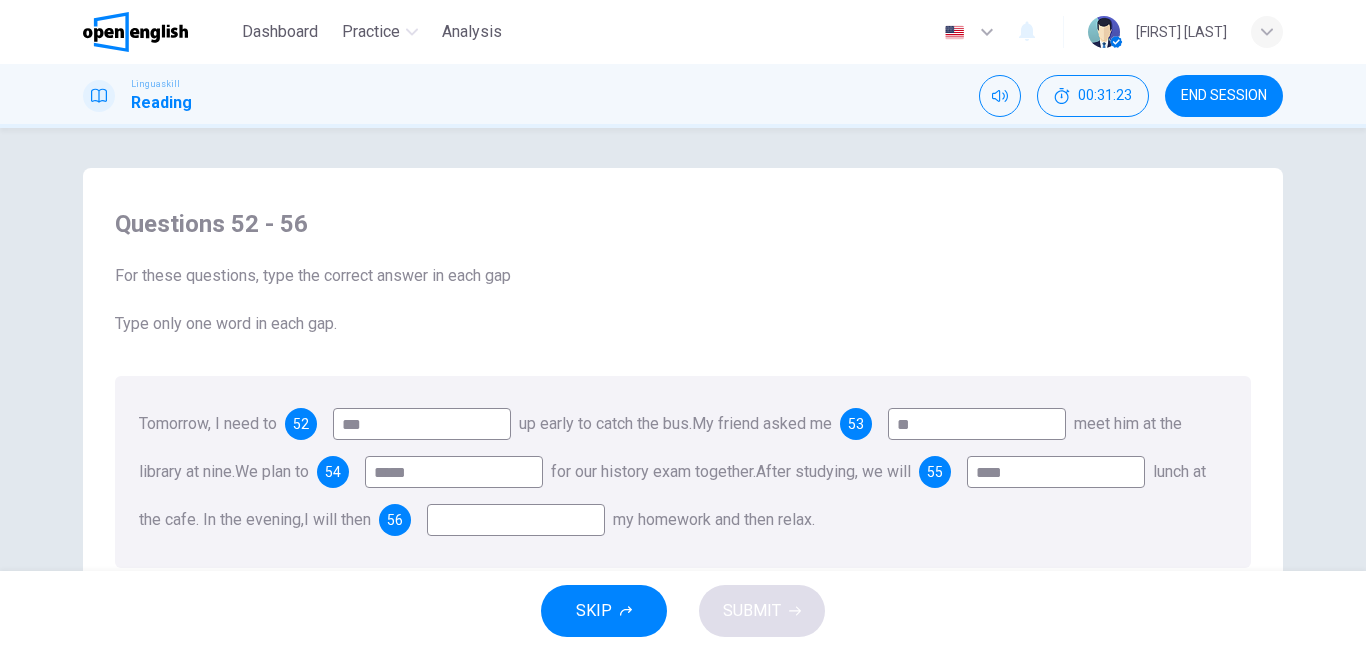 type on "****" 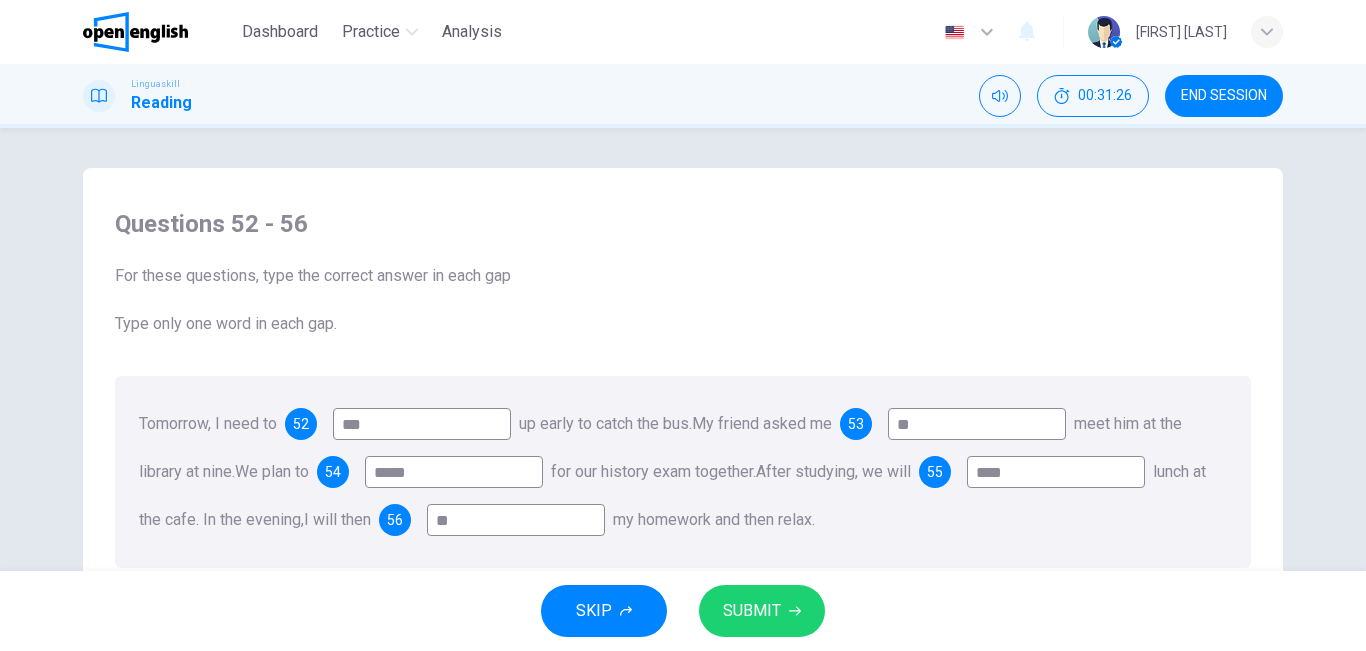 type on "**" 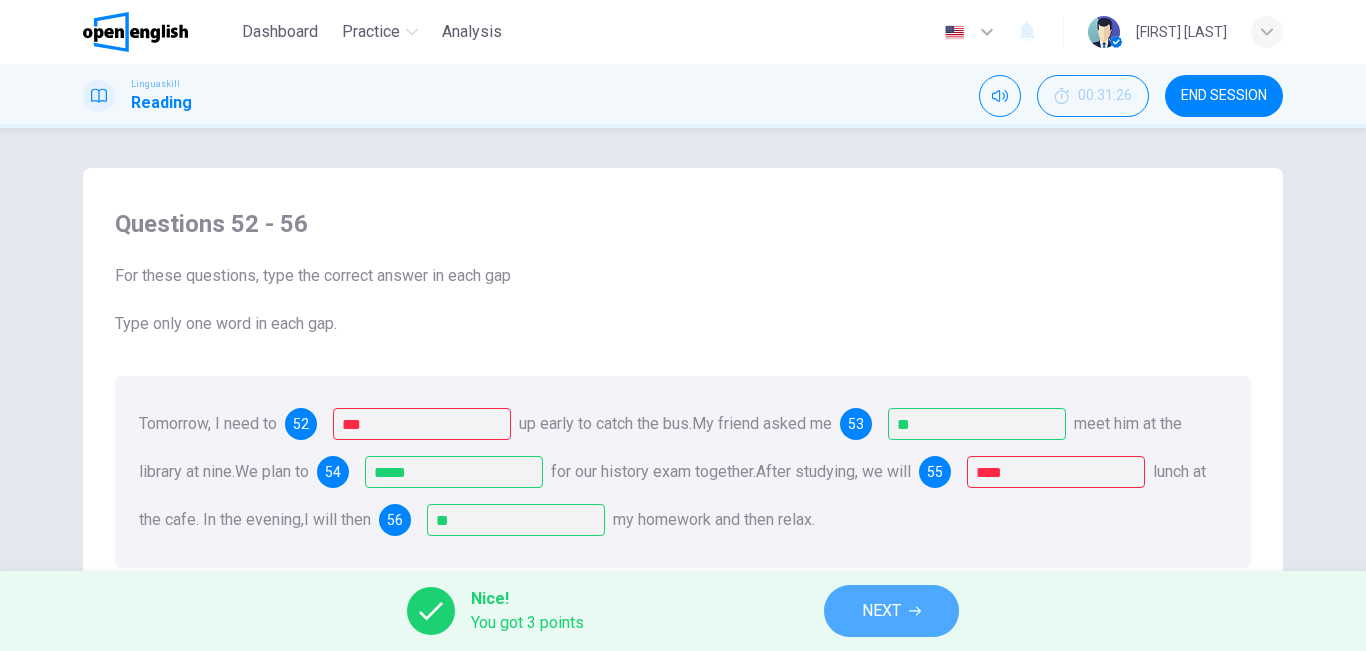 click on "NEXT" at bounding box center (881, 611) 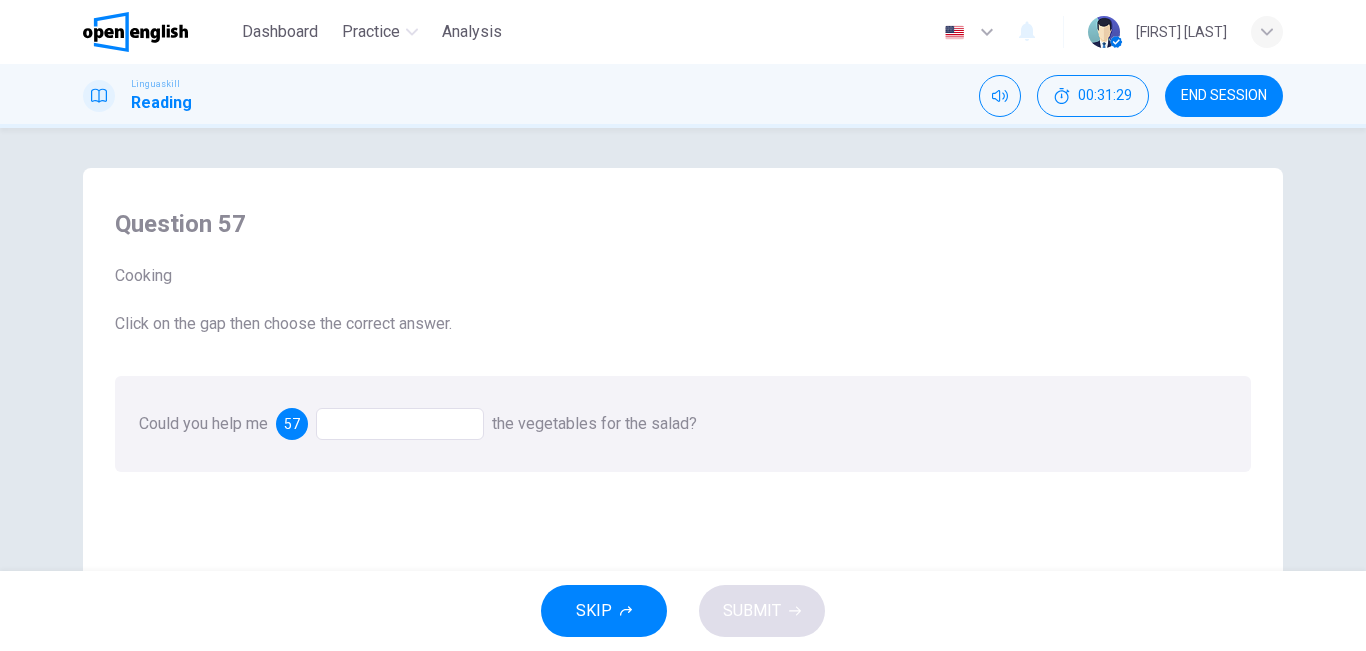 click at bounding box center (400, 424) 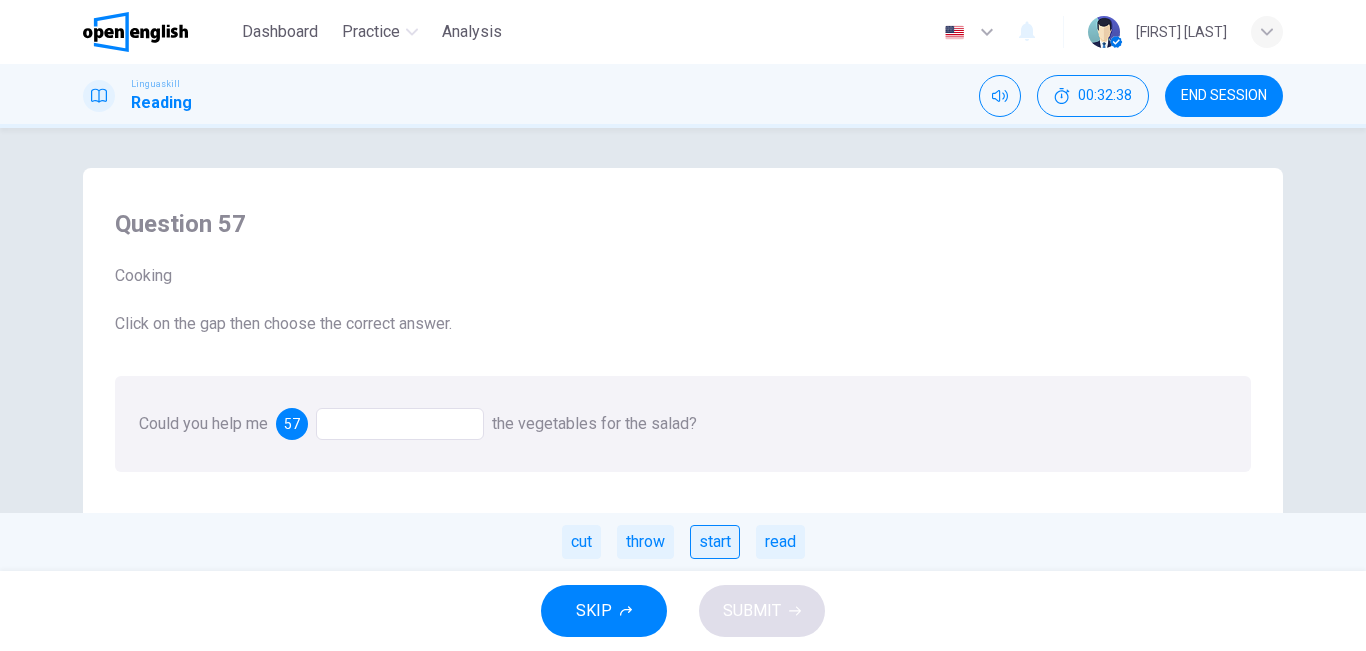 click on "start" at bounding box center [715, 542] 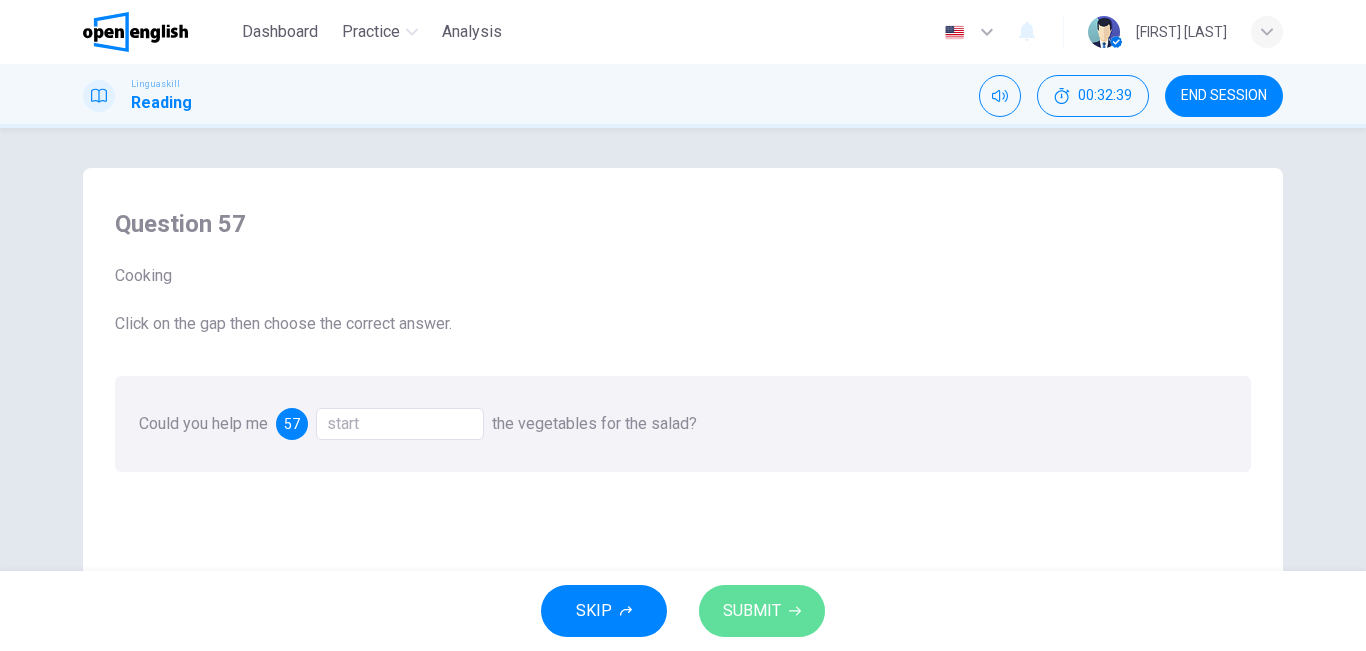 click on "SUBMIT" at bounding box center (752, 611) 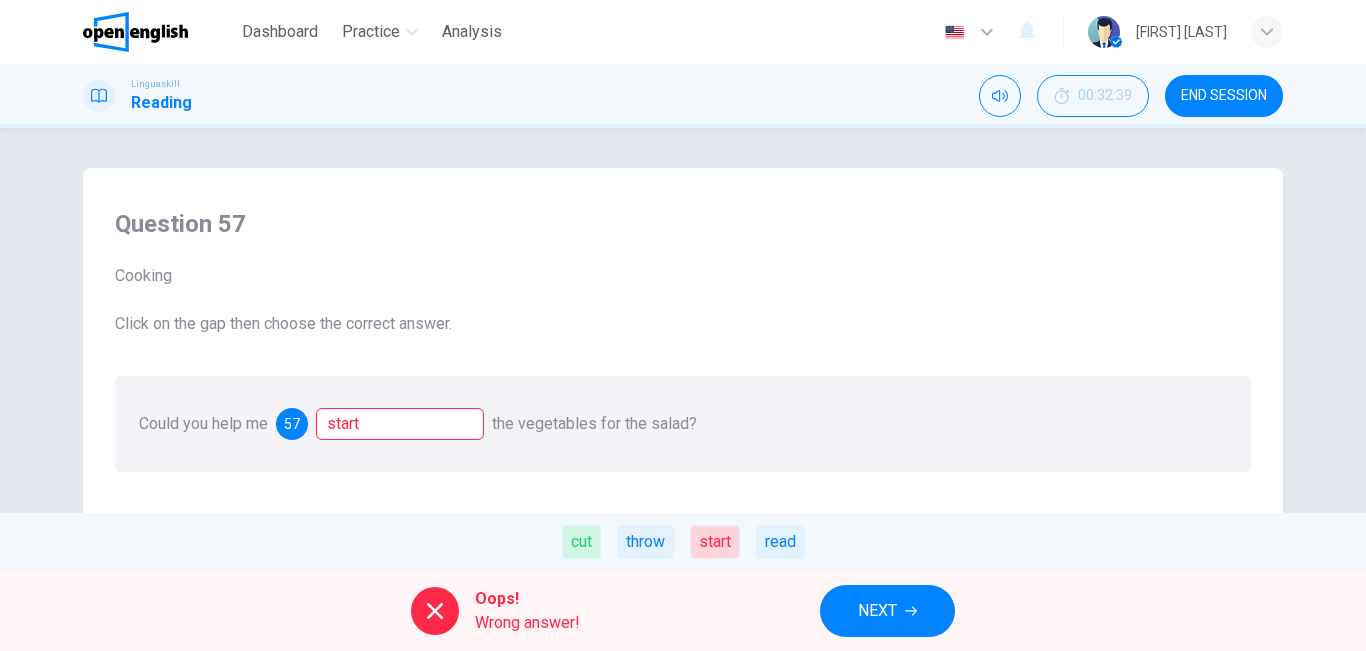 click on "Oops! Wrong answer! NEXT" at bounding box center [683, 611] 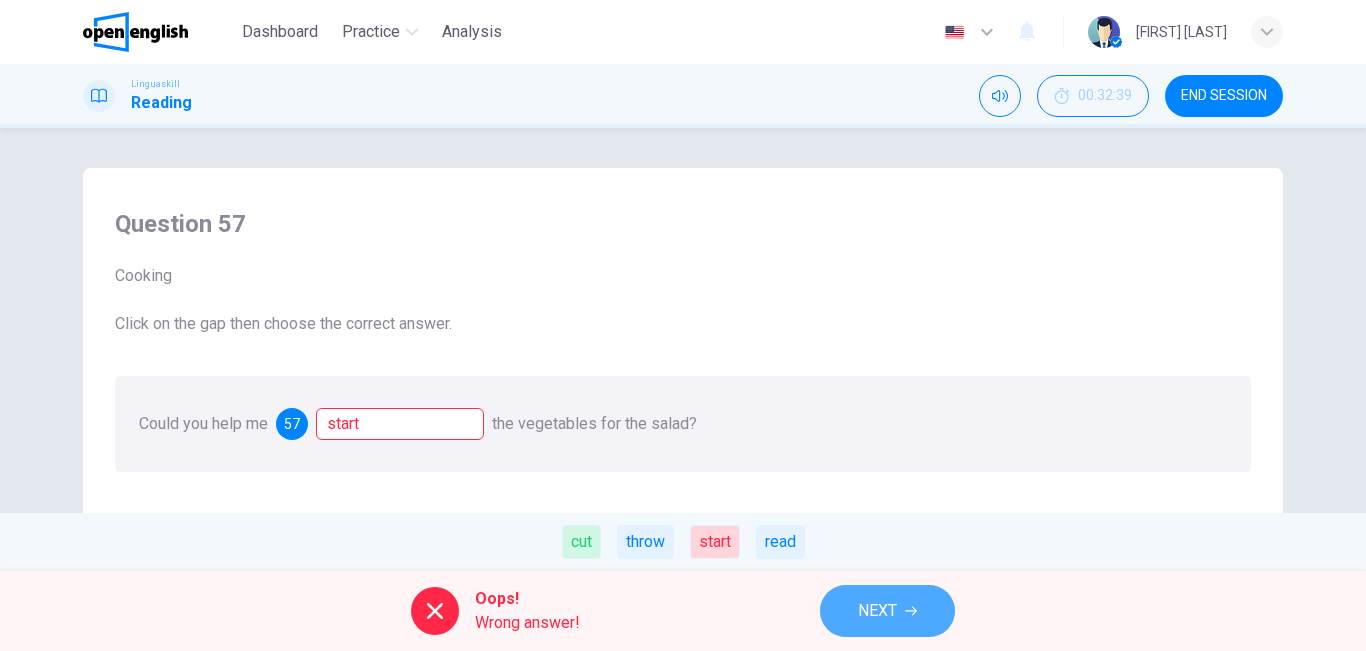 click on "NEXT" at bounding box center (877, 611) 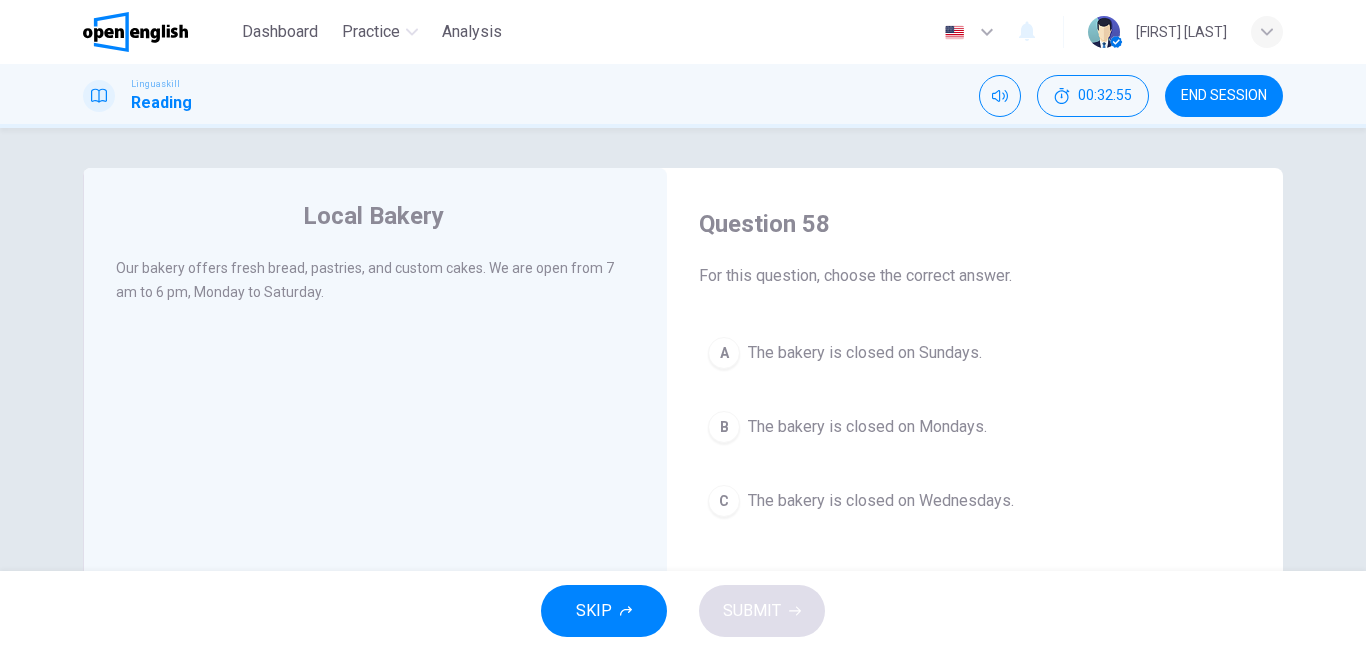 click on "A The bakery is closed on Sundays. B The bakery is closed on Mondays. C The bakery is closed on Wednesdays." at bounding box center (975, 427) 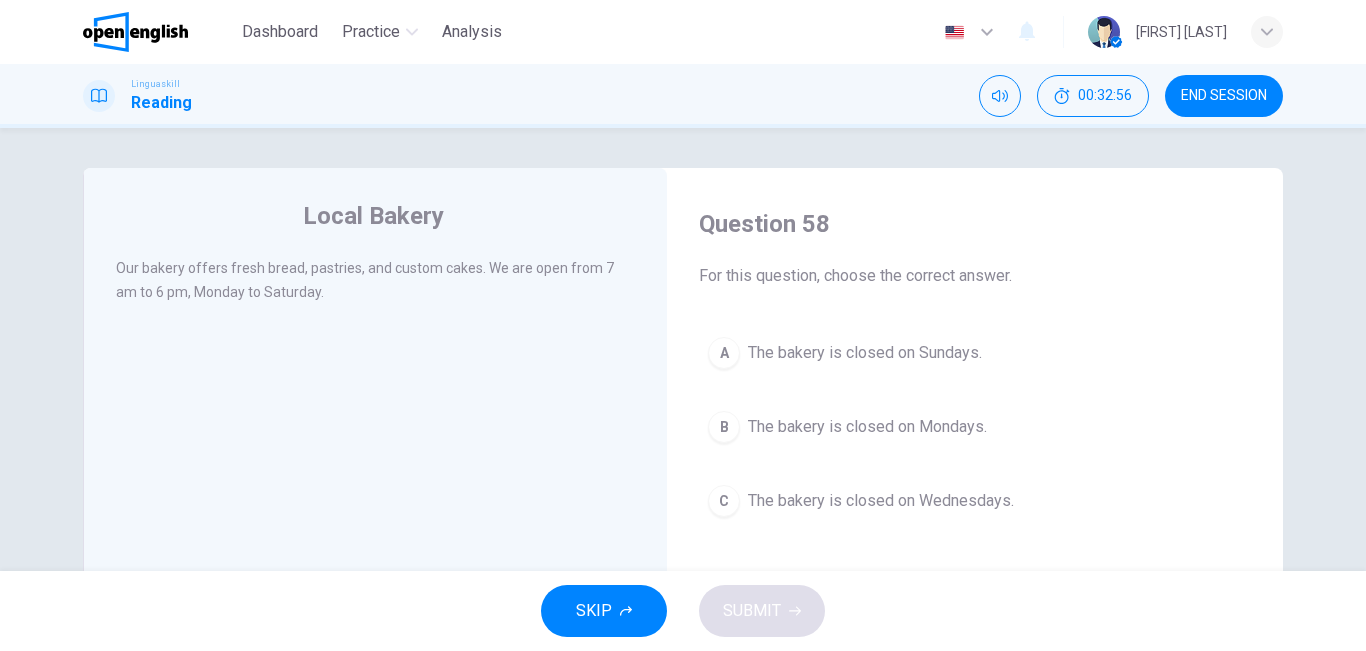 click on "The bakery is closed on Sundays." at bounding box center (865, 353) 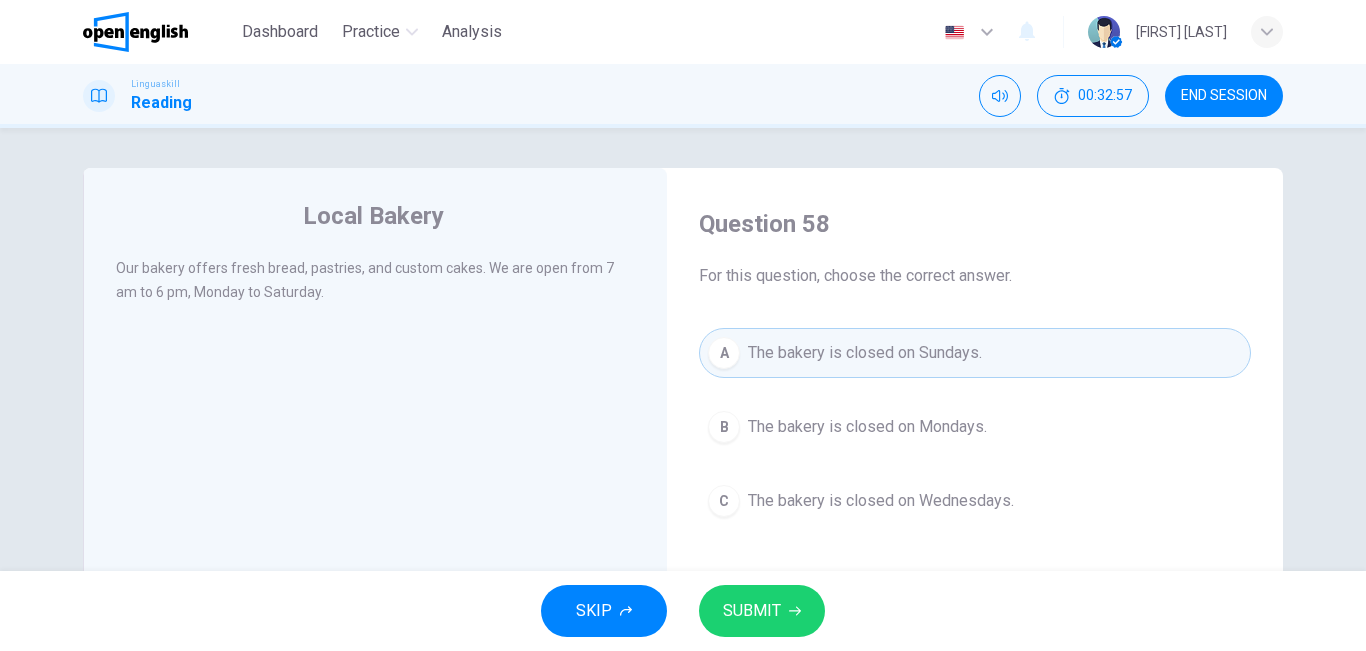 click on "SKIP SUBMIT" at bounding box center [683, 611] 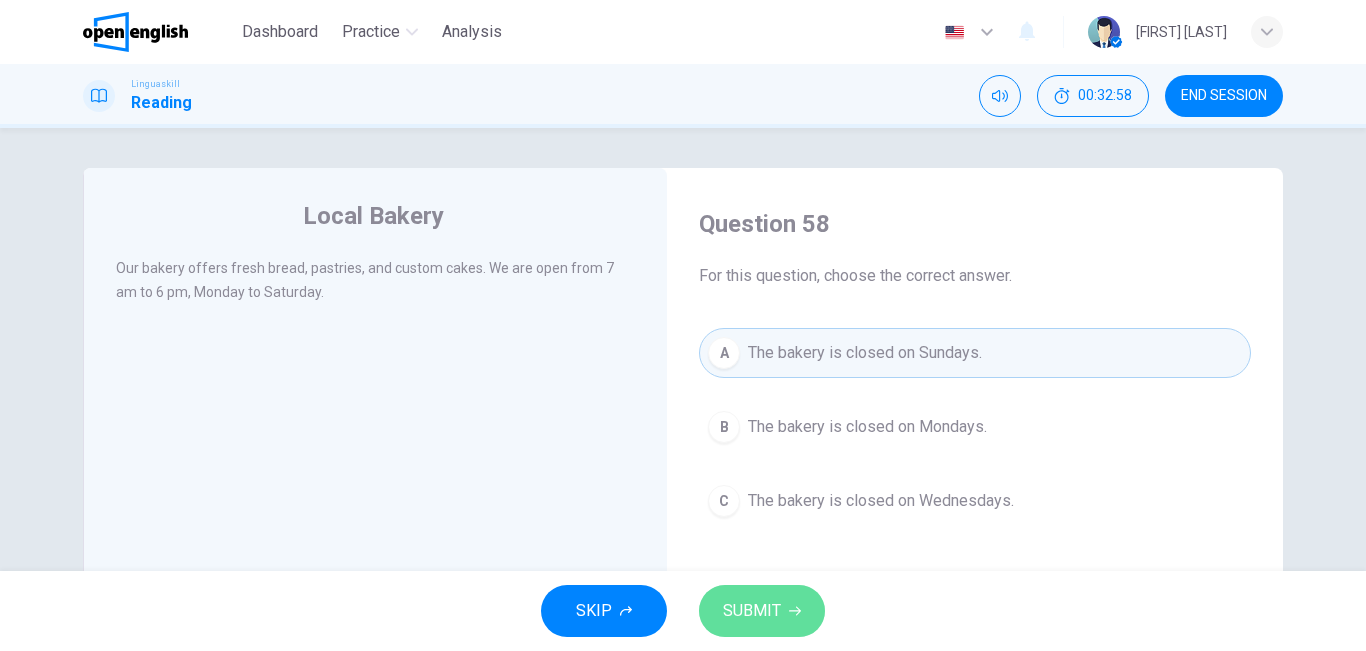 click on "SUBMIT" at bounding box center (752, 611) 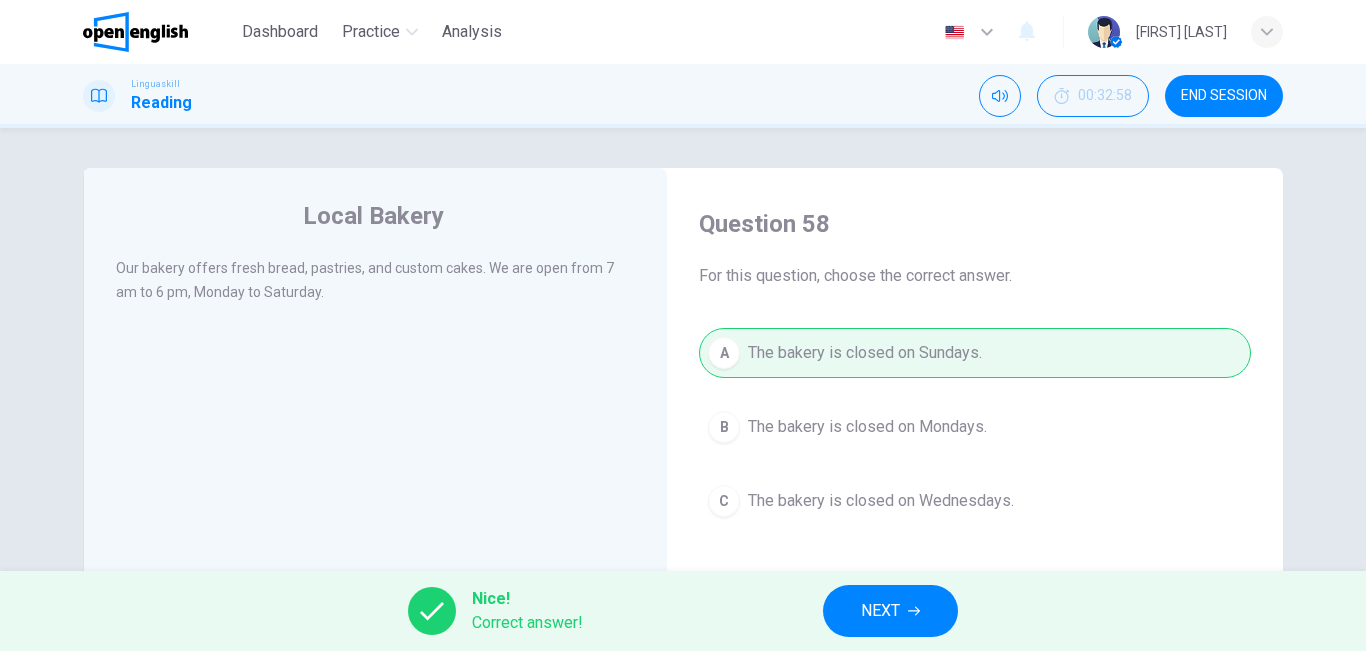 click on "NEXT" at bounding box center (890, 611) 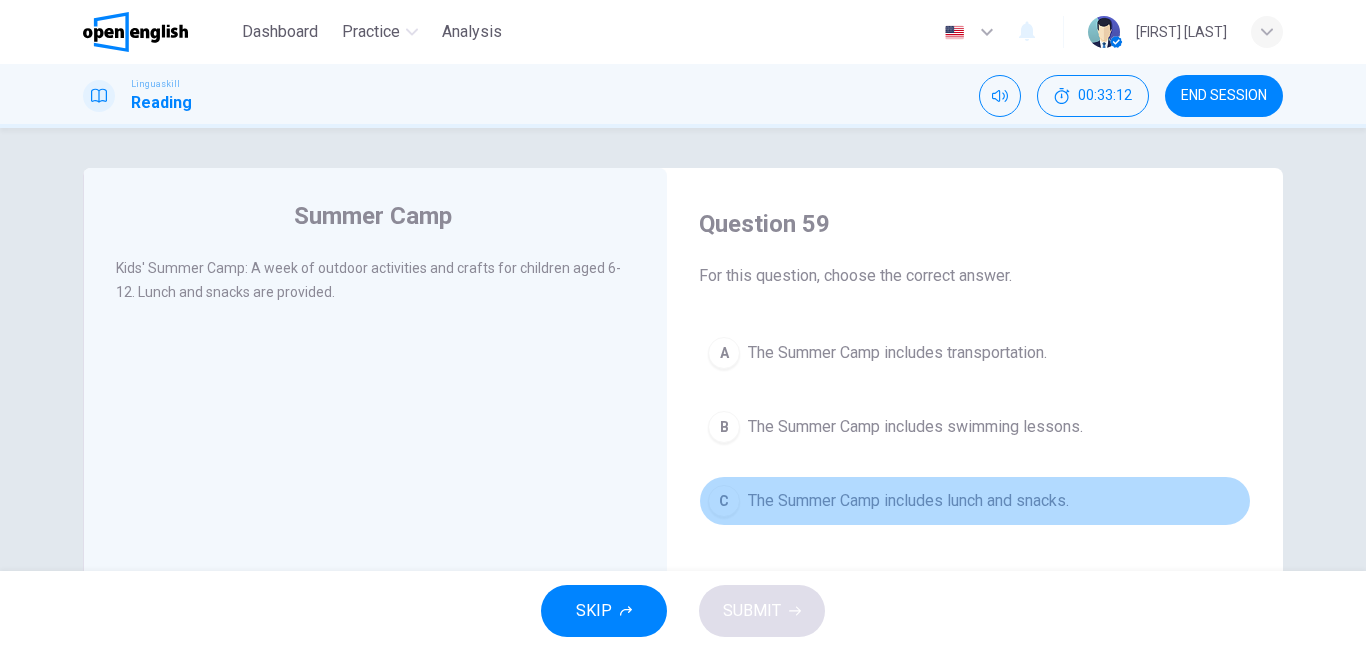 click on "C The Summer Camp includes lunch and snacks." at bounding box center [975, 501] 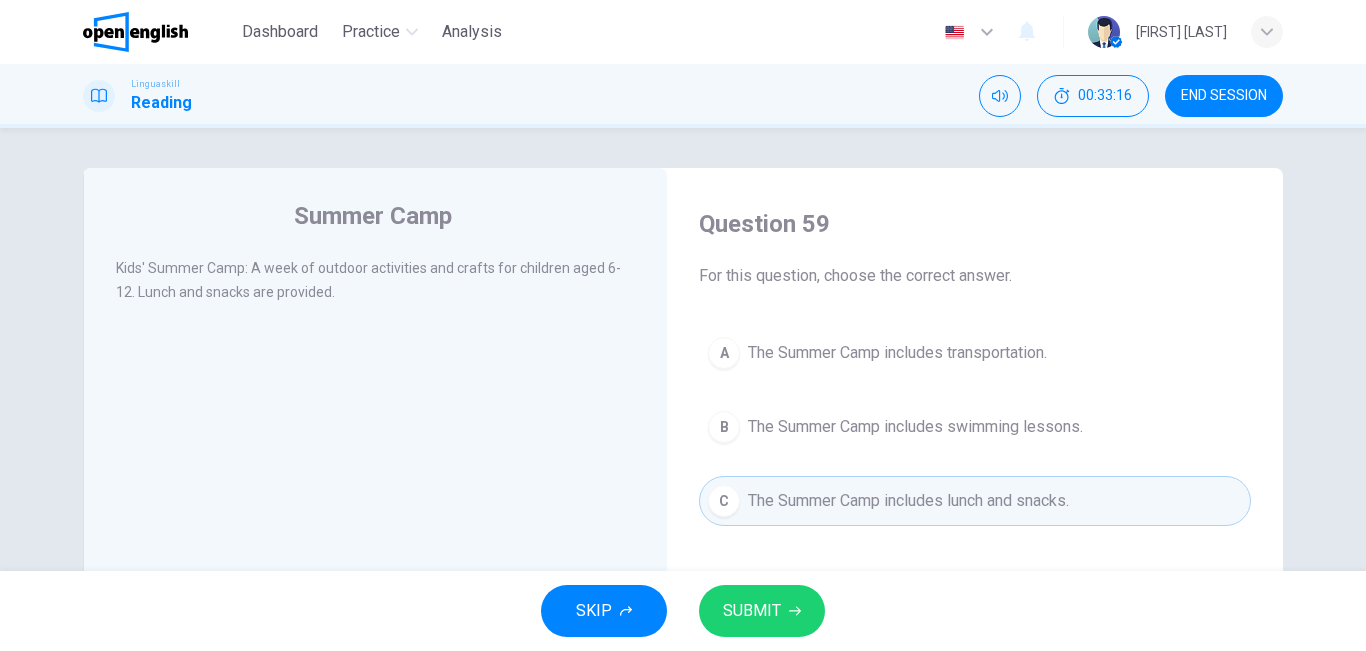 click on "SUBMIT" at bounding box center [762, 611] 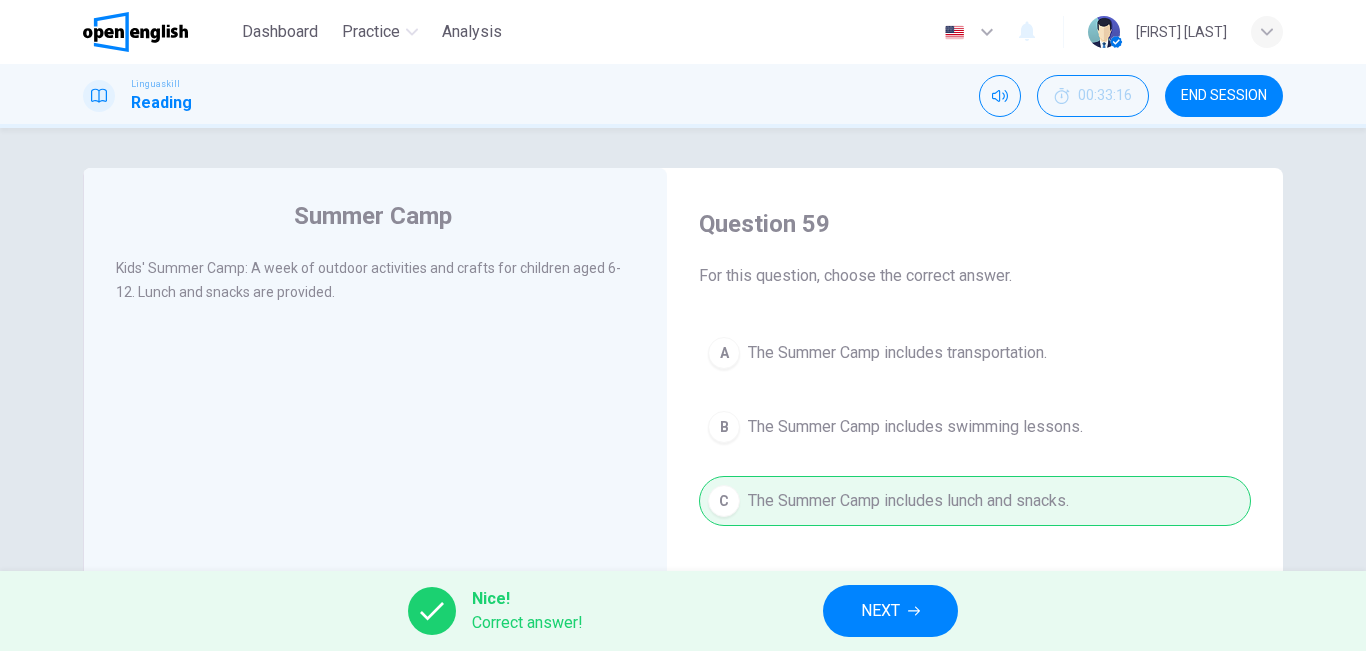 click on "NEXT" at bounding box center [890, 611] 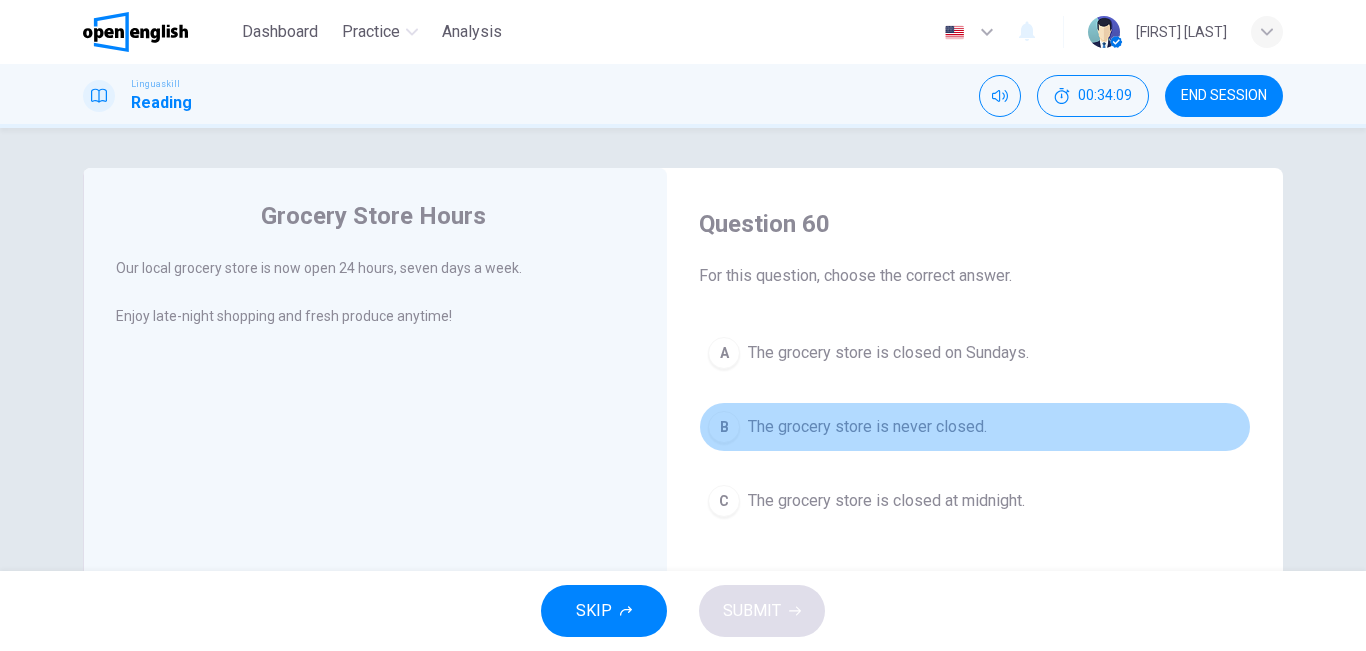 click on "The grocery store is never closed." at bounding box center [867, 427] 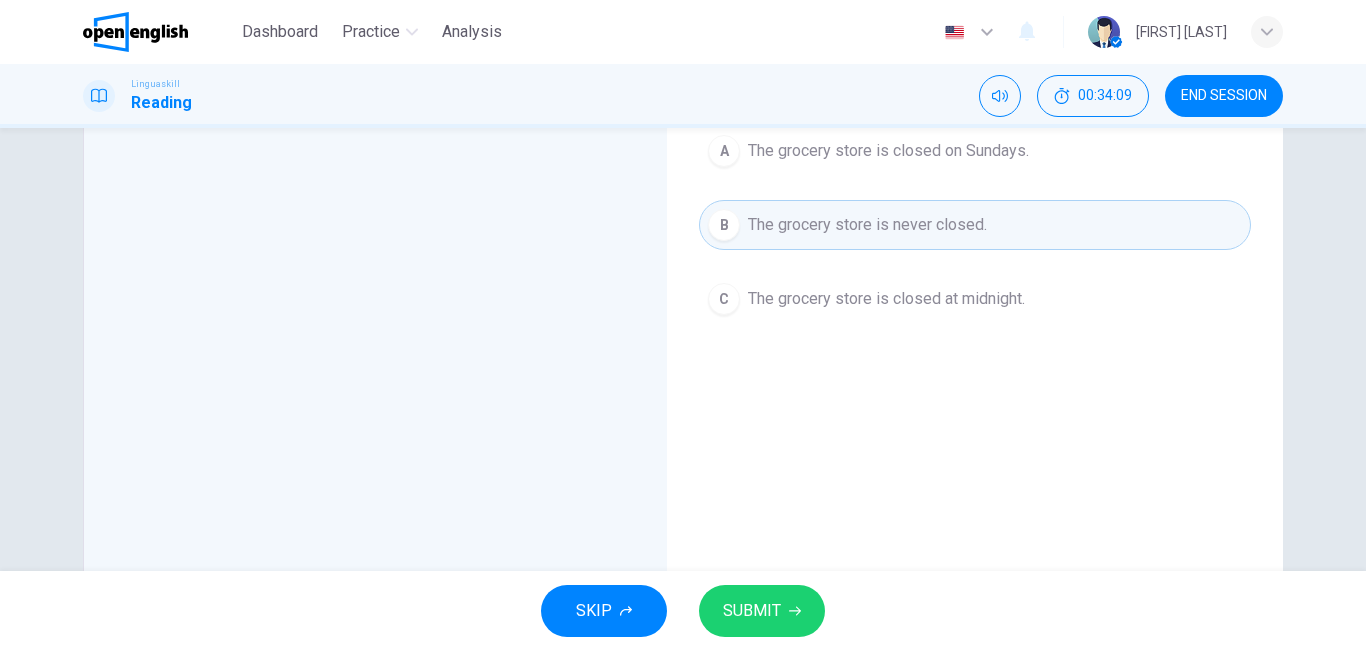 scroll, scrollTop: 332, scrollLeft: 0, axis: vertical 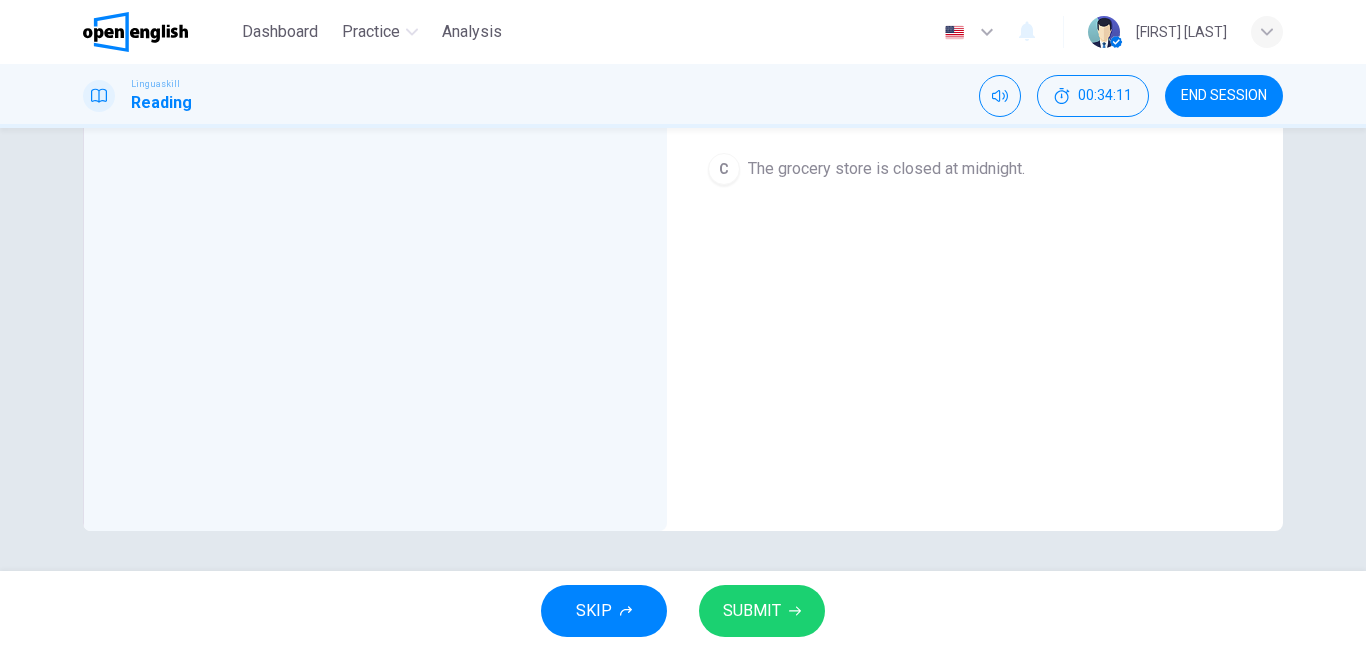 click on "SUBMIT" at bounding box center [762, 611] 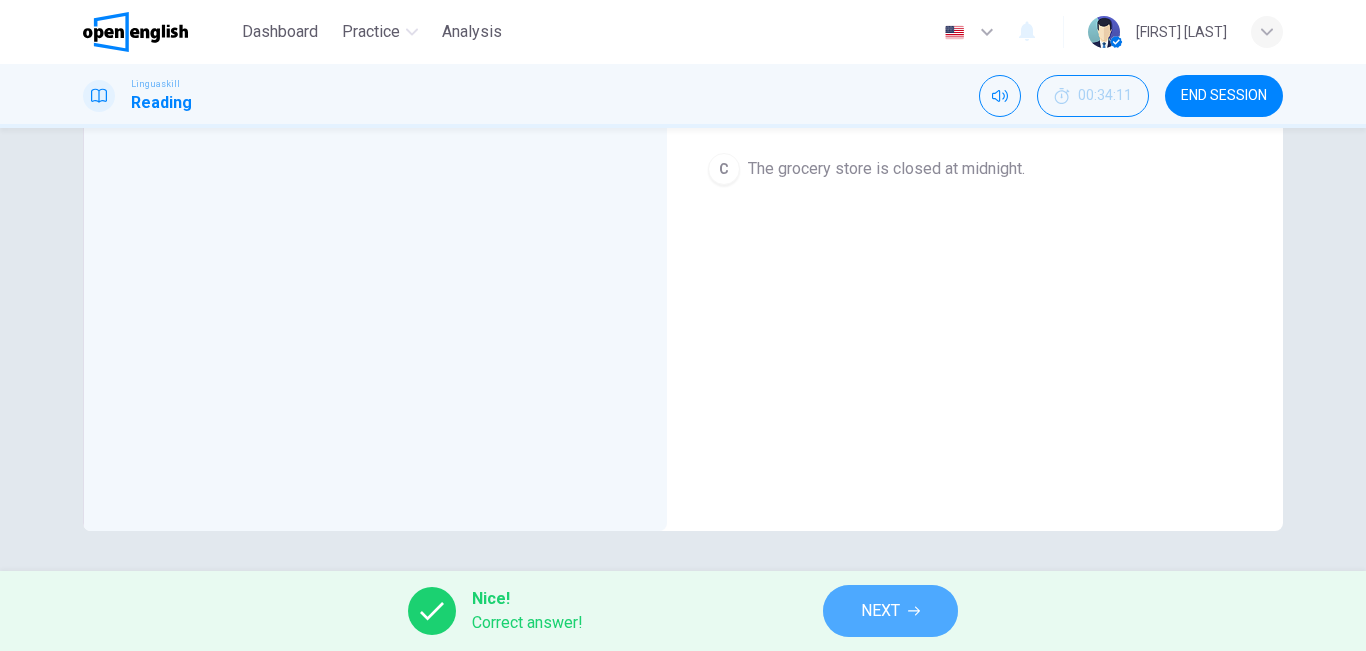 click on "NEXT" at bounding box center (890, 611) 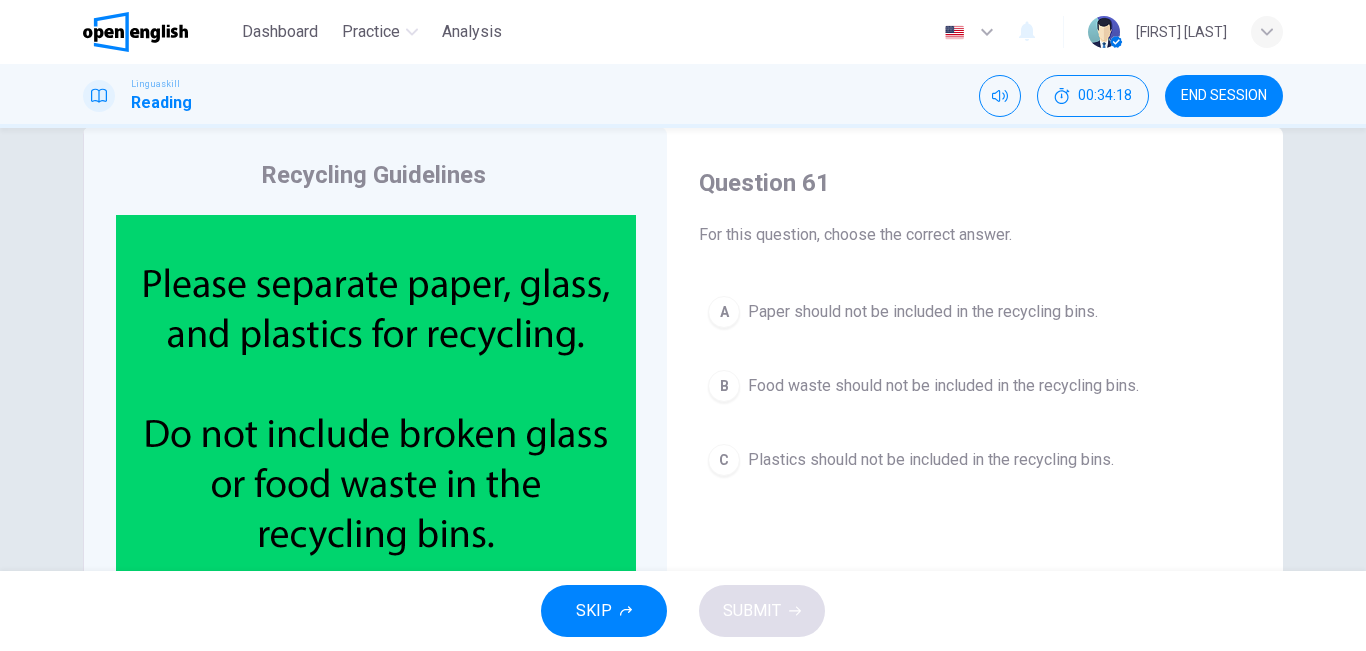 scroll, scrollTop: 28, scrollLeft: 0, axis: vertical 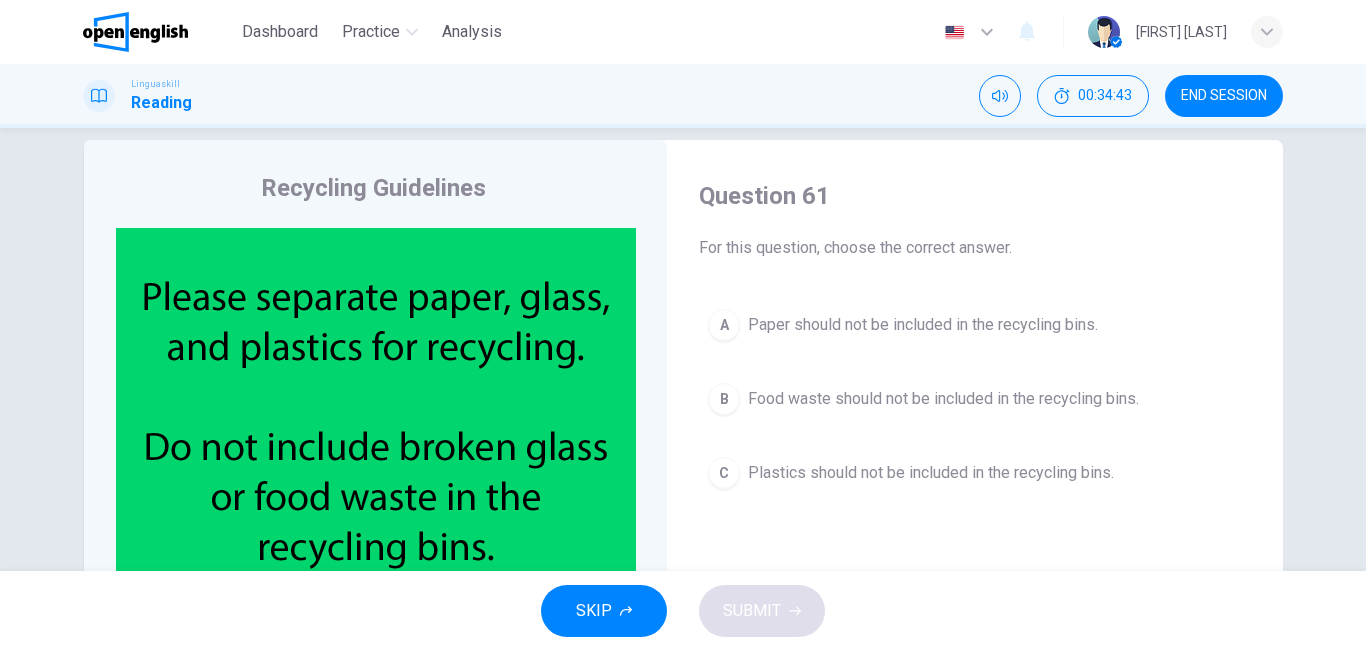 click on "Plastics should not be included in the recycling bins." at bounding box center [931, 473] 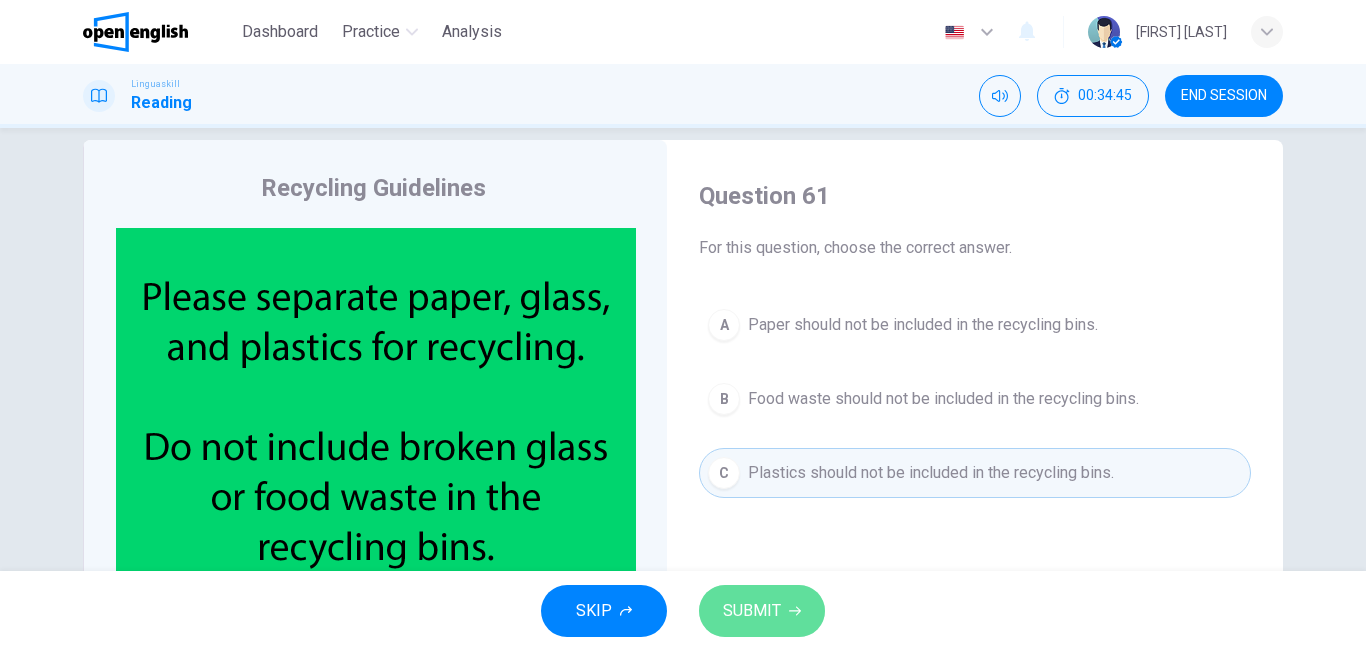 click 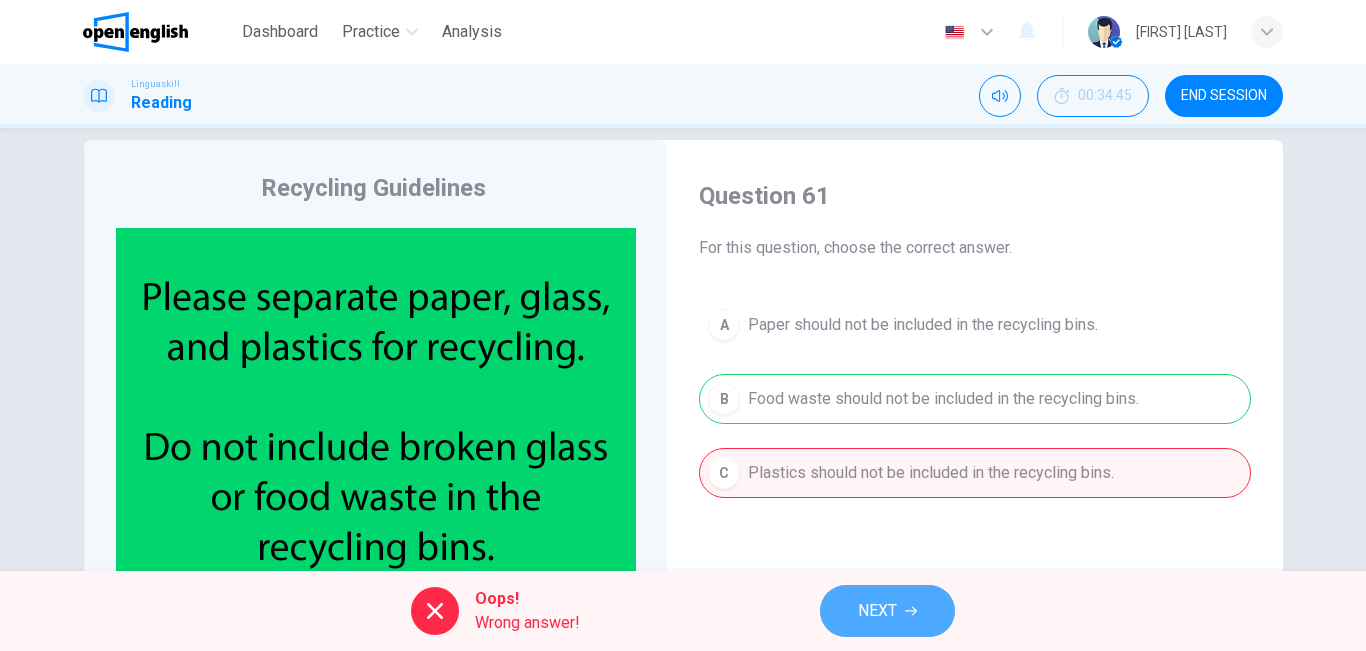 click on "NEXT" at bounding box center (887, 611) 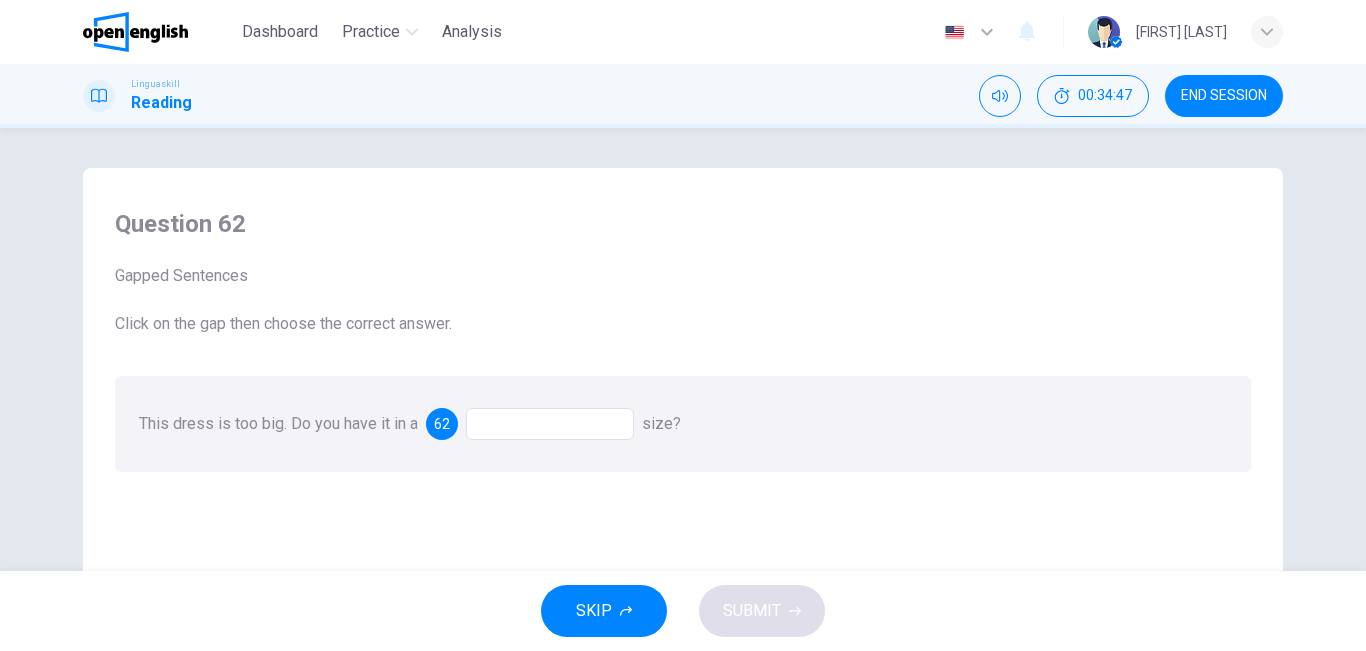click at bounding box center [550, 424] 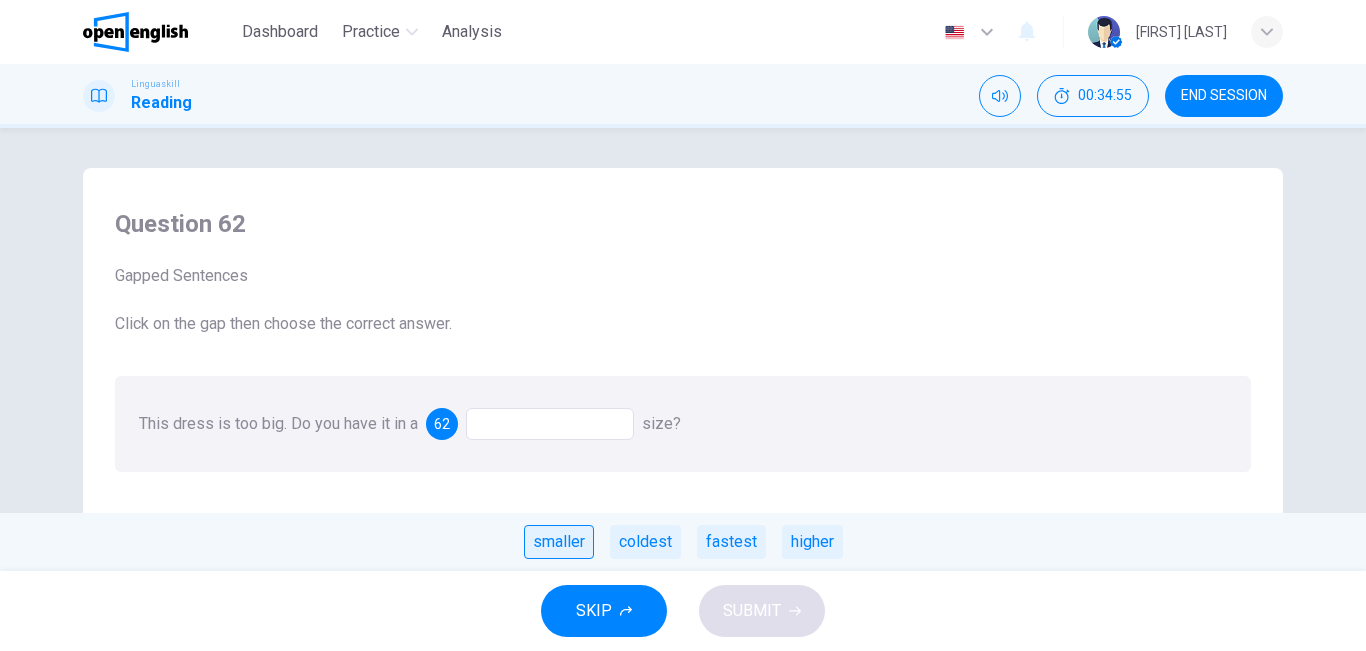 click on "smaller" at bounding box center (559, 542) 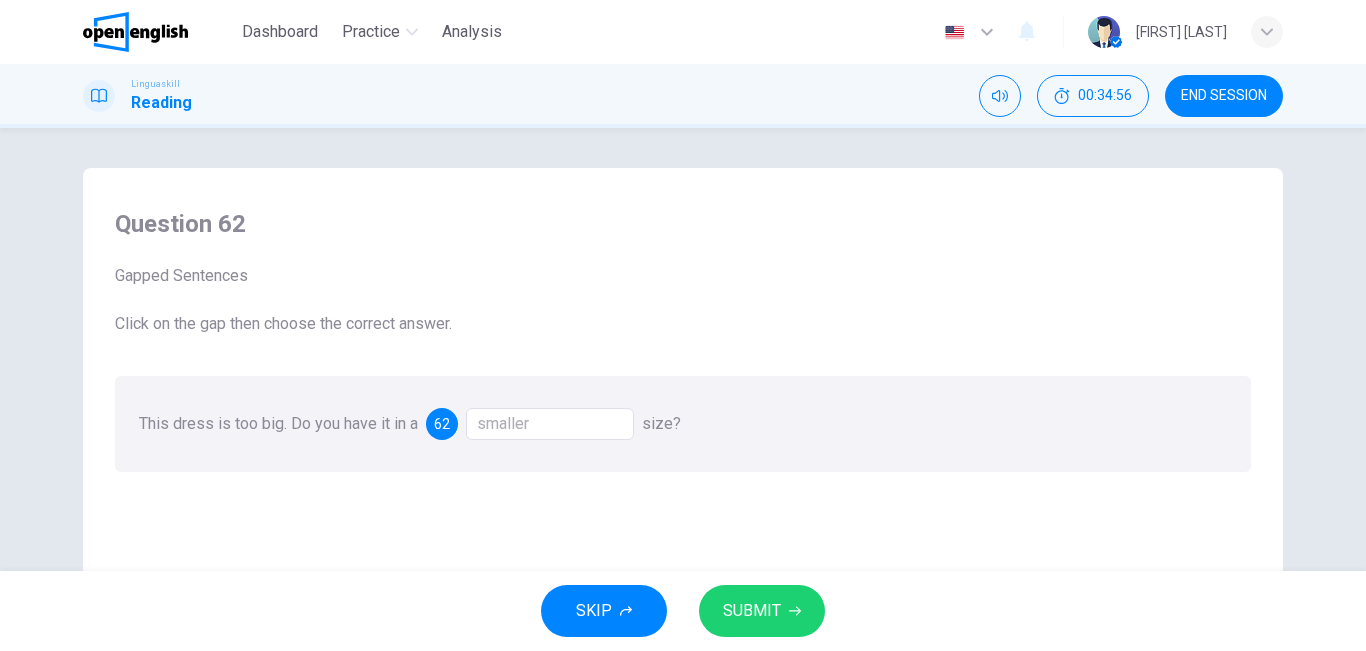 click on "SUBMIT" at bounding box center (752, 611) 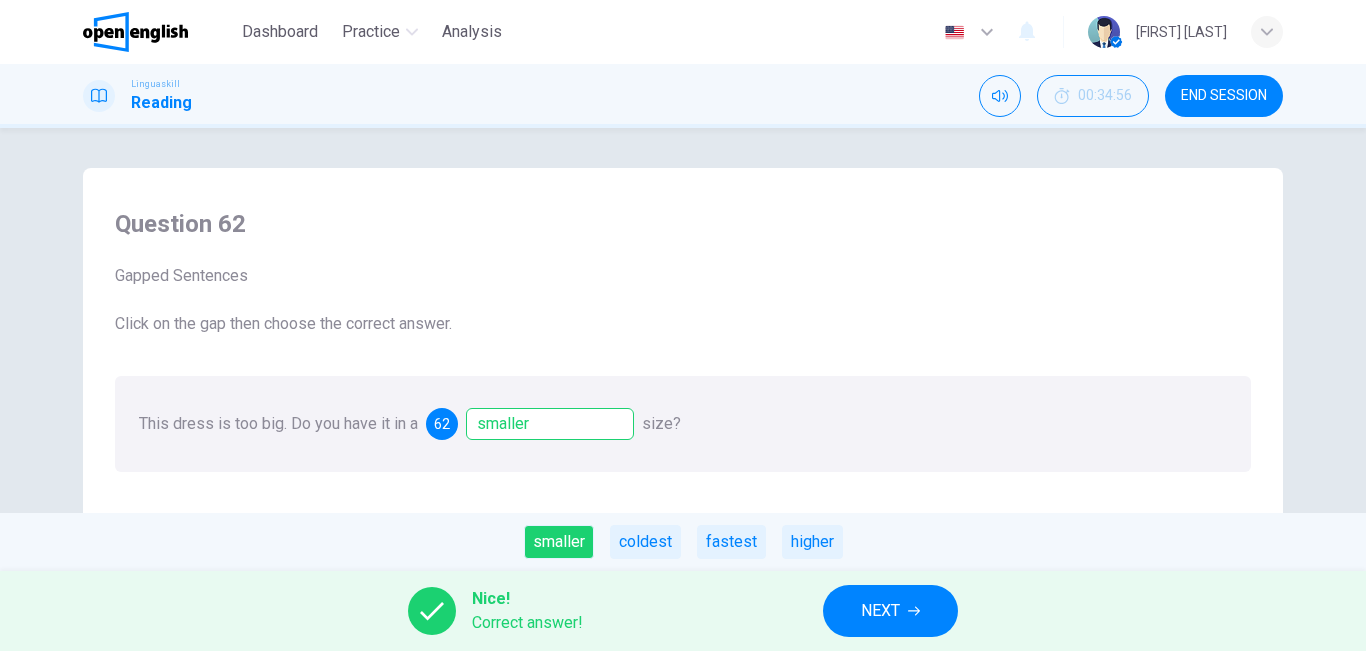 click on "Nice! Correct answer! NEXT" at bounding box center [683, 611] 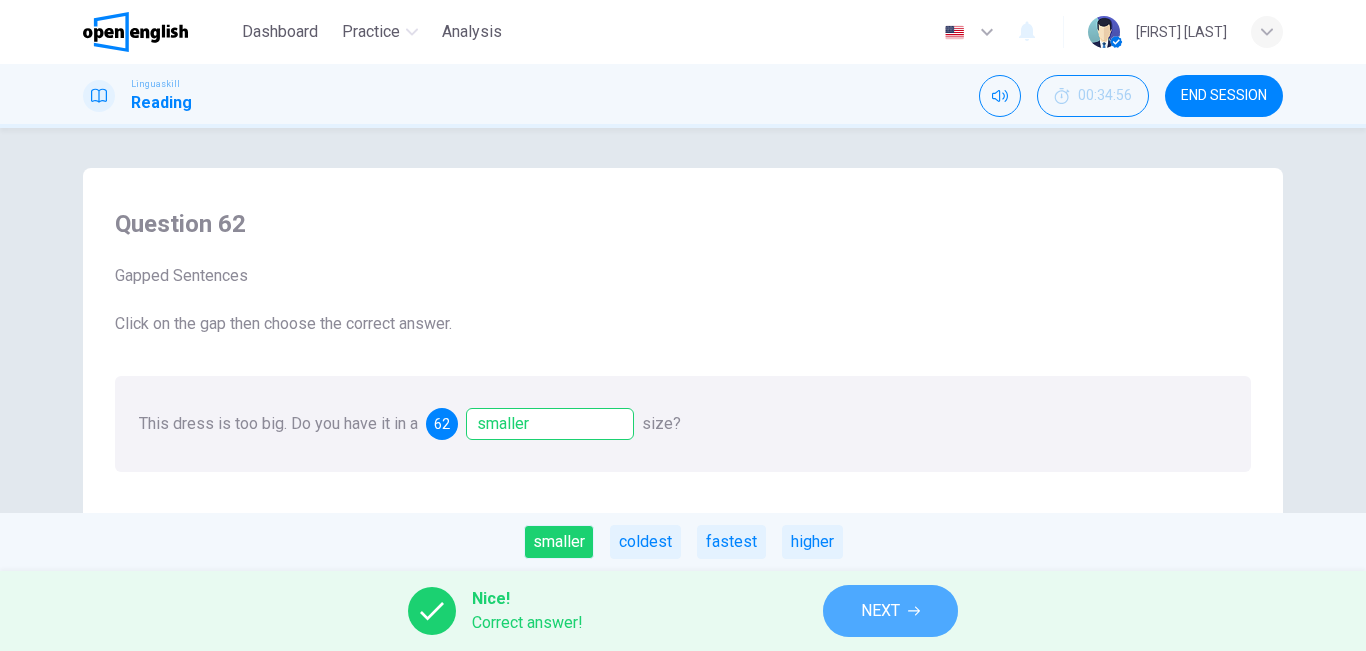 click on "NEXT" at bounding box center (890, 611) 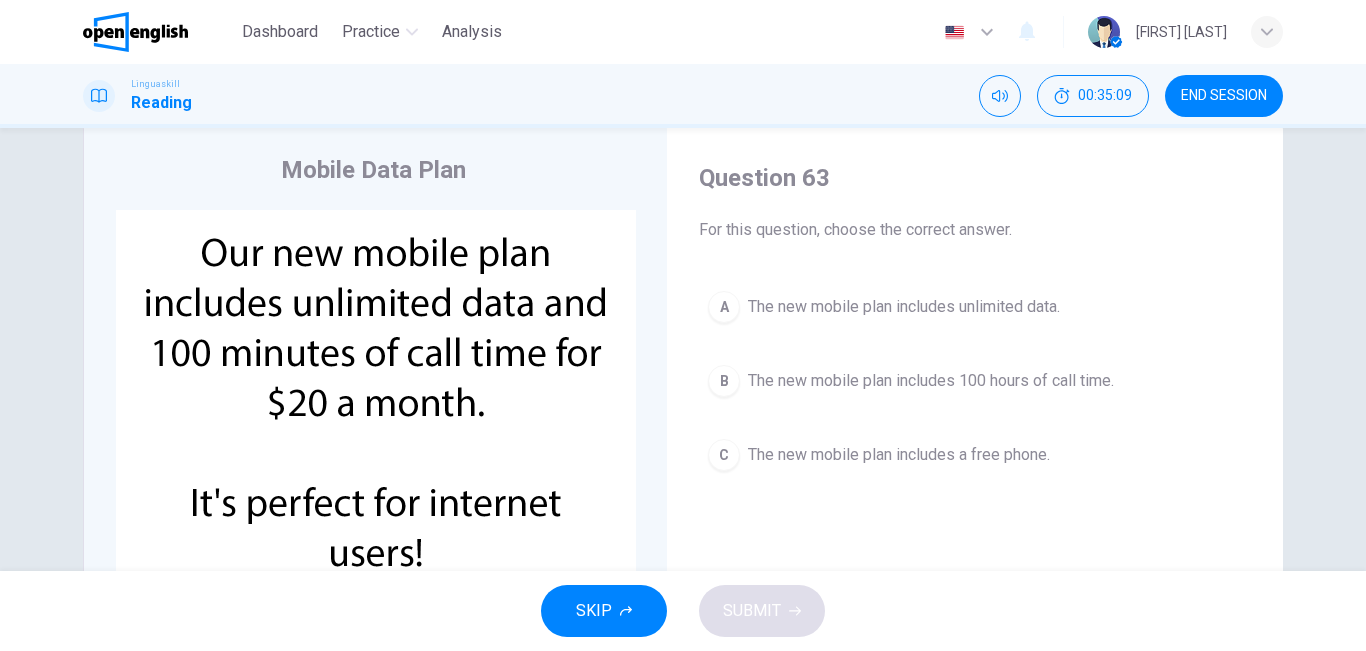 scroll, scrollTop: 37, scrollLeft: 0, axis: vertical 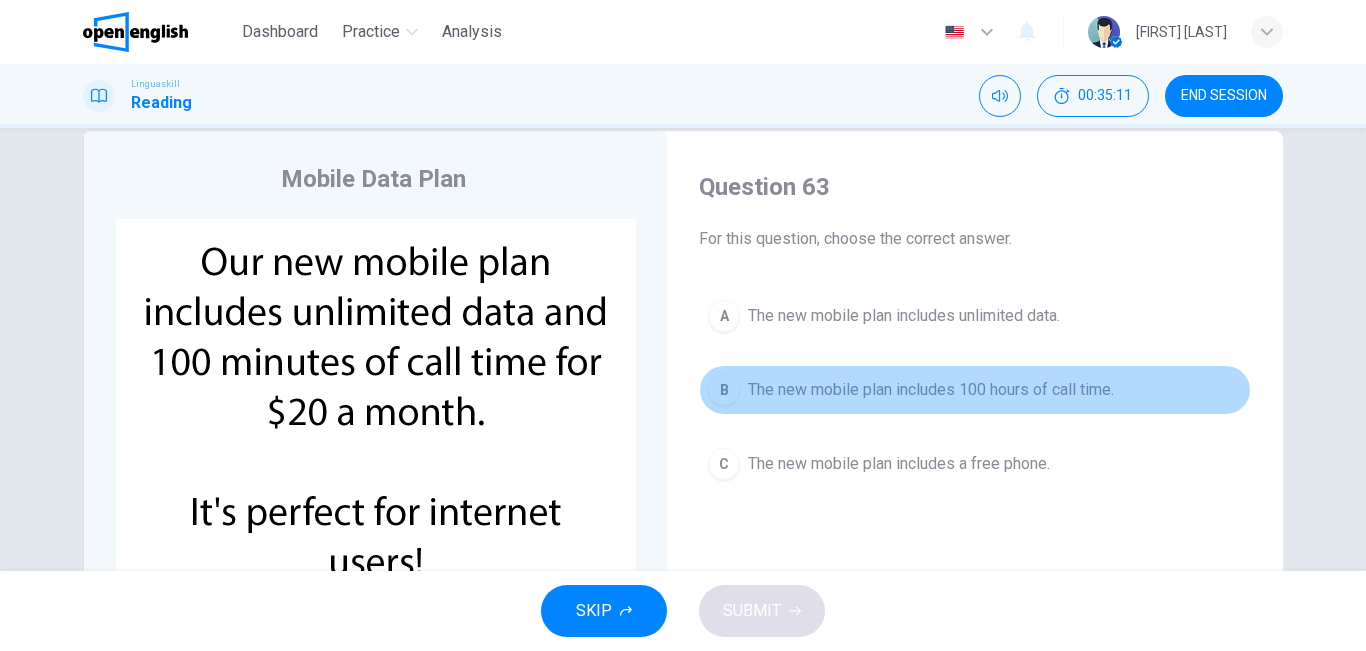 click on "B The new mobile plan includes 100 hours of call time." at bounding box center [975, 390] 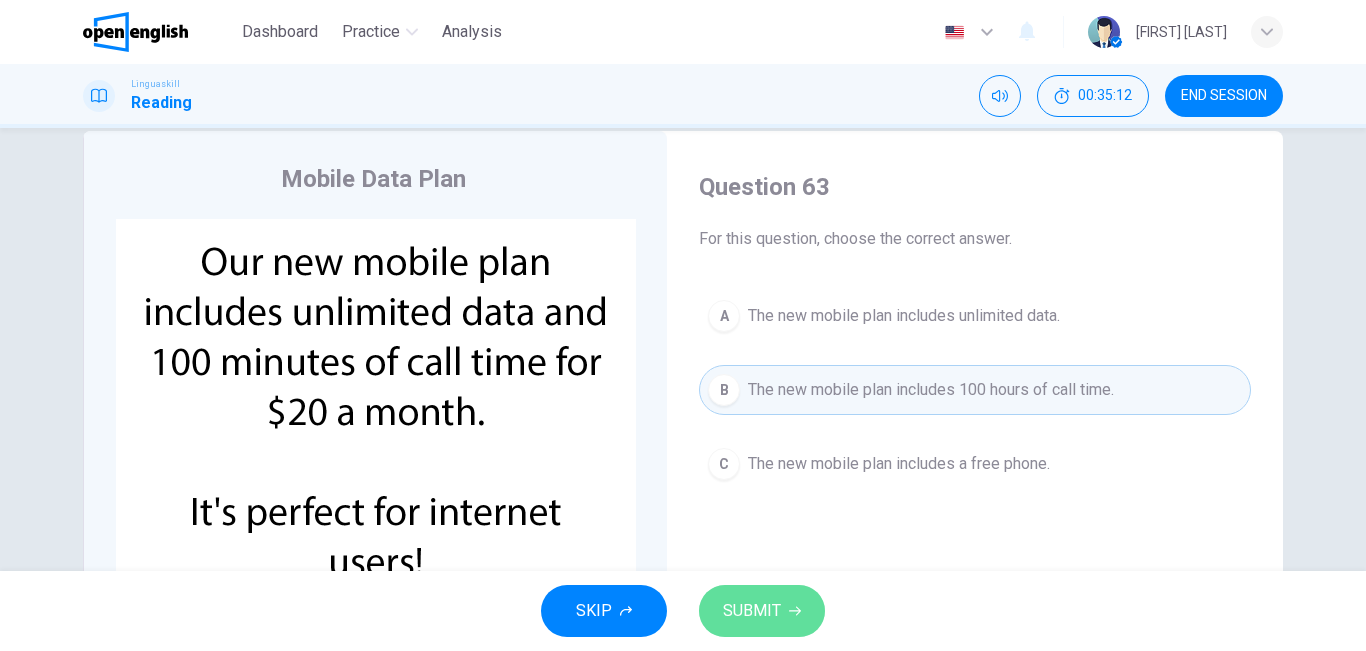click 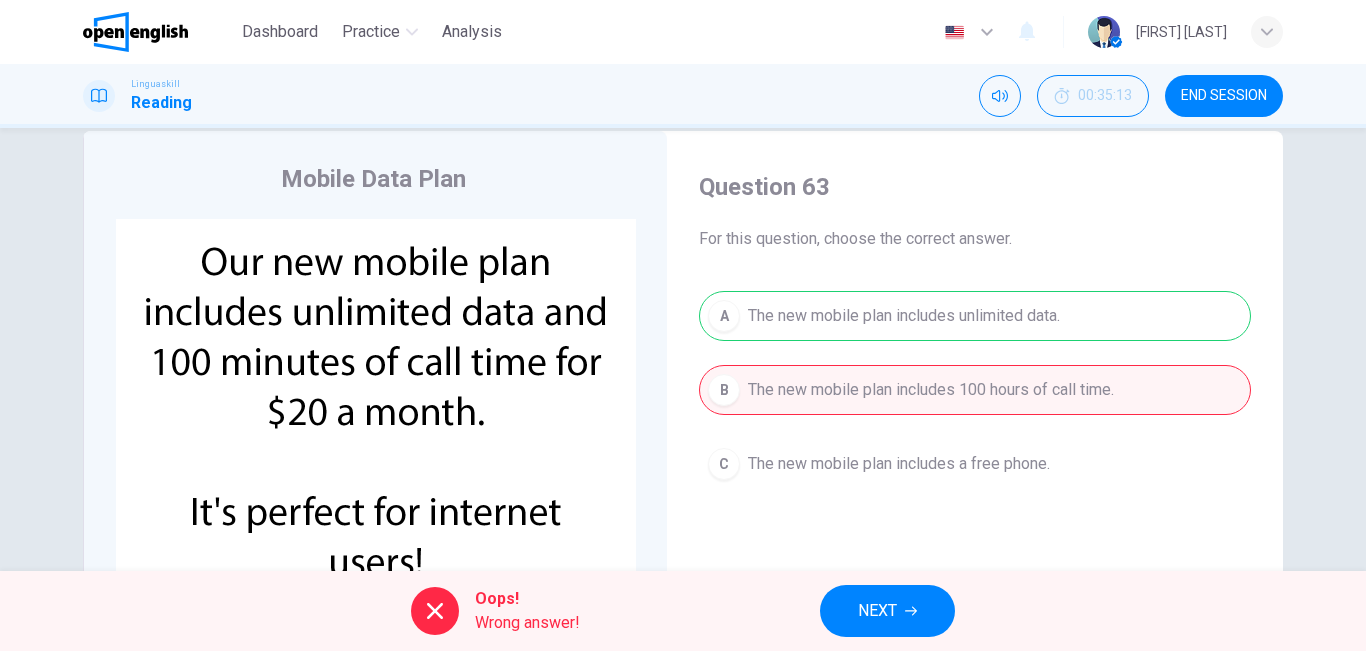 click on "END SESSION" at bounding box center [1224, 96] 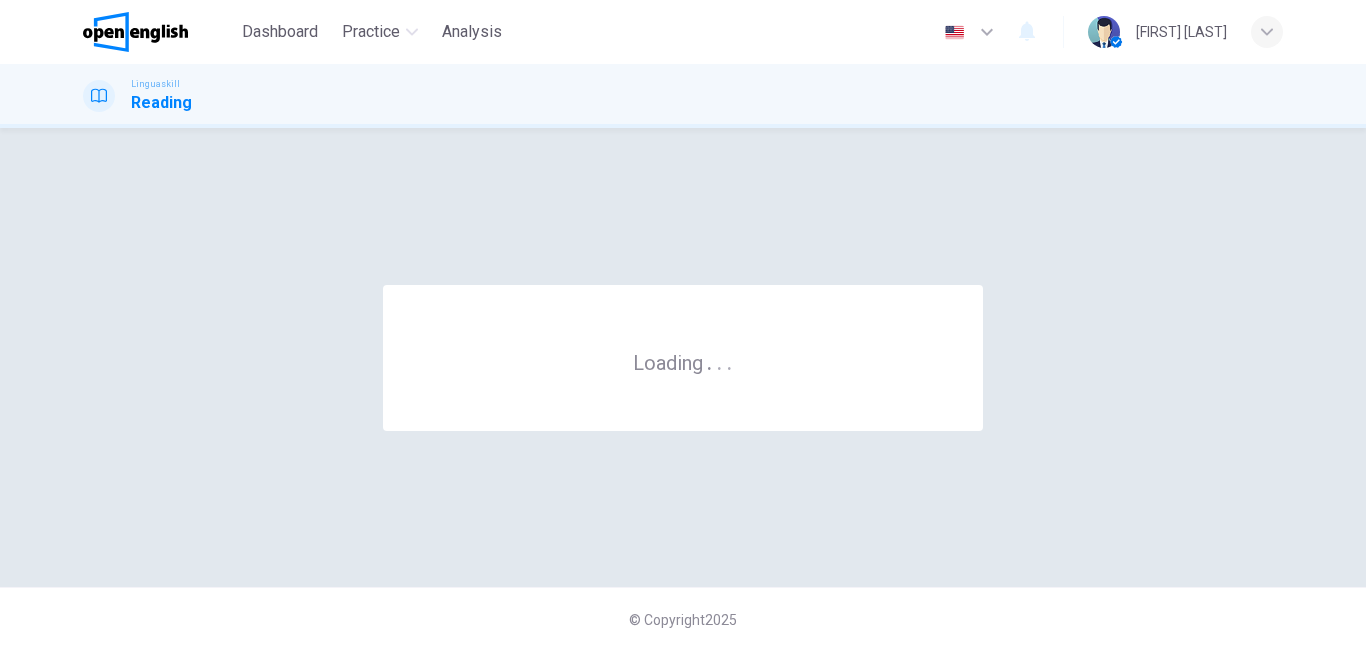 scroll, scrollTop: 0, scrollLeft: 0, axis: both 